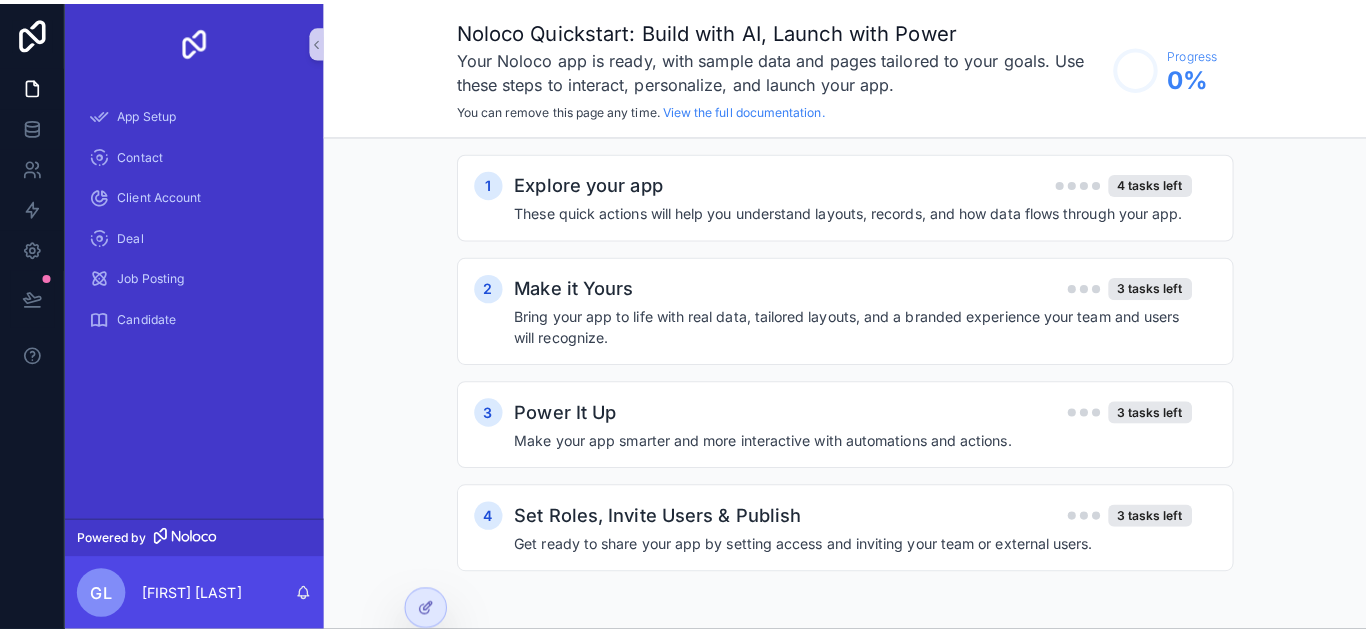 scroll, scrollTop: 0, scrollLeft: 0, axis: both 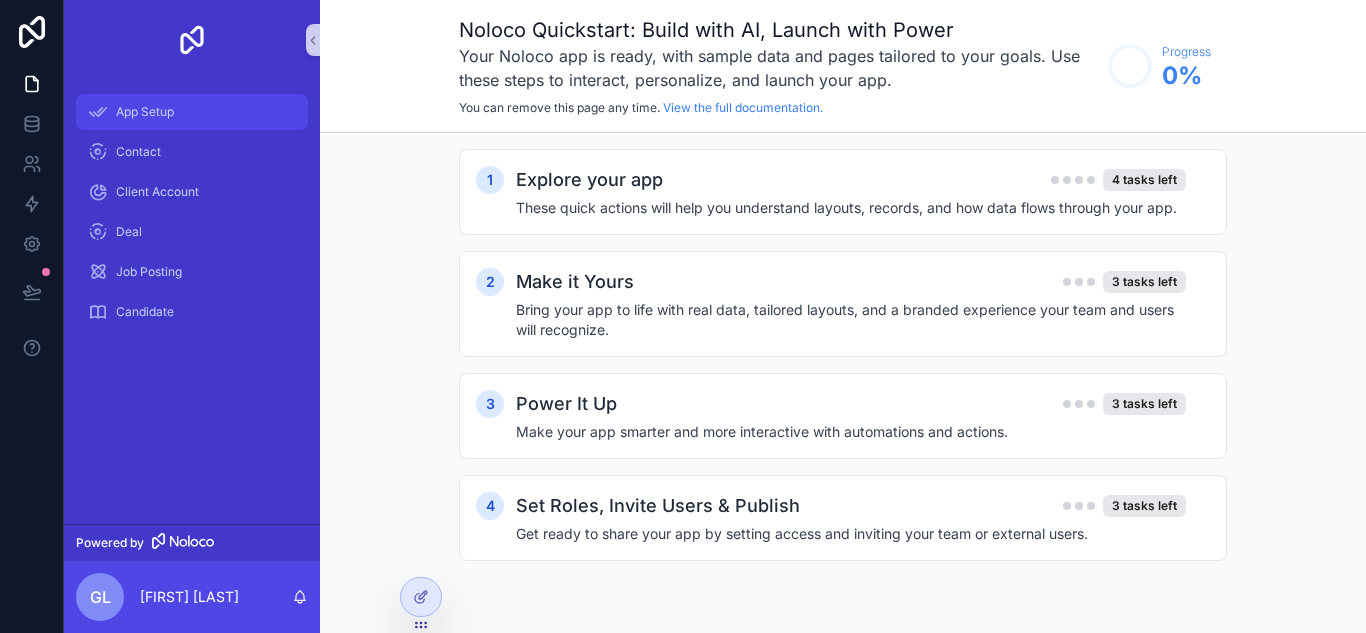 click on "App Setup" at bounding box center (192, 112) 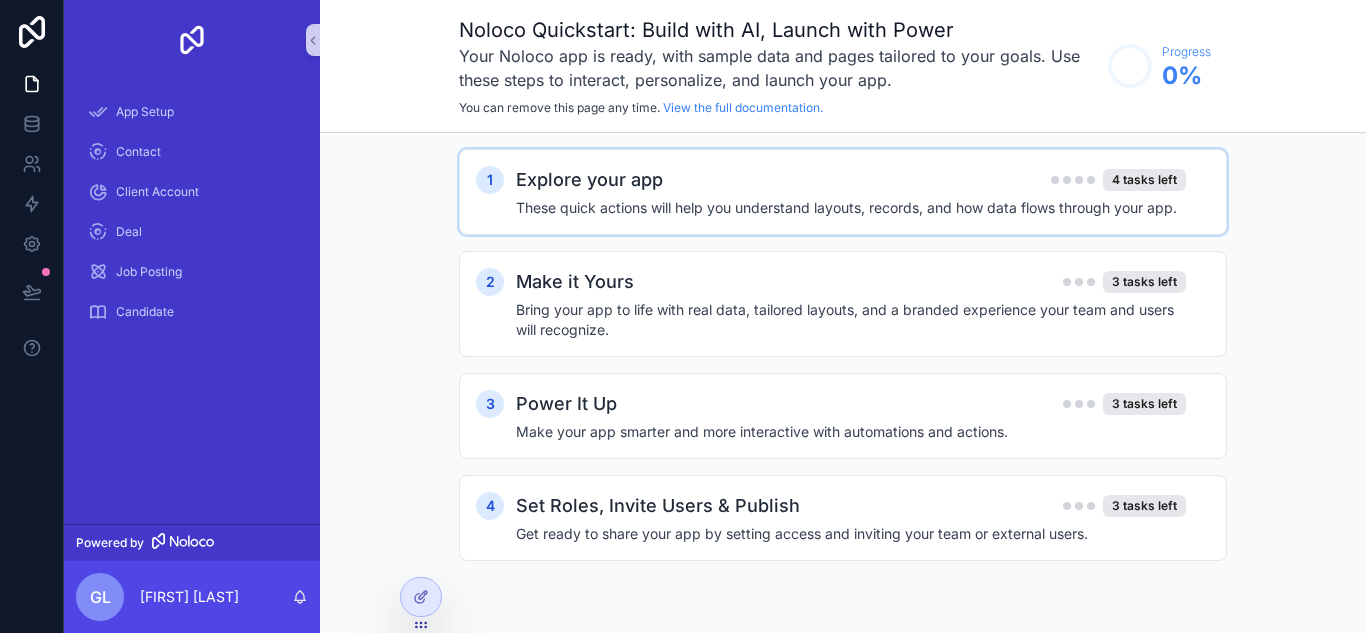 click on "These quick actions will help you understand layouts, records, and how data flows through your app." at bounding box center (851, 208) 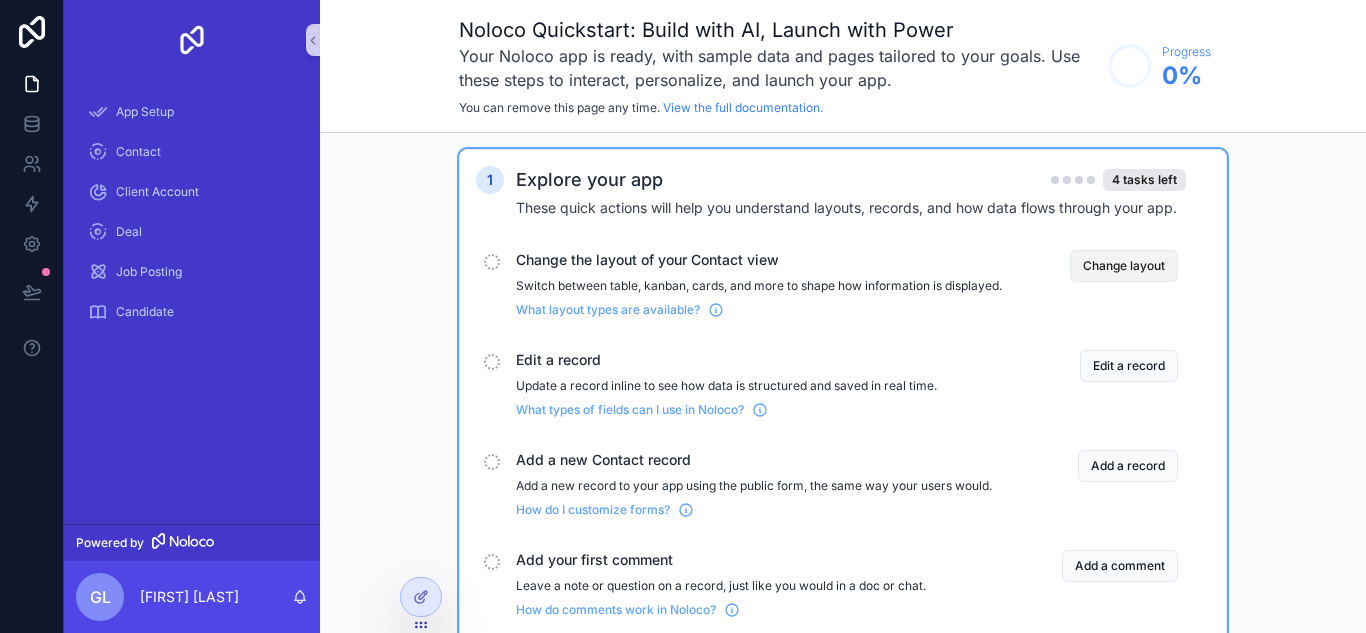 click on "Change layout" at bounding box center (1124, 266) 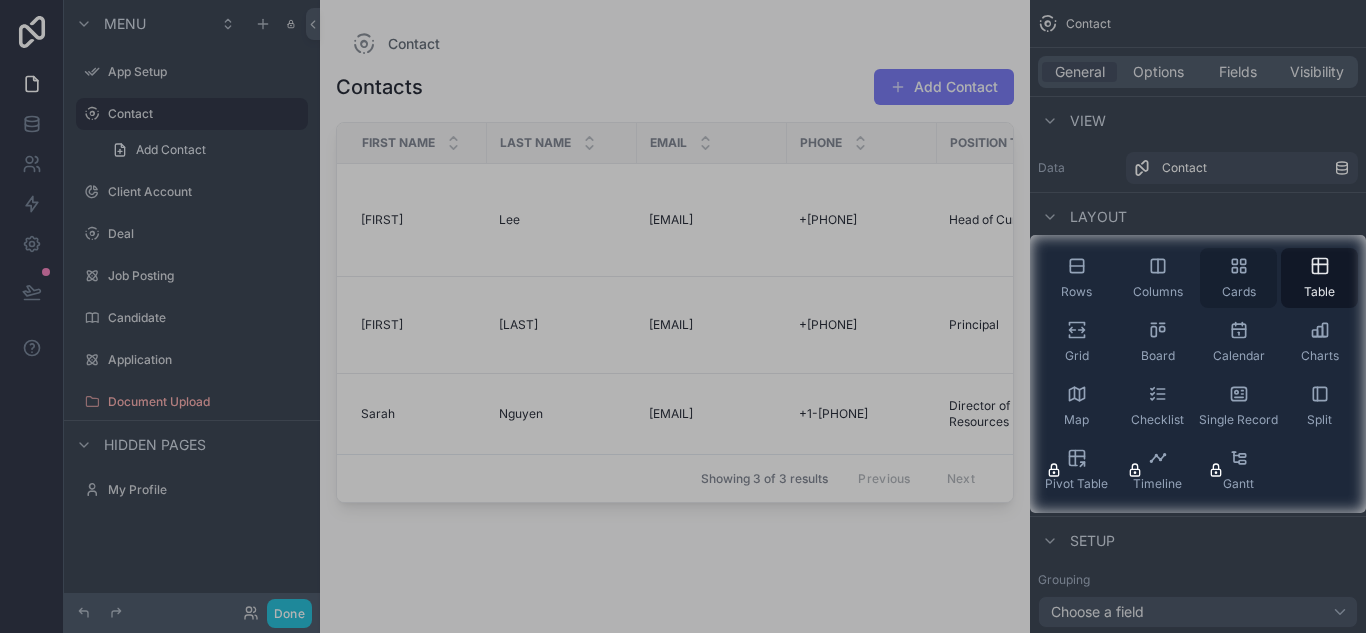 click on "Cards" at bounding box center [1239, 292] 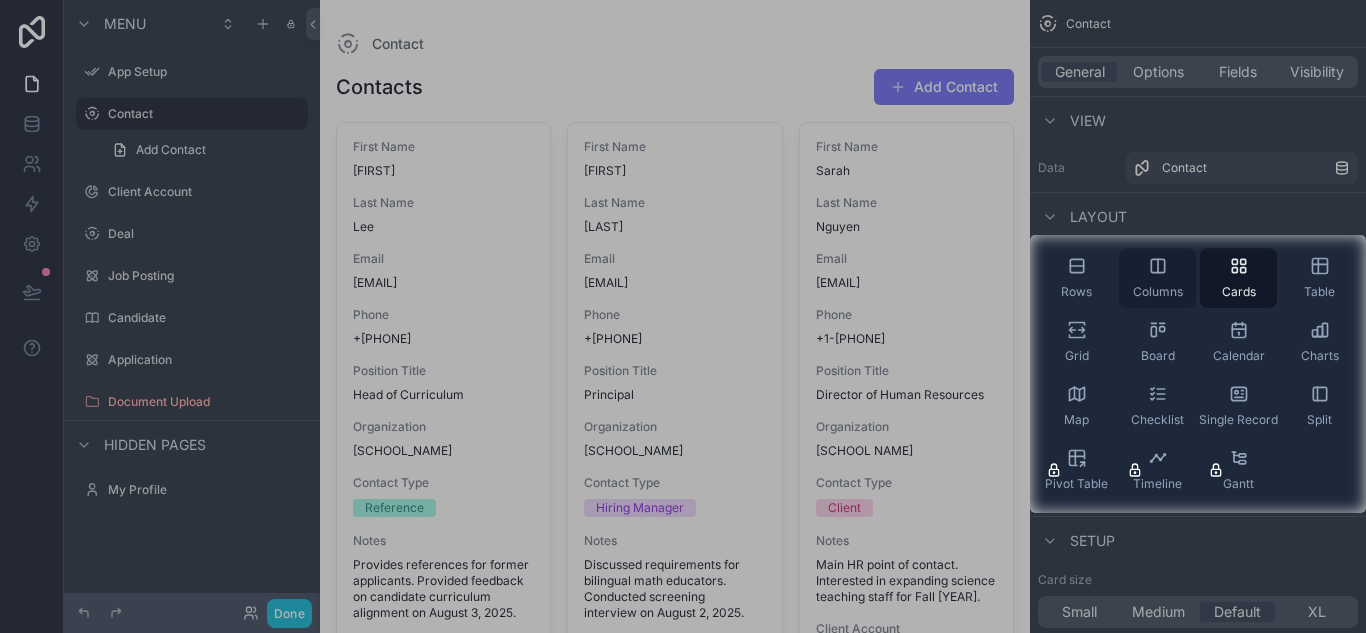 click on "Columns" at bounding box center [1157, 278] 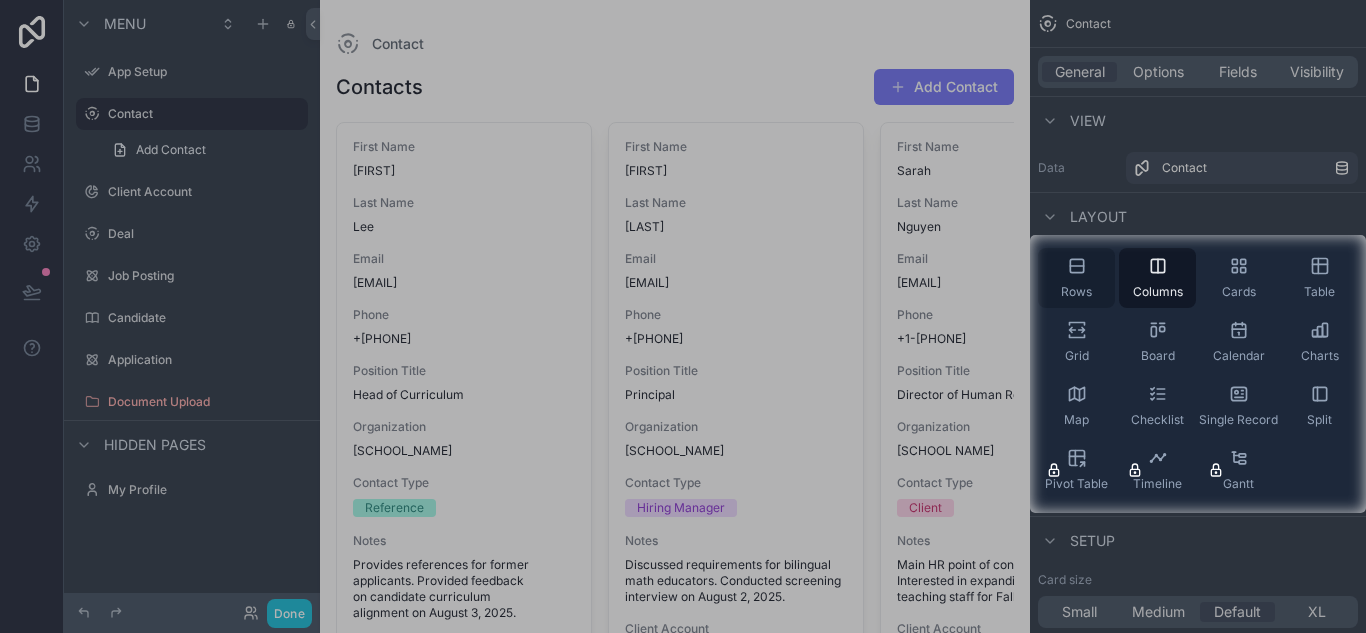 click 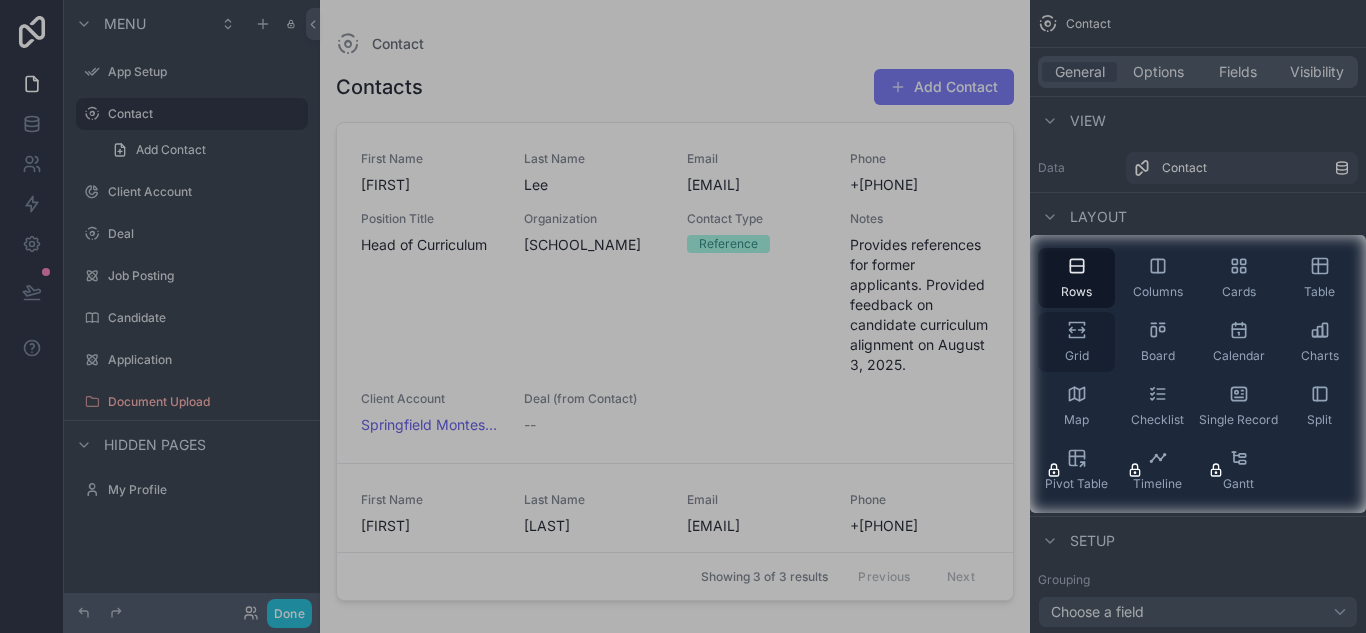 click on "Grid" at bounding box center [1076, 342] 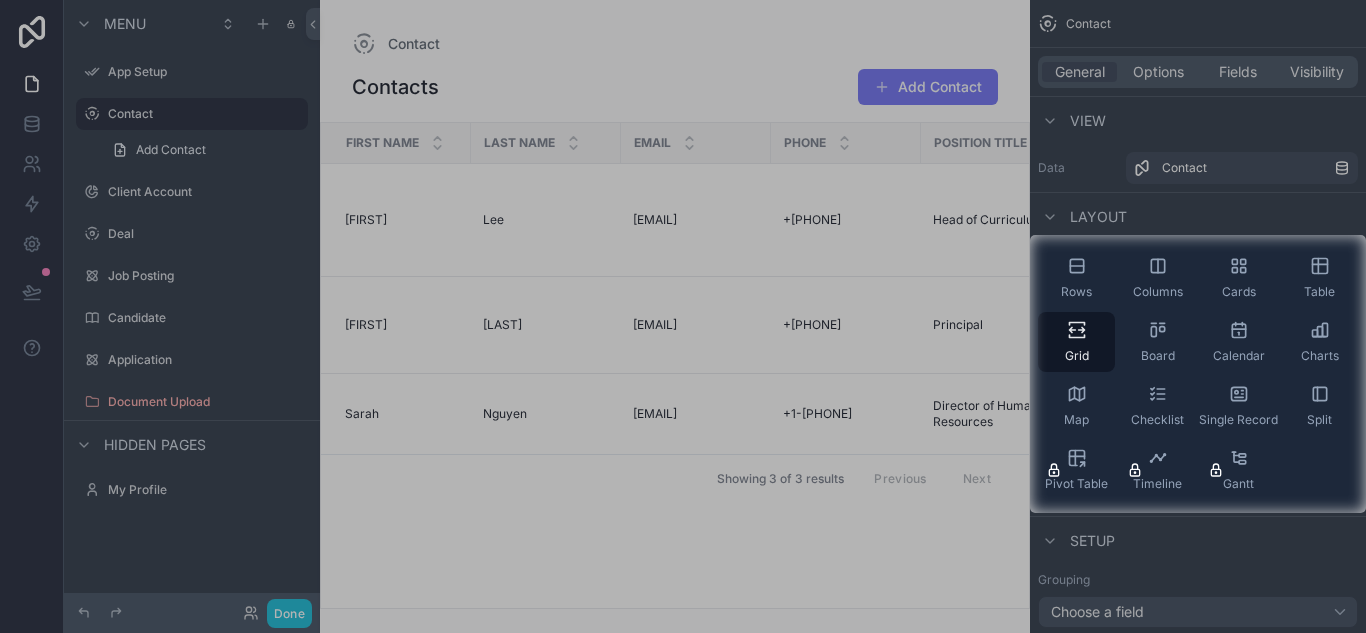 drag, startPoint x: 1137, startPoint y: 352, endPoint x: 1198, endPoint y: 339, distance: 62.369865 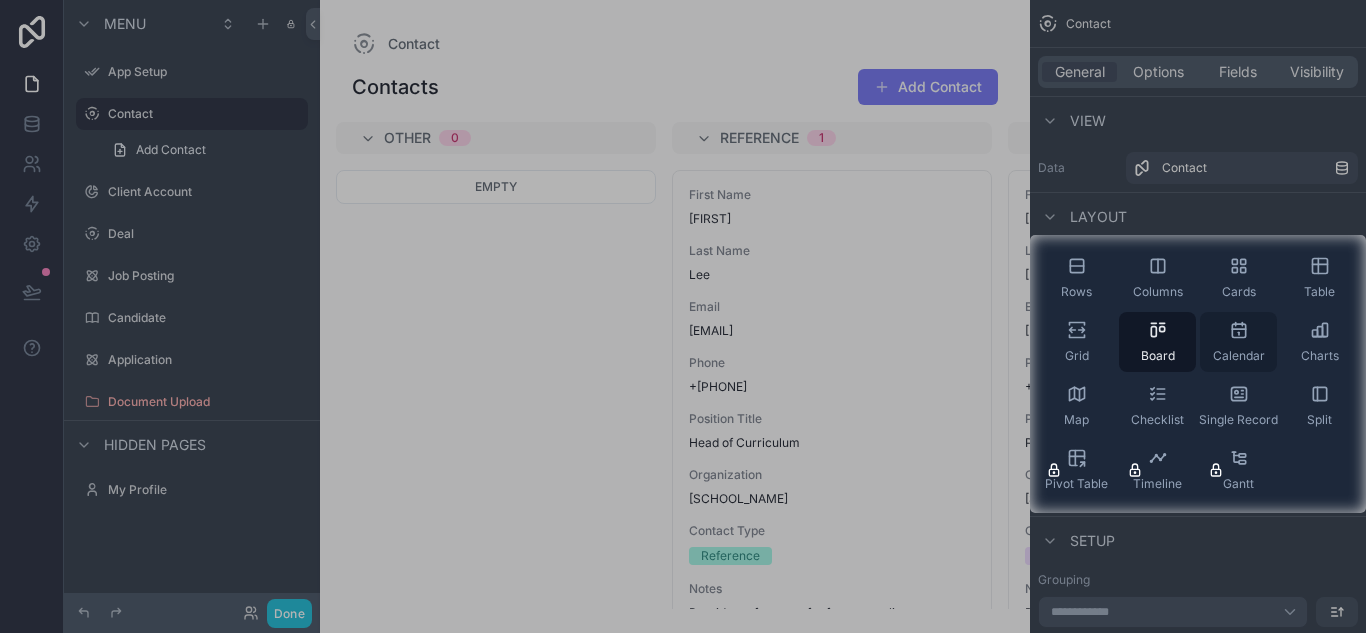click on "Calendar" at bounding box center (1239, 356) 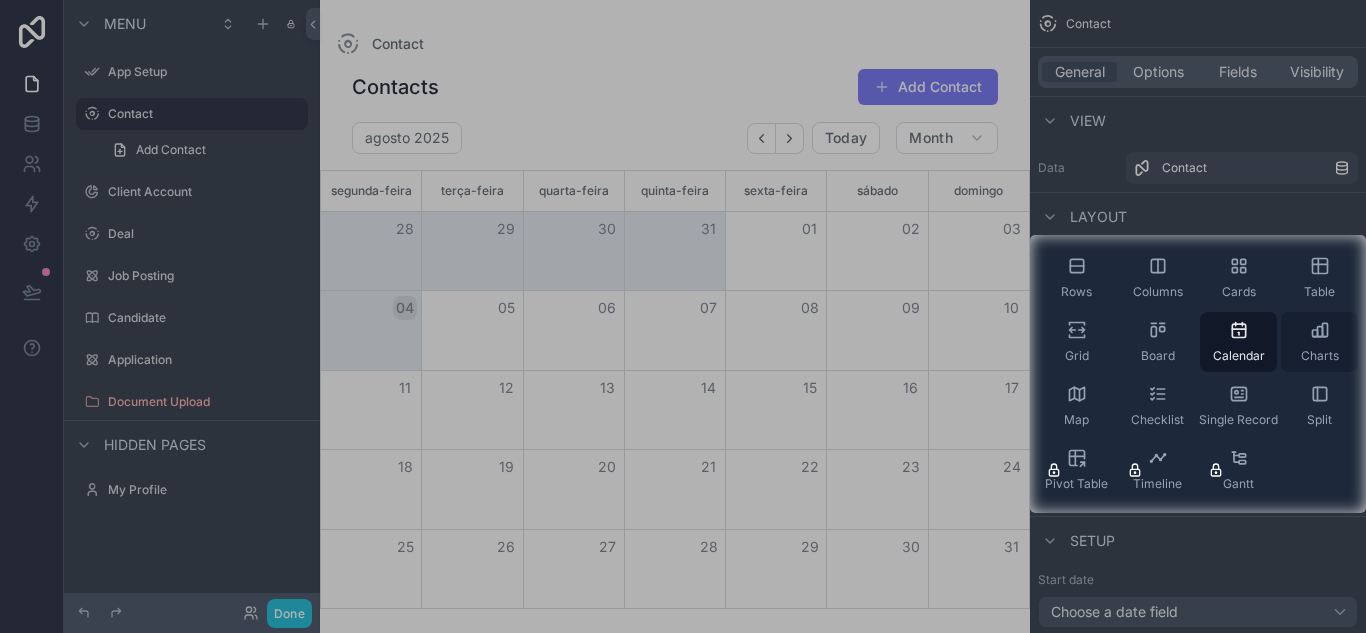 click on "Charts" at bounding box center [1320, 356] 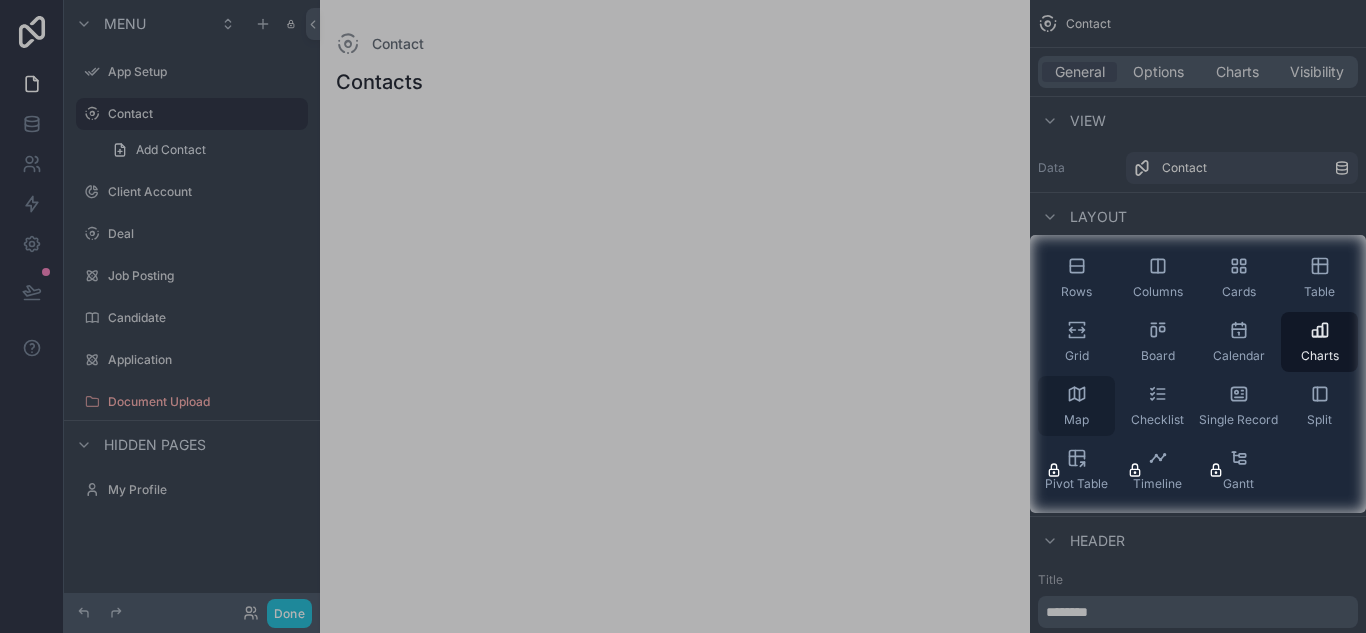 click on "Map" at bounding box center (1076, 420) 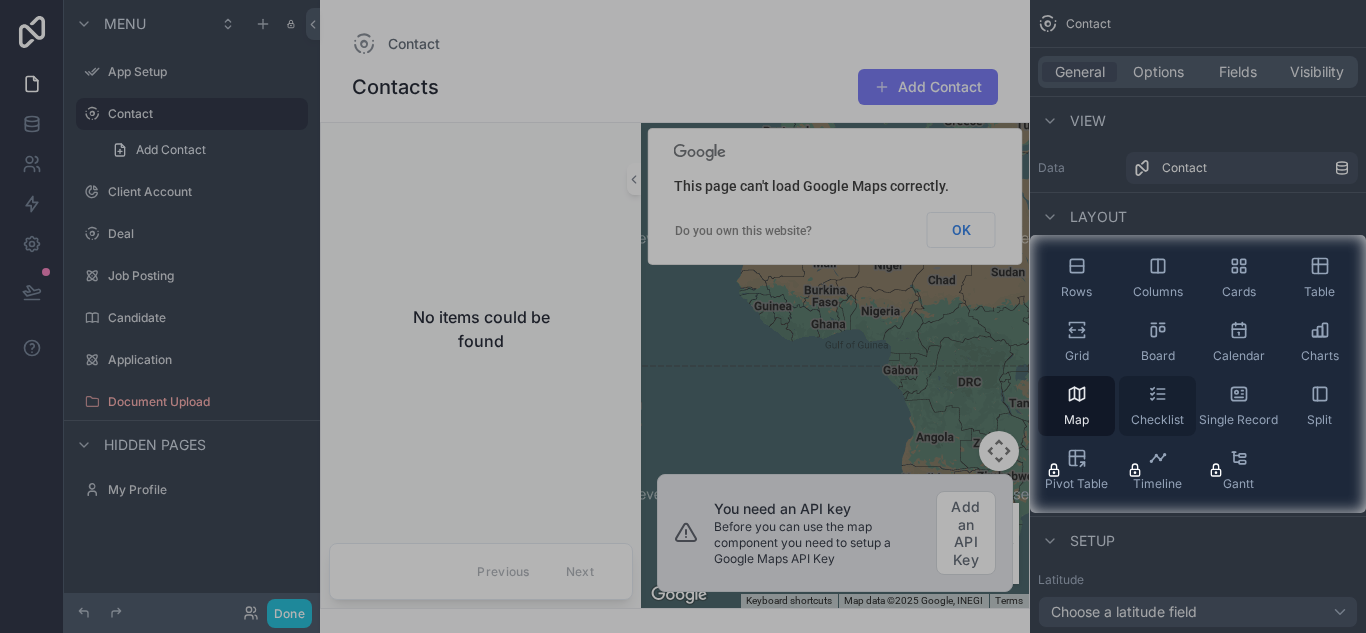 click on "Checklist" at bounding box center (1157, 406) 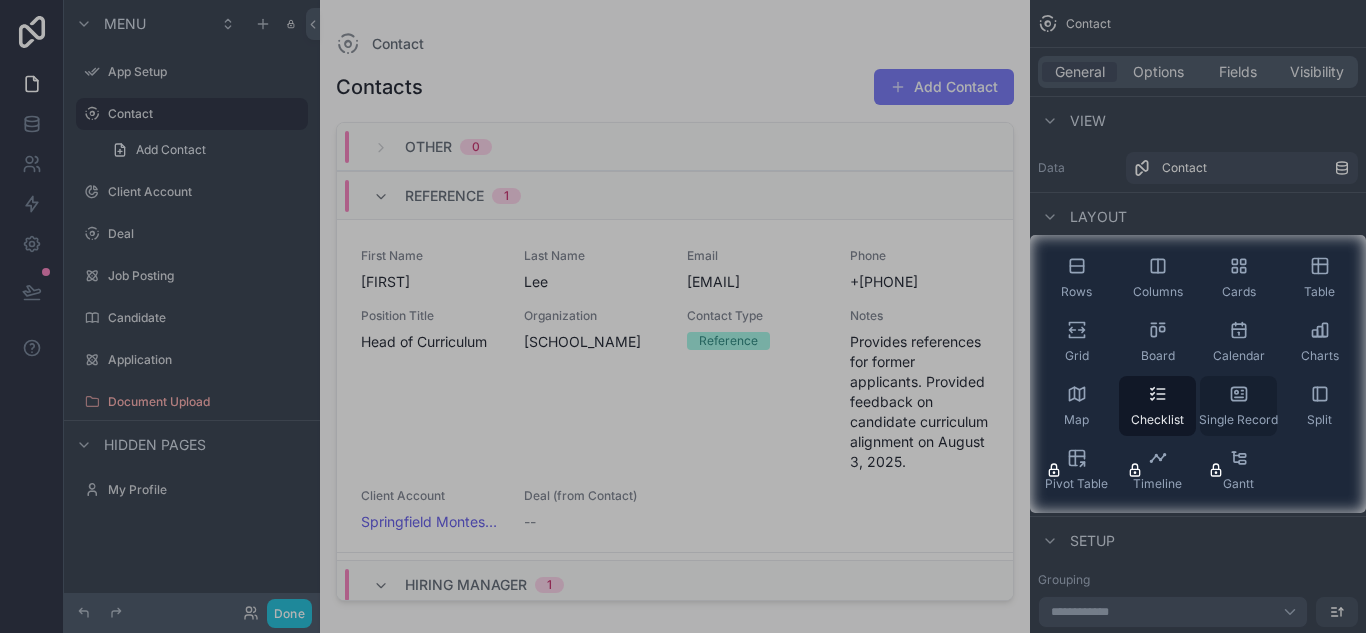 click on "Single Record" at bounding box center [1238, 406] 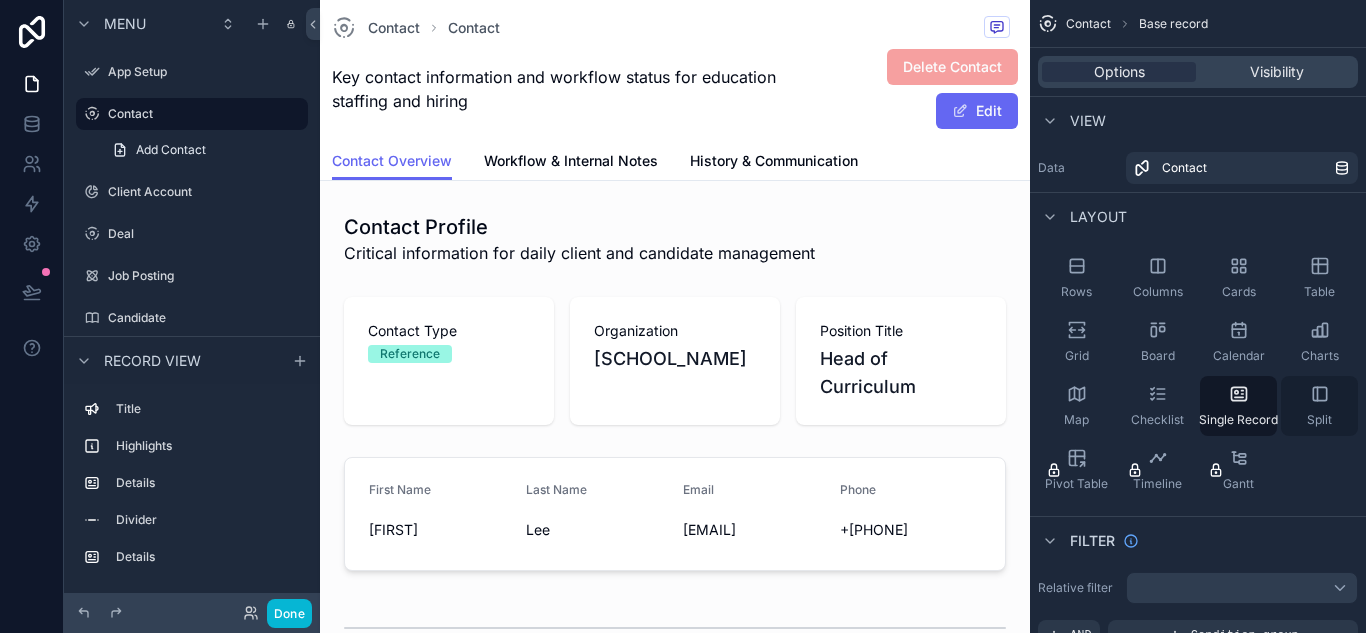 click on "Split" at bounding box center [1319, 420] 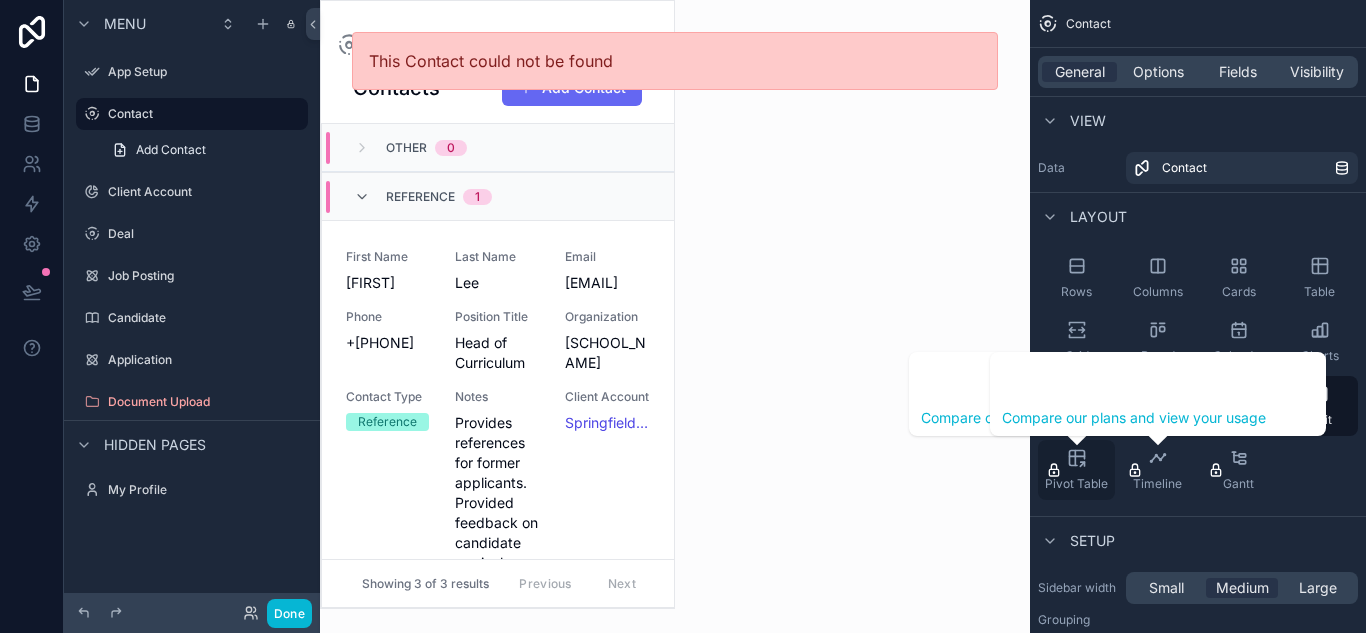 click on "Pivot Table" at bounding box center (1076, 470) 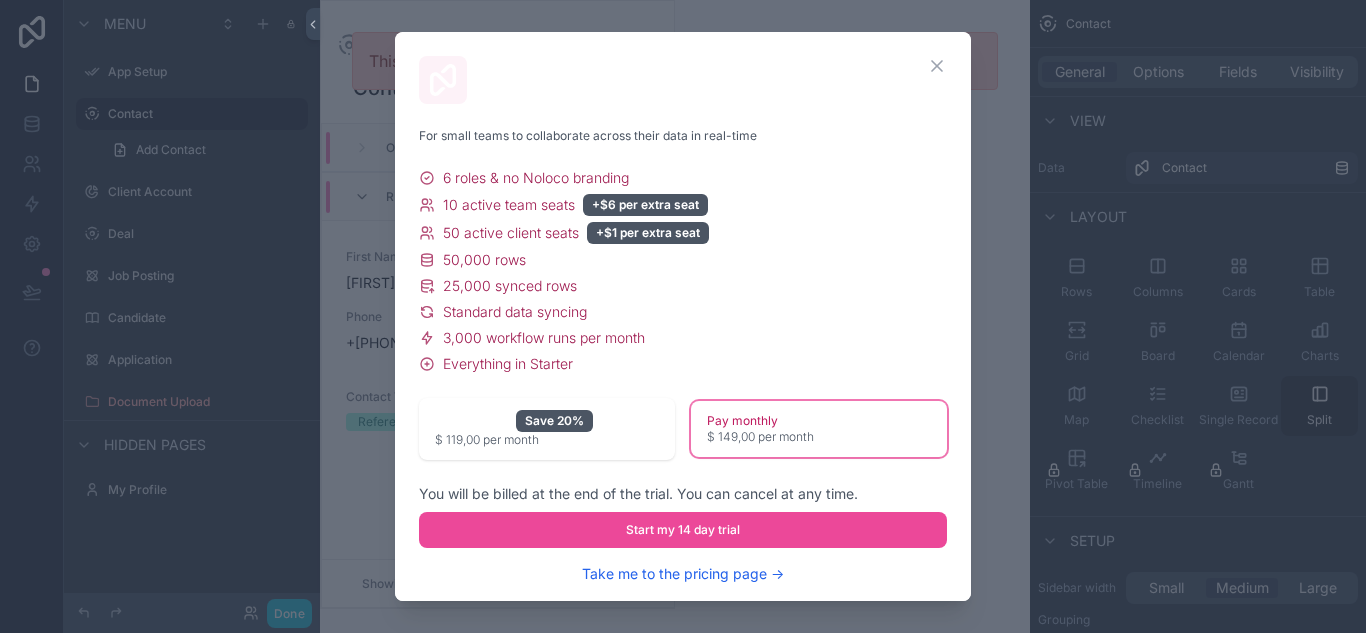 click at bounding box center (683, 316) 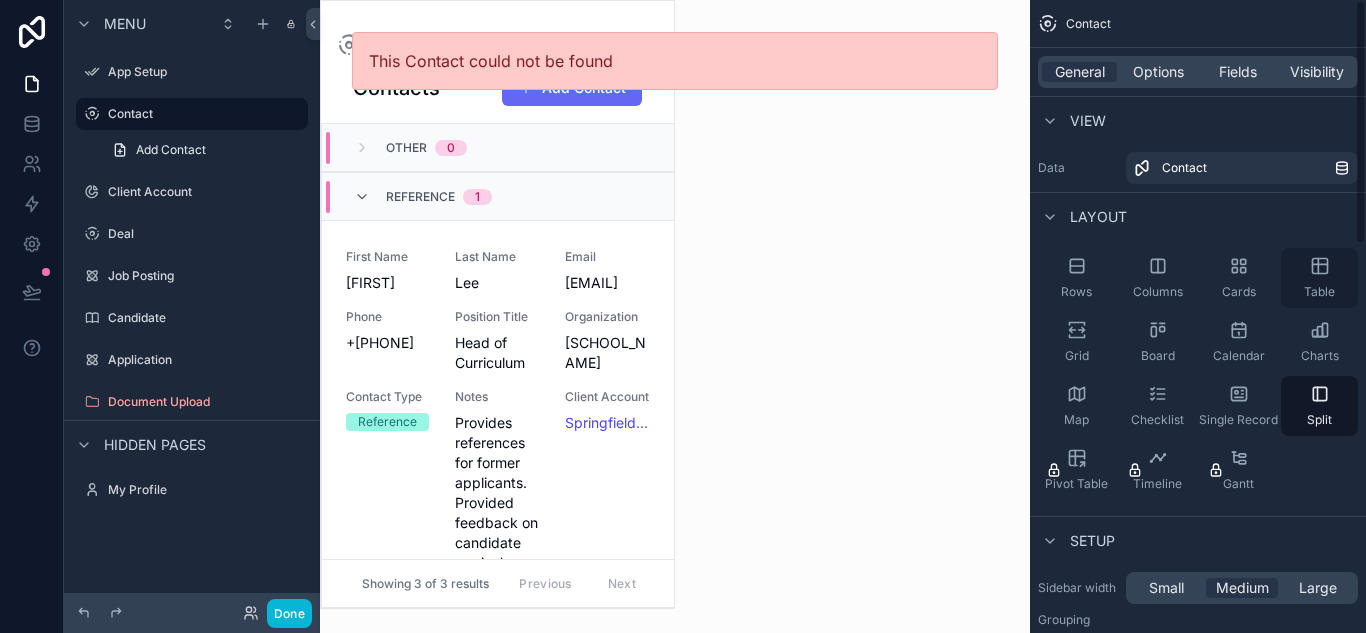 click on "Table" at bounding box center (1319, 292) 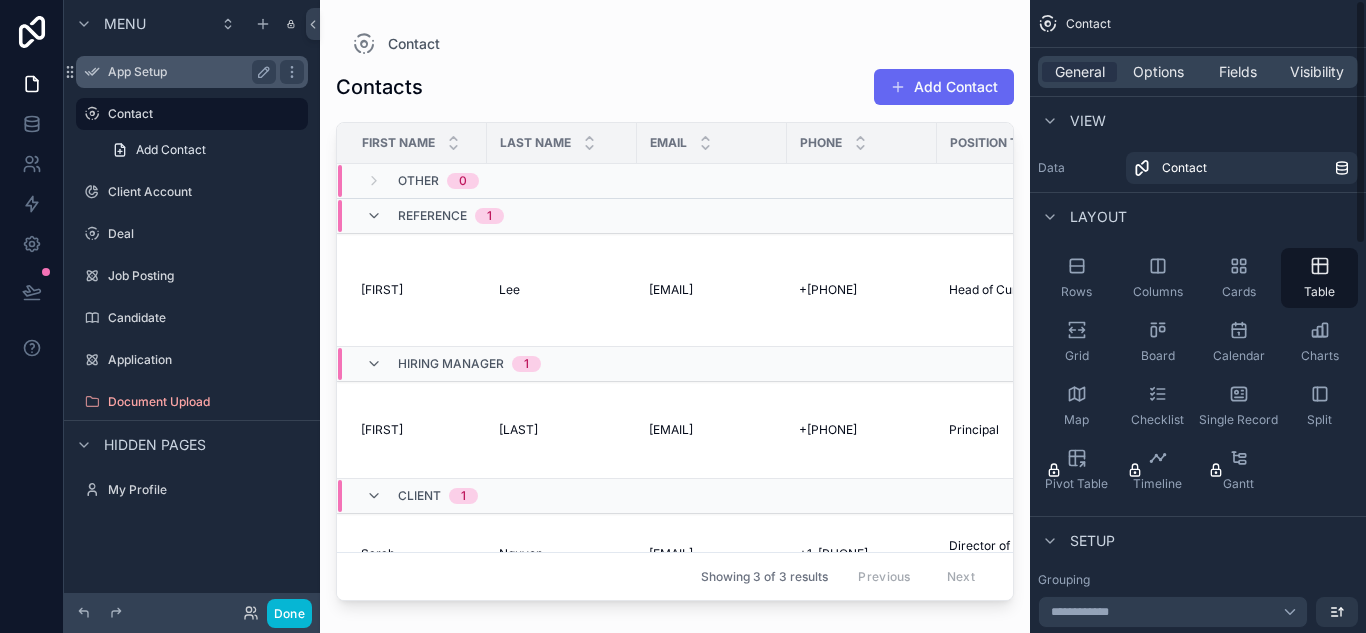 click on "App Setup" at bounding box center (188, 72) 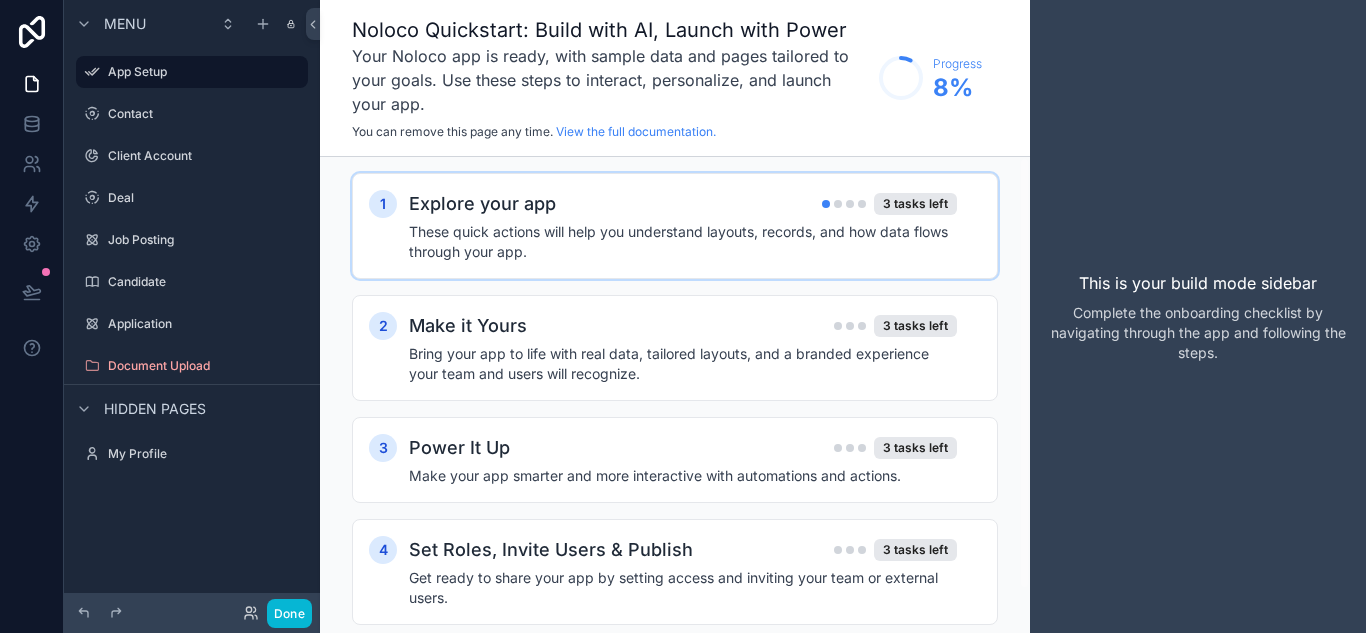 click on "These quick actions will help you understand layouts, records, and how data flows through your app." at bounding box center [683, 242] 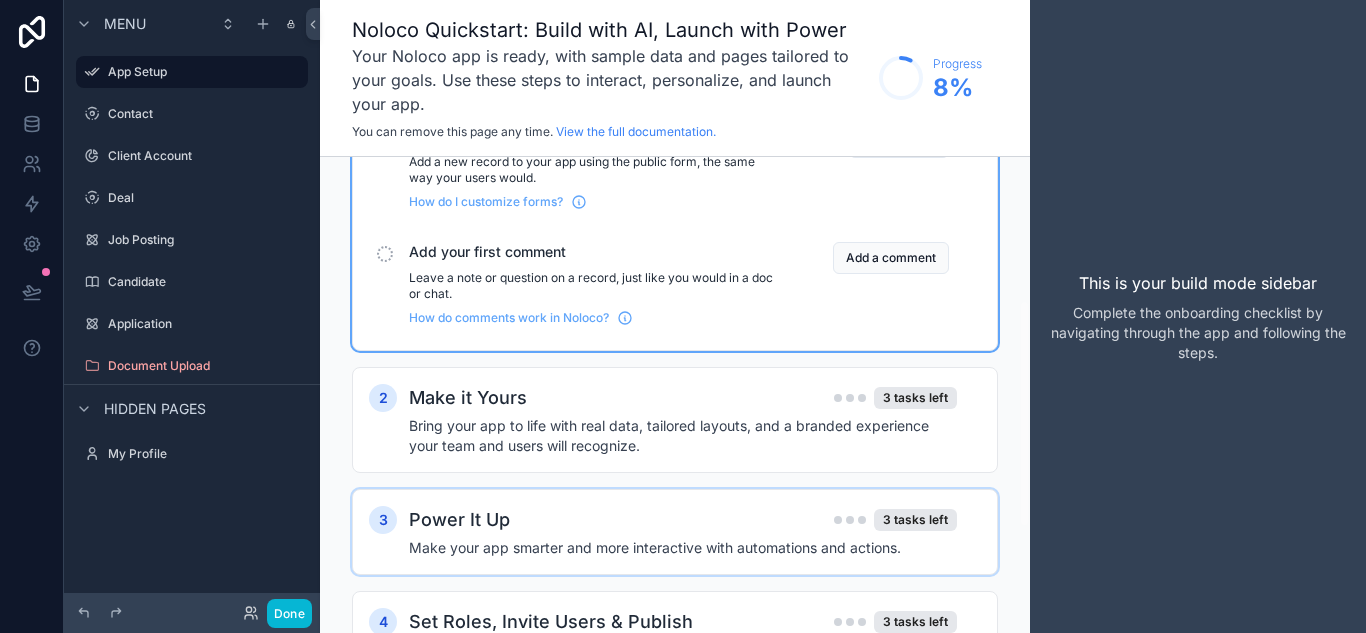 scroll, scrollTop: 500, scrollLeft: 0, axis: vertical 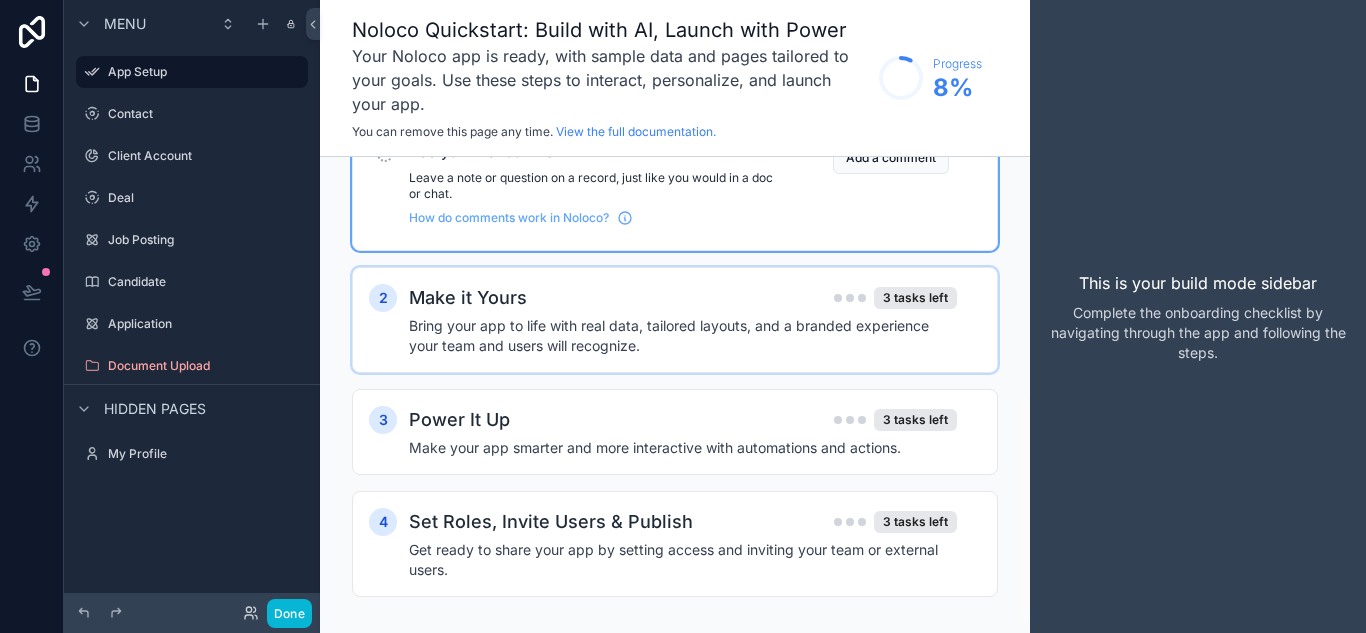 click on "Bring your app to life with real data, tailored layouts, and a branded experience your team and users will recognize." at bounding box center (683, 336) 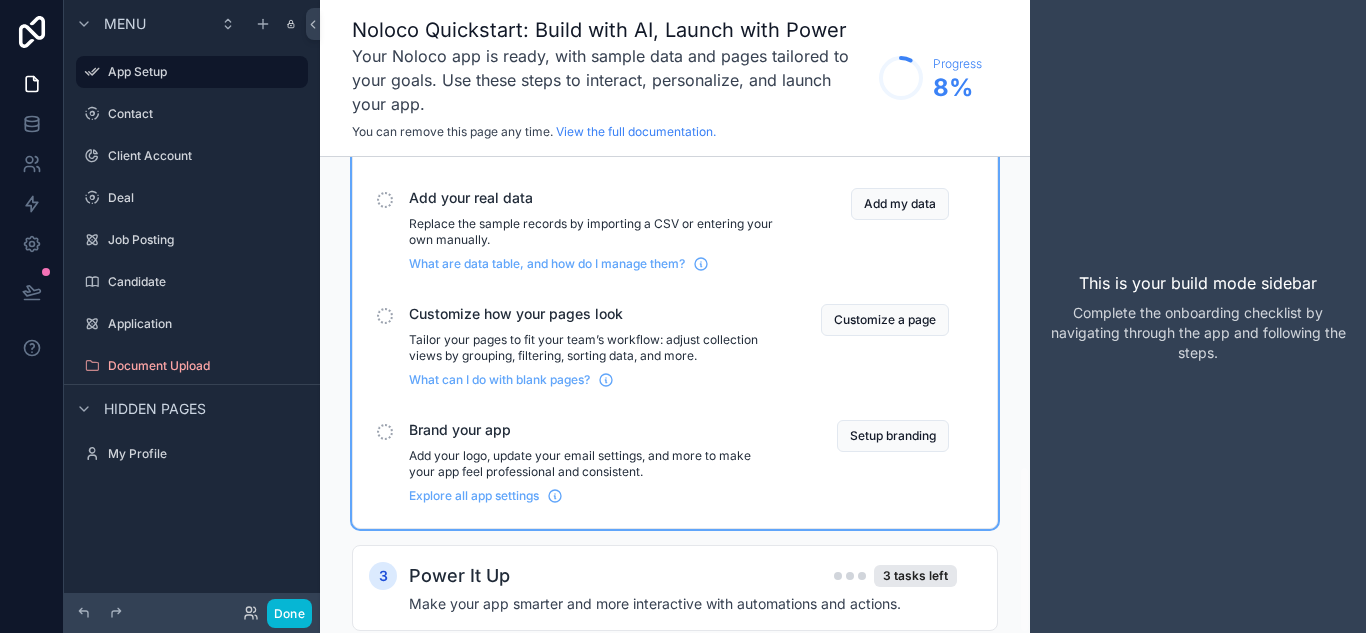 scroll, scrollTop: 876, scrollLeft: 0, axis: vertical 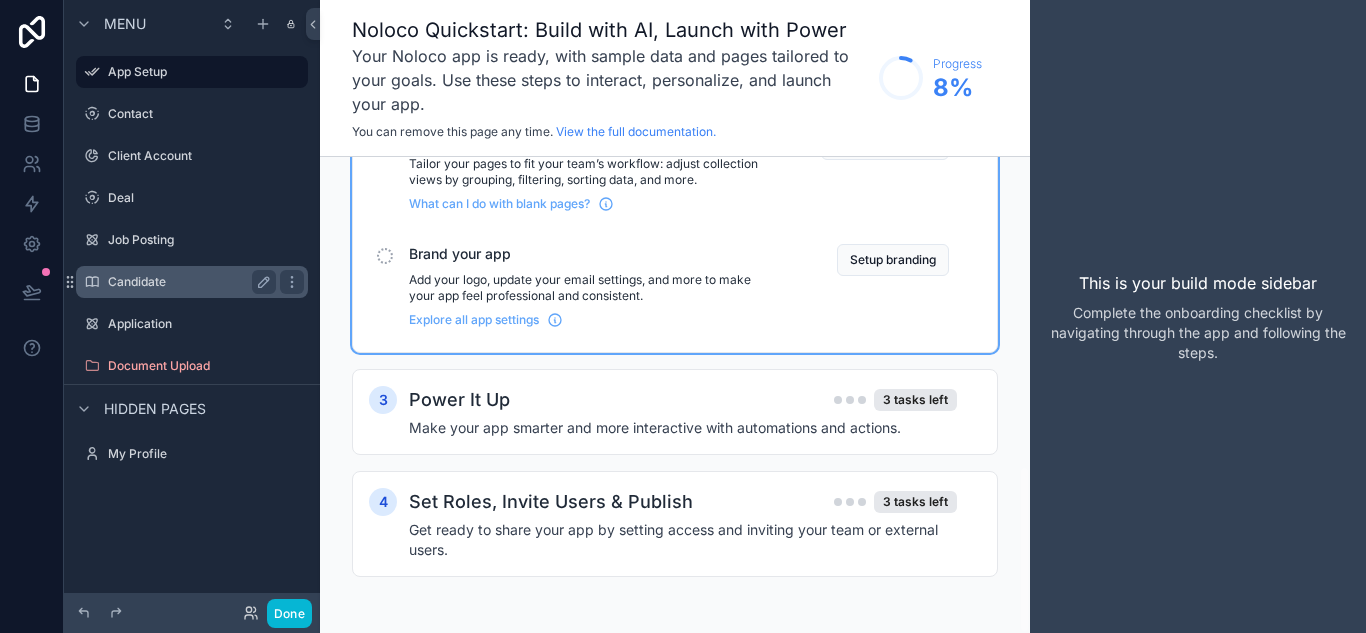 click on "Candidate" at bounding box center (188, 282) 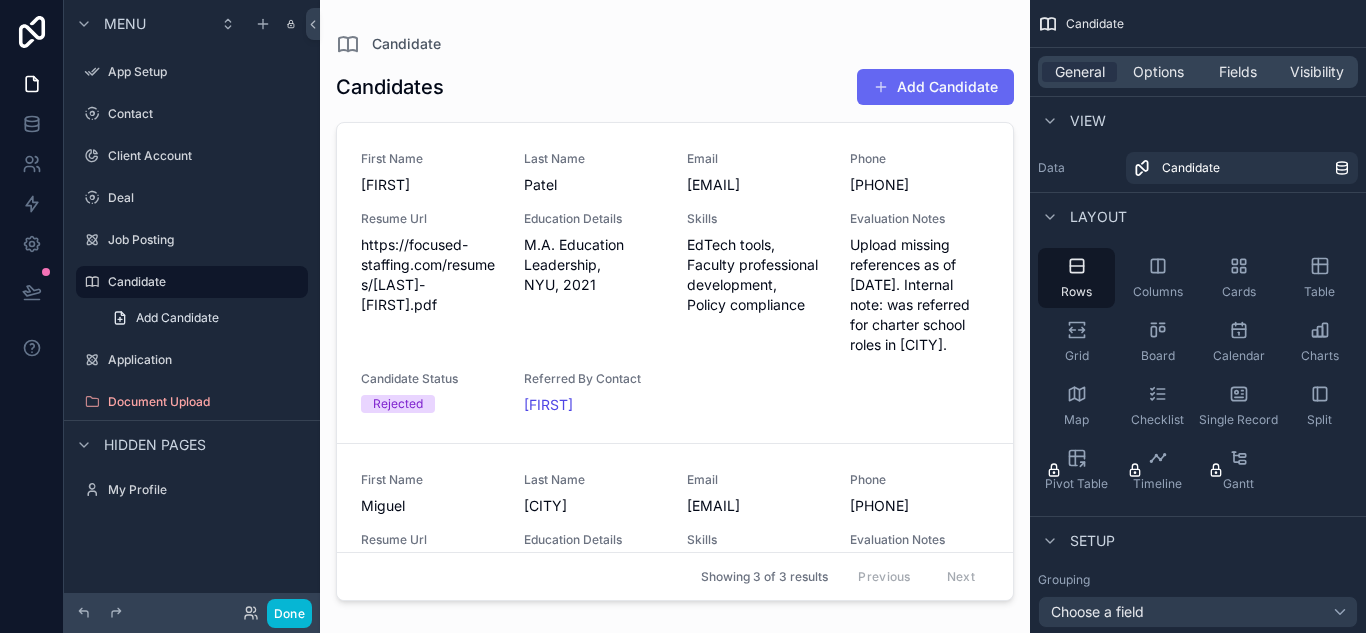 drag, startPoint x: 1004, startPoint y: 191, endPoint x: 1002, endPoint y: 218, distance: 27.073973 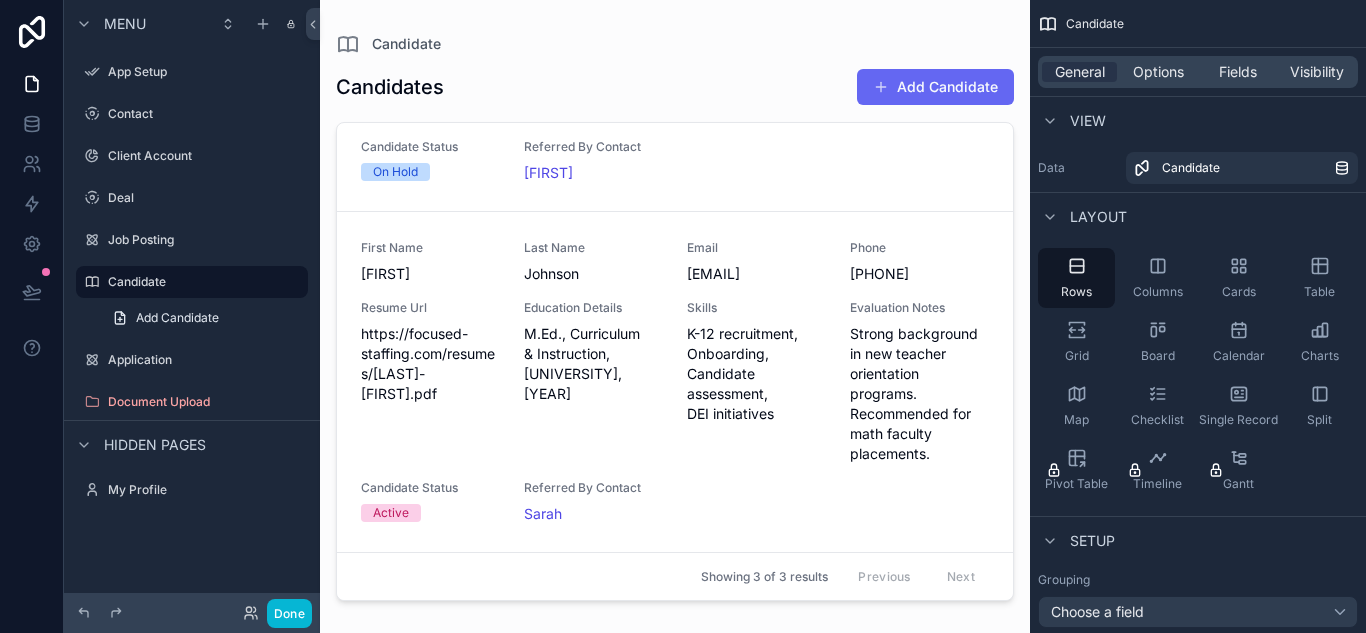 scroll, scrollTop: 0, scrollLeft: 0, axis: both 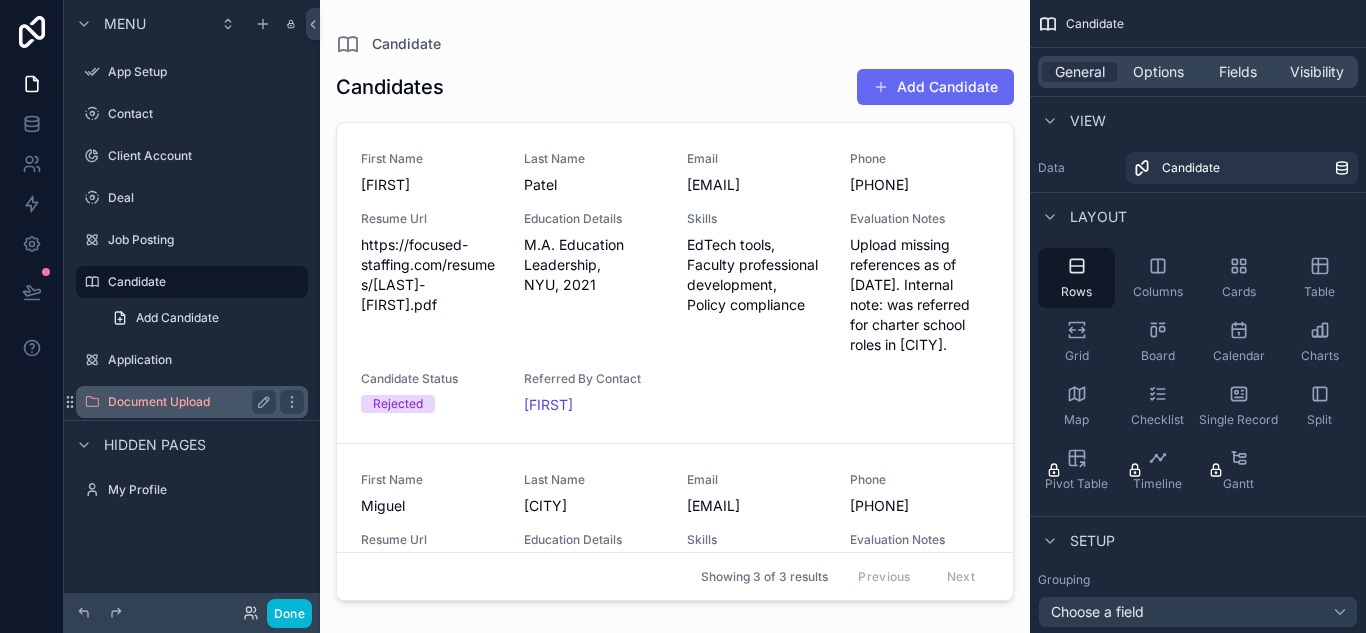 click on "Document Upload" at bounding box center (192, 402) 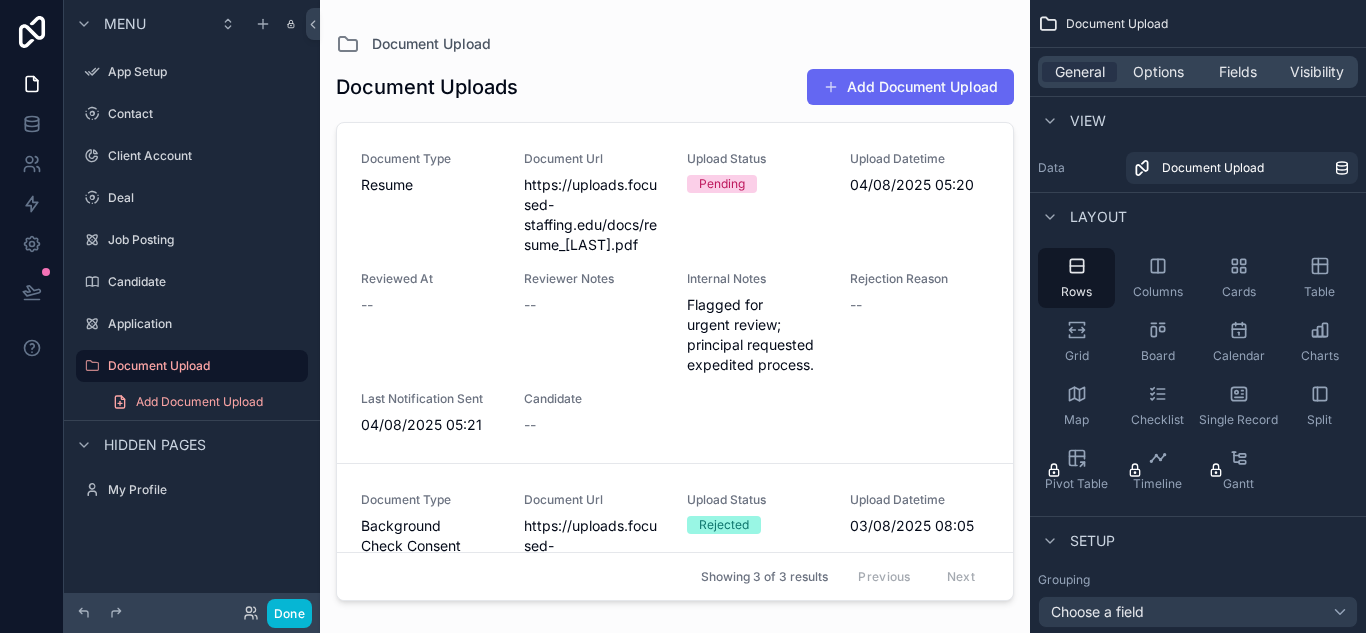 click at bounding box center [675, 304] 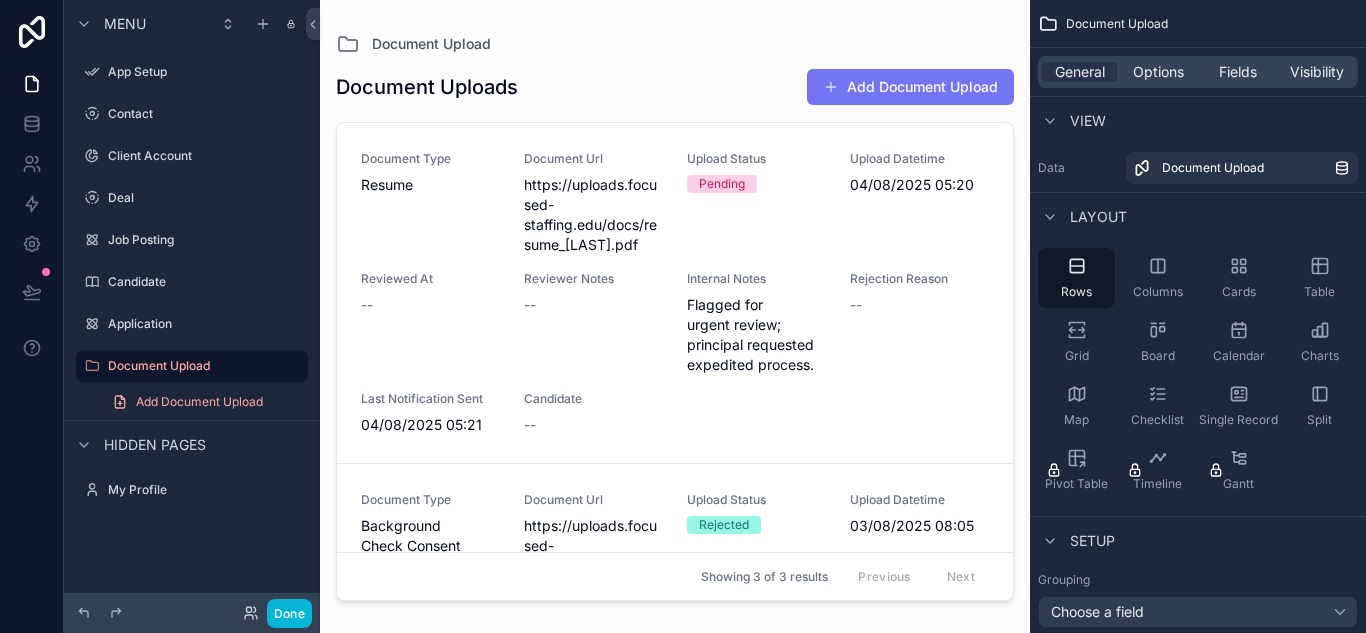 click on "Add Document Upload" at bounding box center [910, 87] 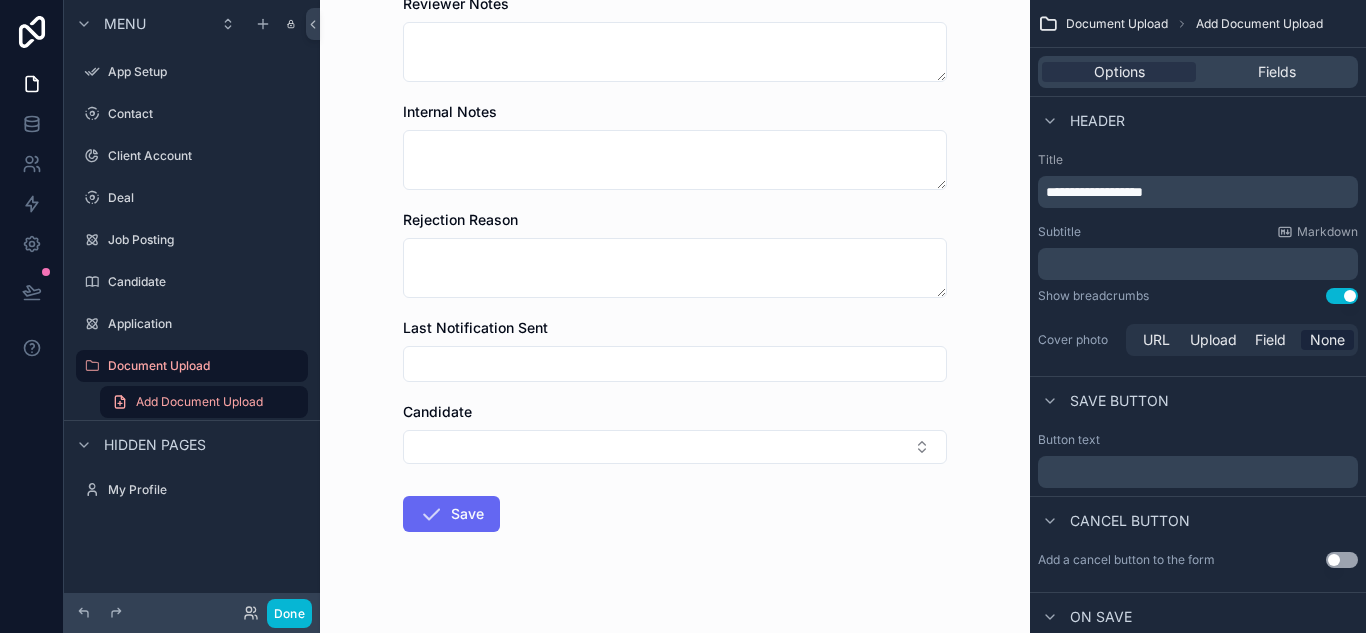 scroll, scrollTop: 627, scrollLeft: 0, axis: vertical 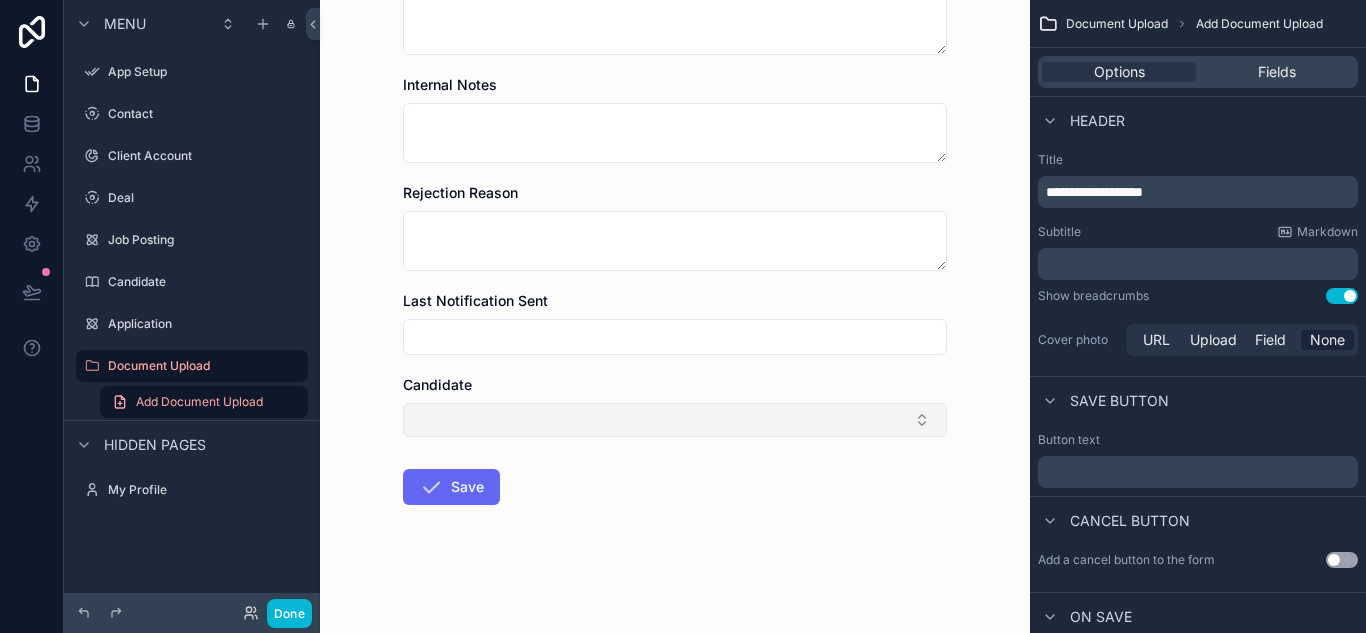 click at bounding box center [675, 420] 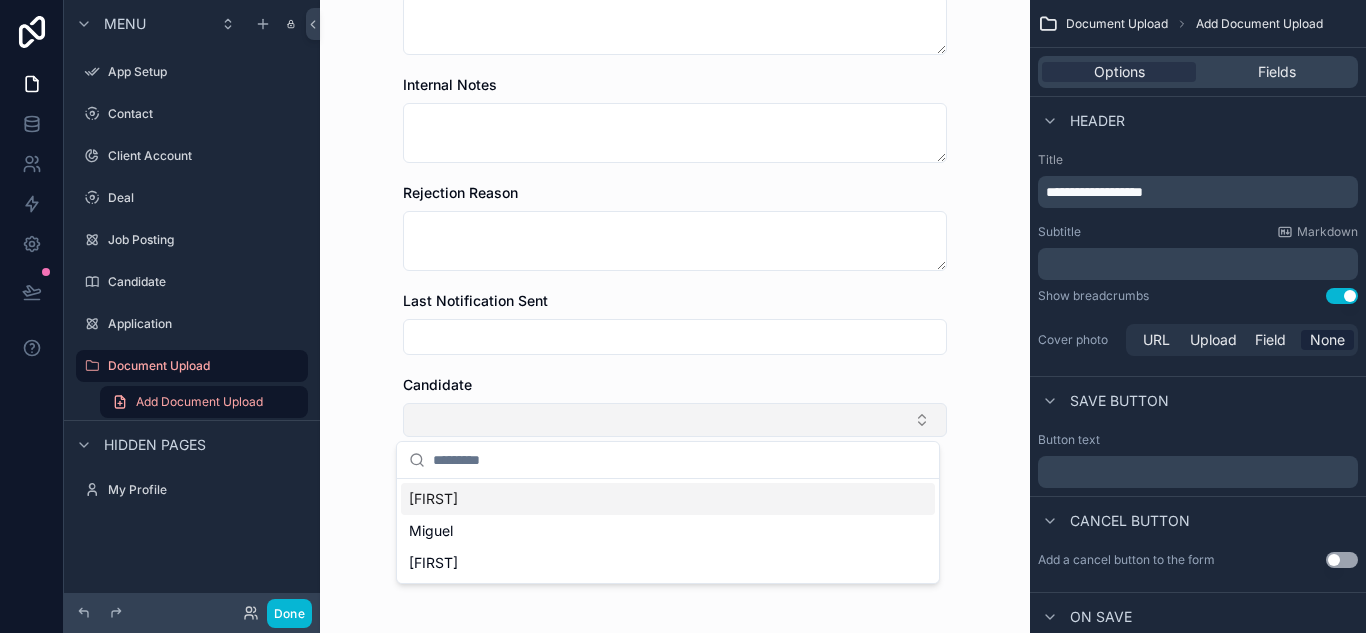 click at bounding box center (675, 420) 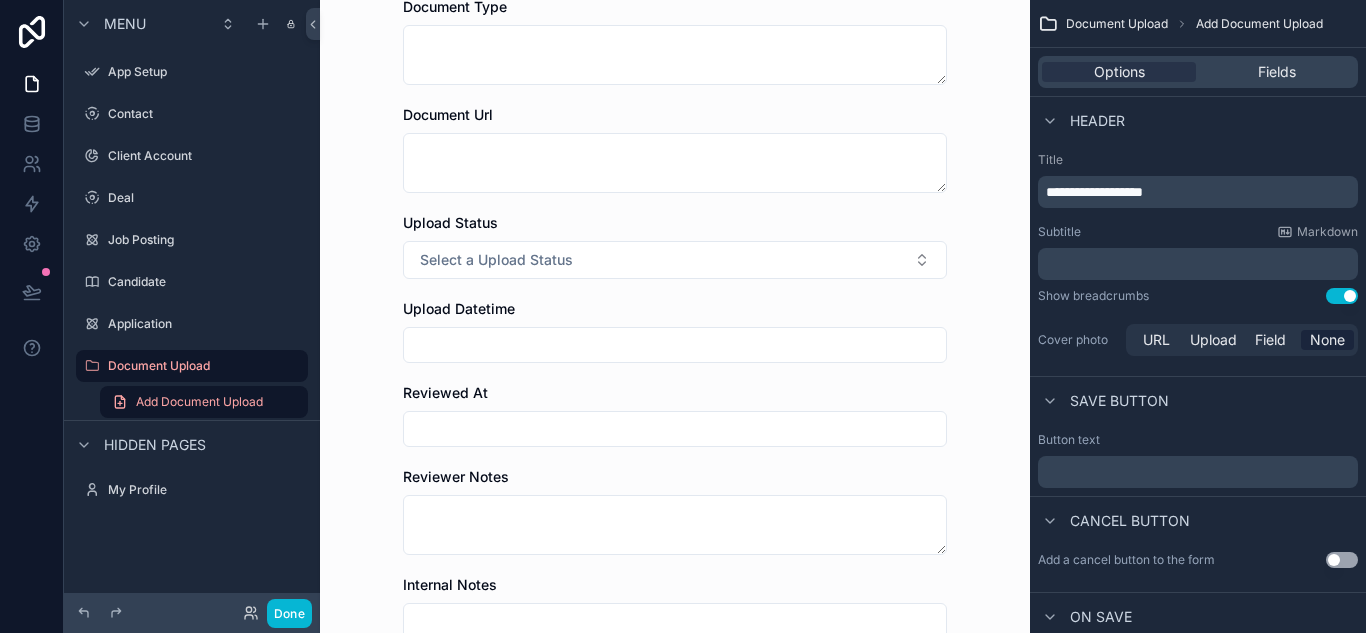 scroll, scrollTop: 0, scrollLeft: 0, axis: both 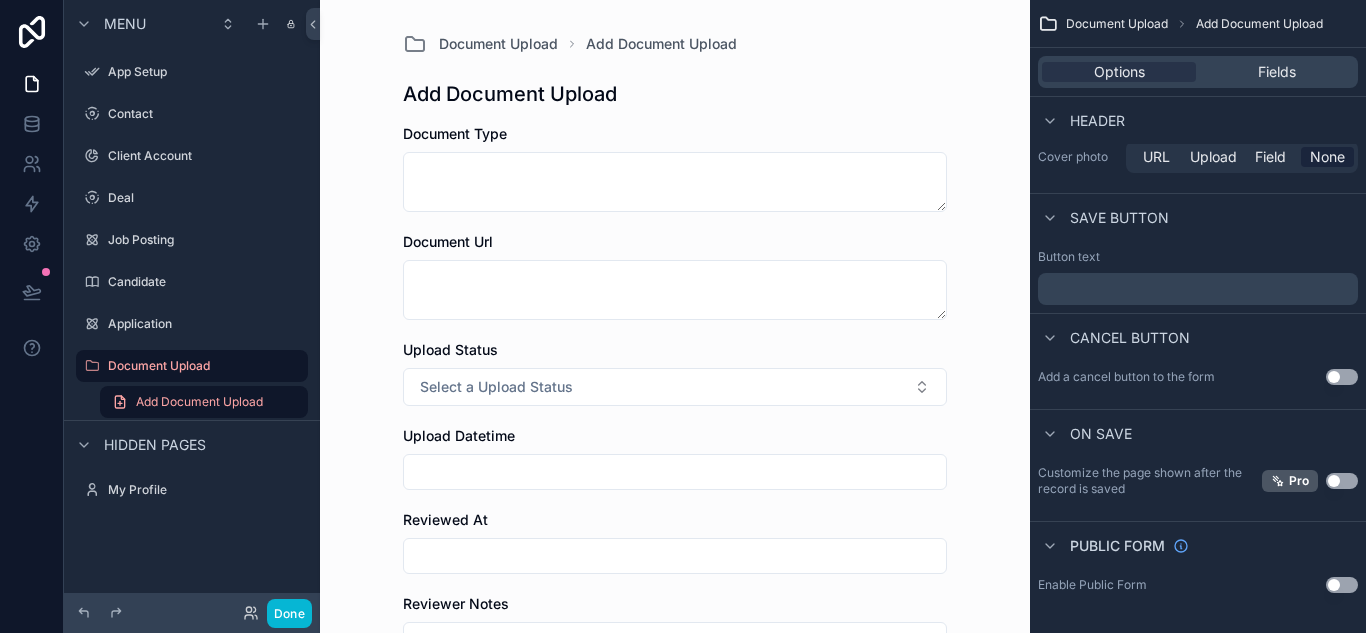 click on "Use setting" at bounding box center [1342, 377] 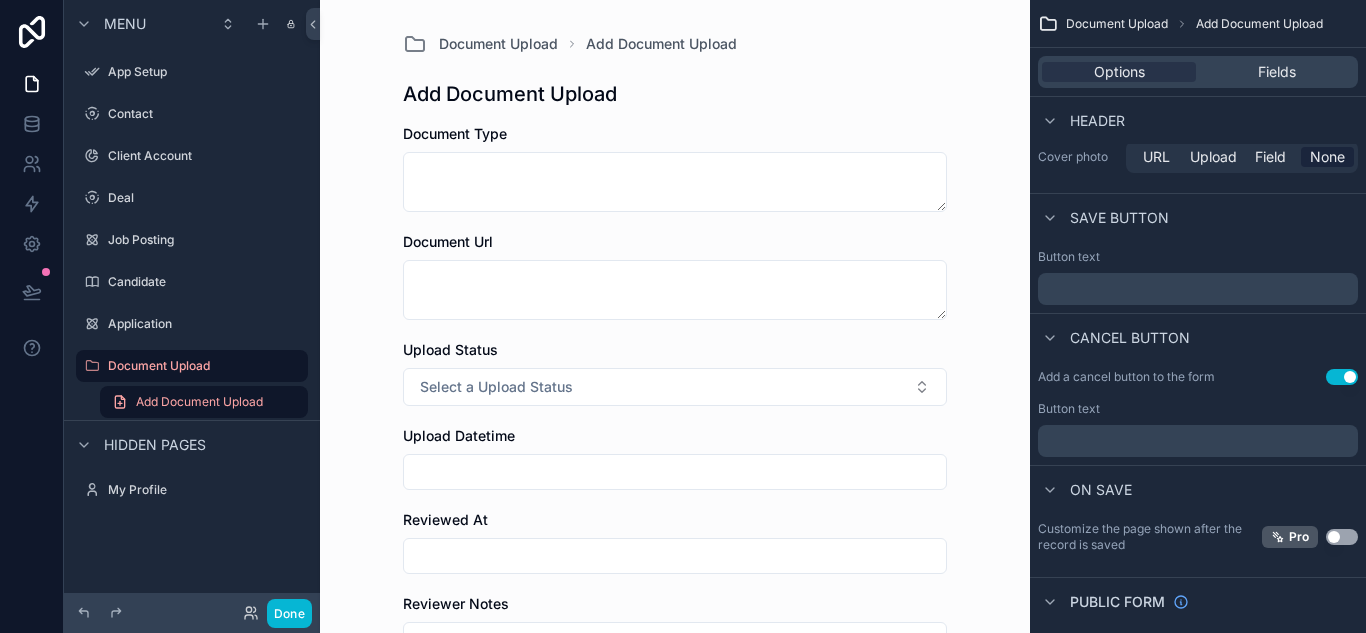 click on "Button text" at bounding box center [1198, 409] 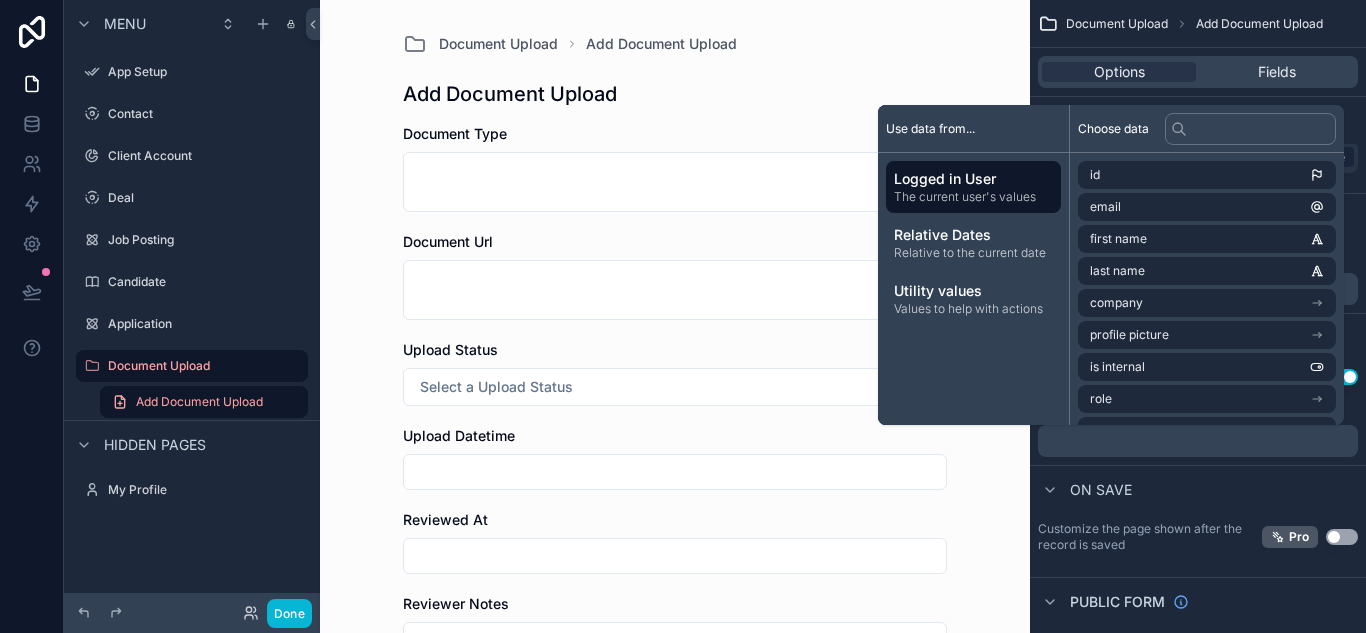 click on "On save" at bounding box center [1198, 489] 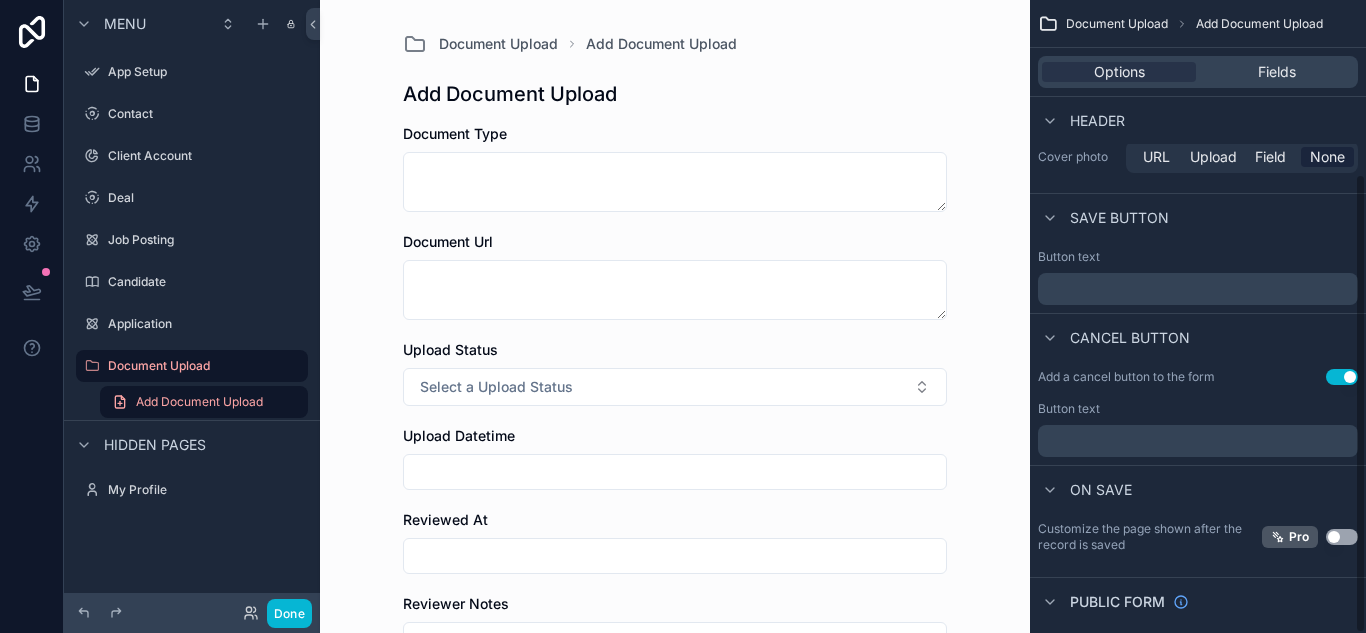 scroll, scrollTop: 239, scrollLeft: 0, axis: vertical 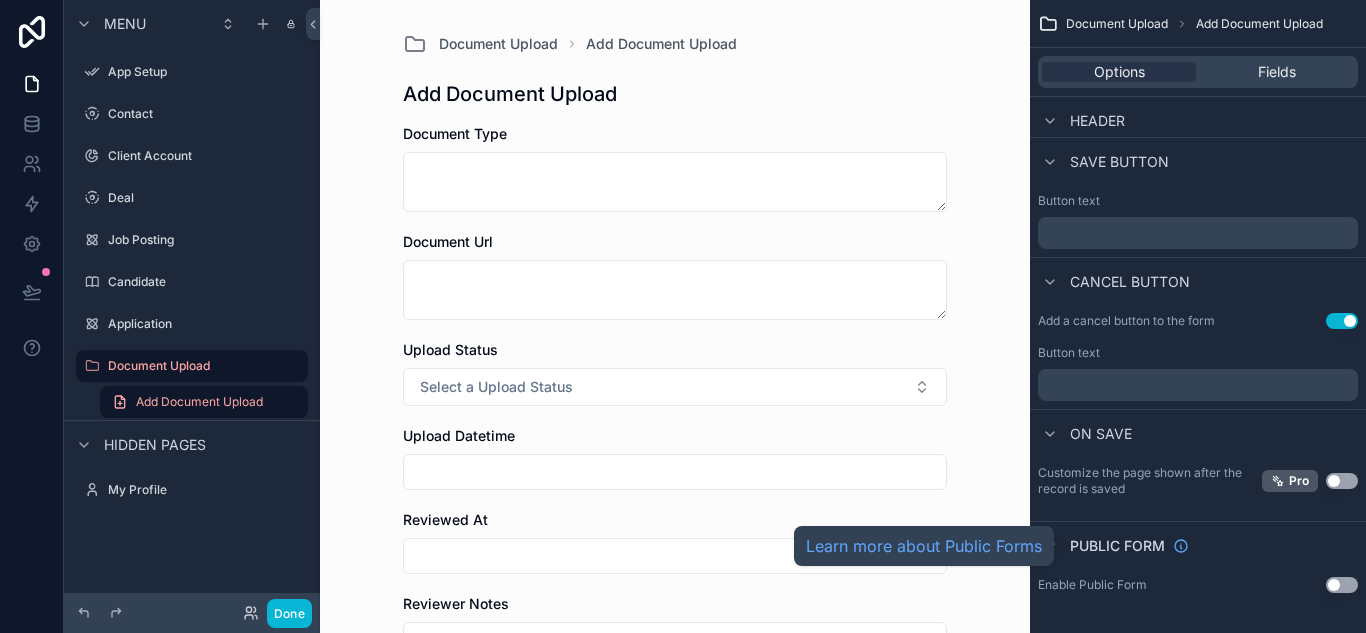 click on "Public form" at bounding box center (1129, 546) 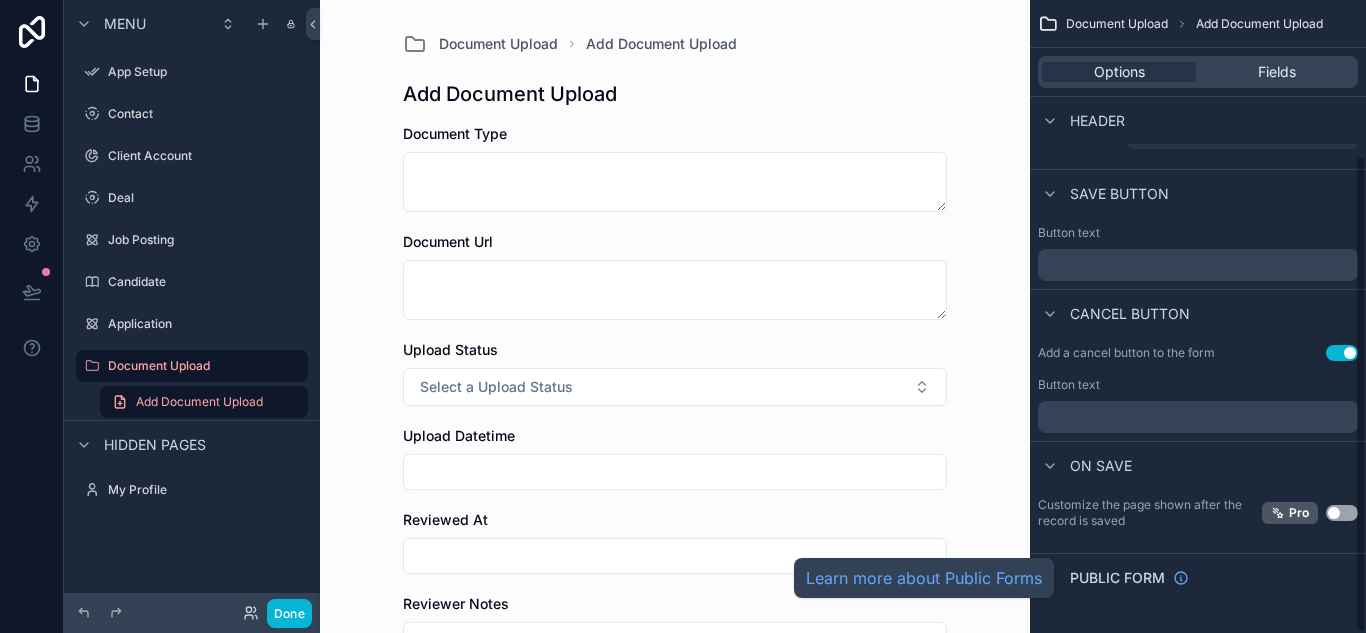click on "Public form" at bounding box center [1117, 578] 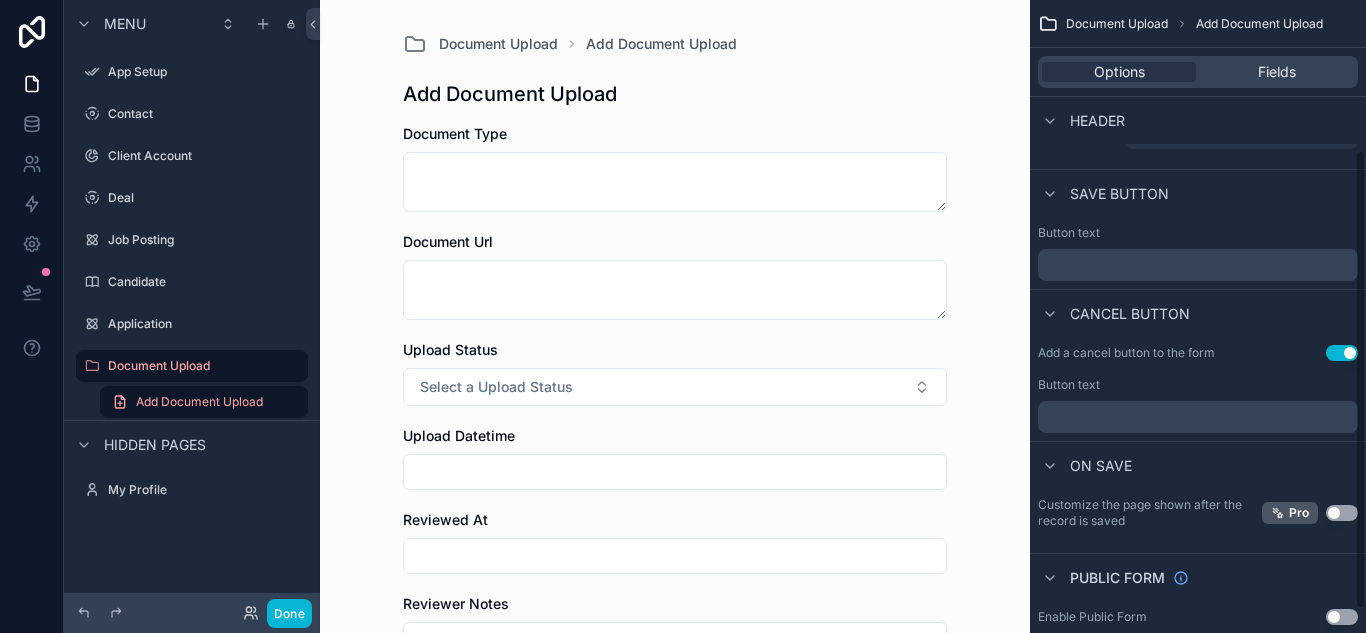scroll, scrollTop: 239, scrollLeft: 0, axis: vertical 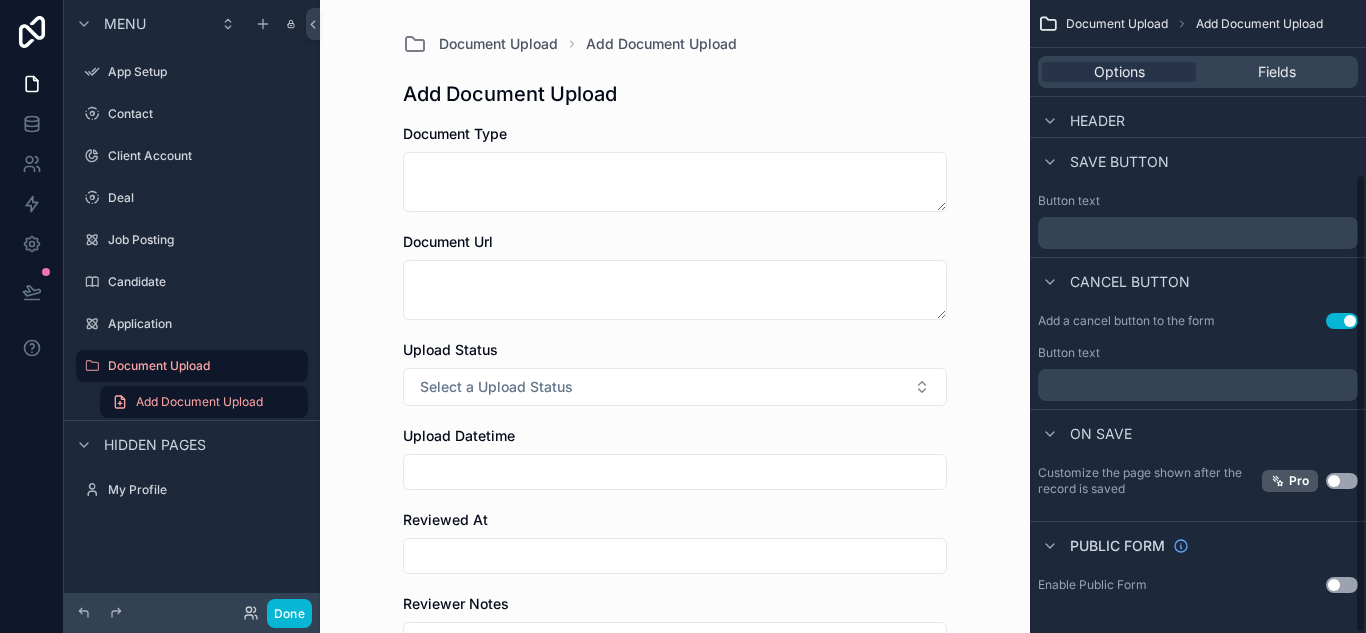click on "Use setting" at bounding box center [1342, 585] 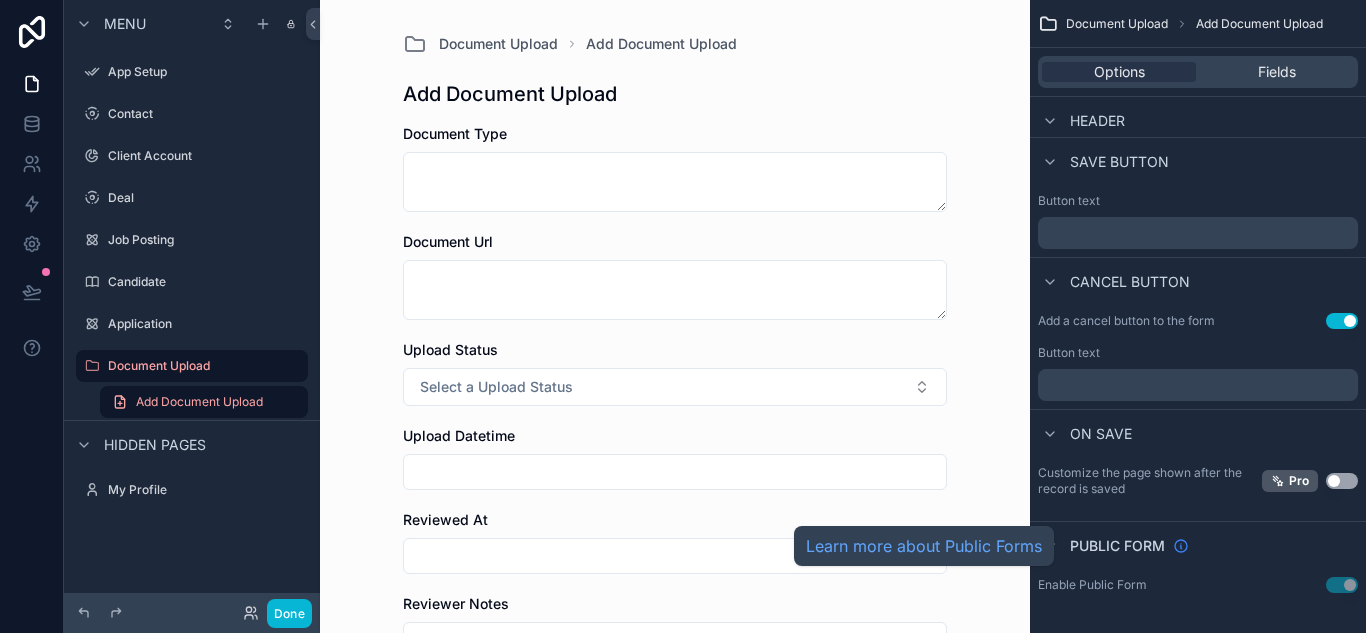 click 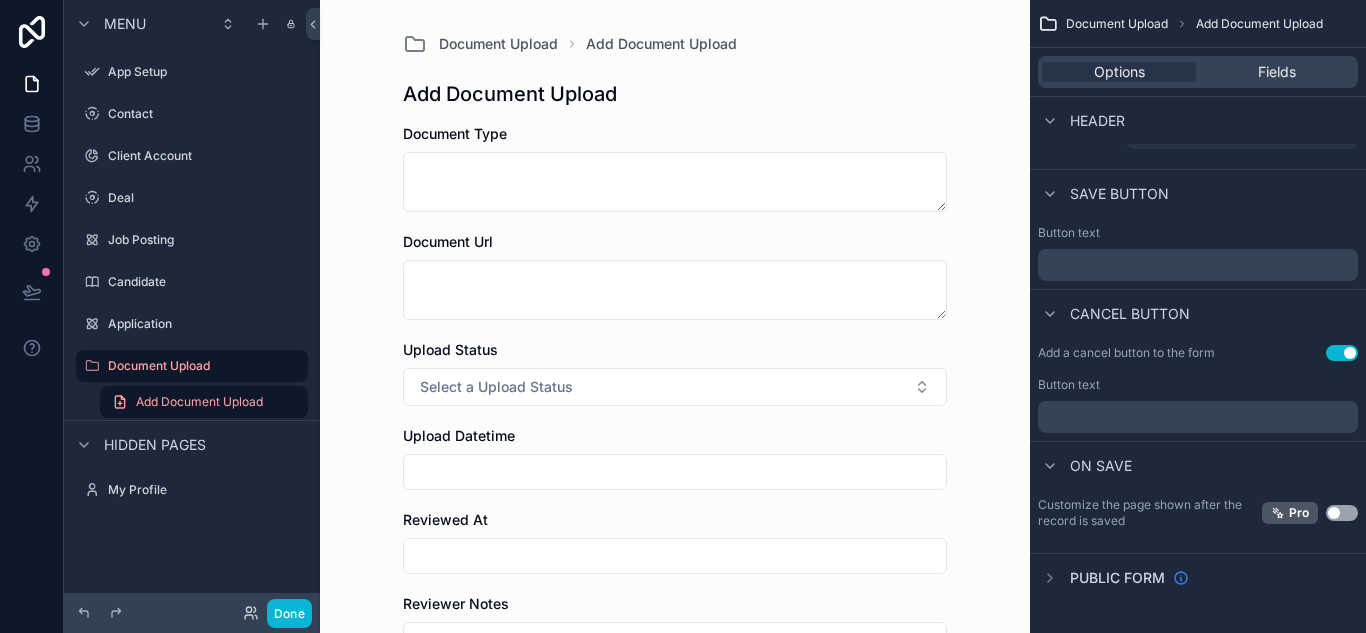 scroll, scrollTop: 207, scrollLeft: 0, axis: vertical 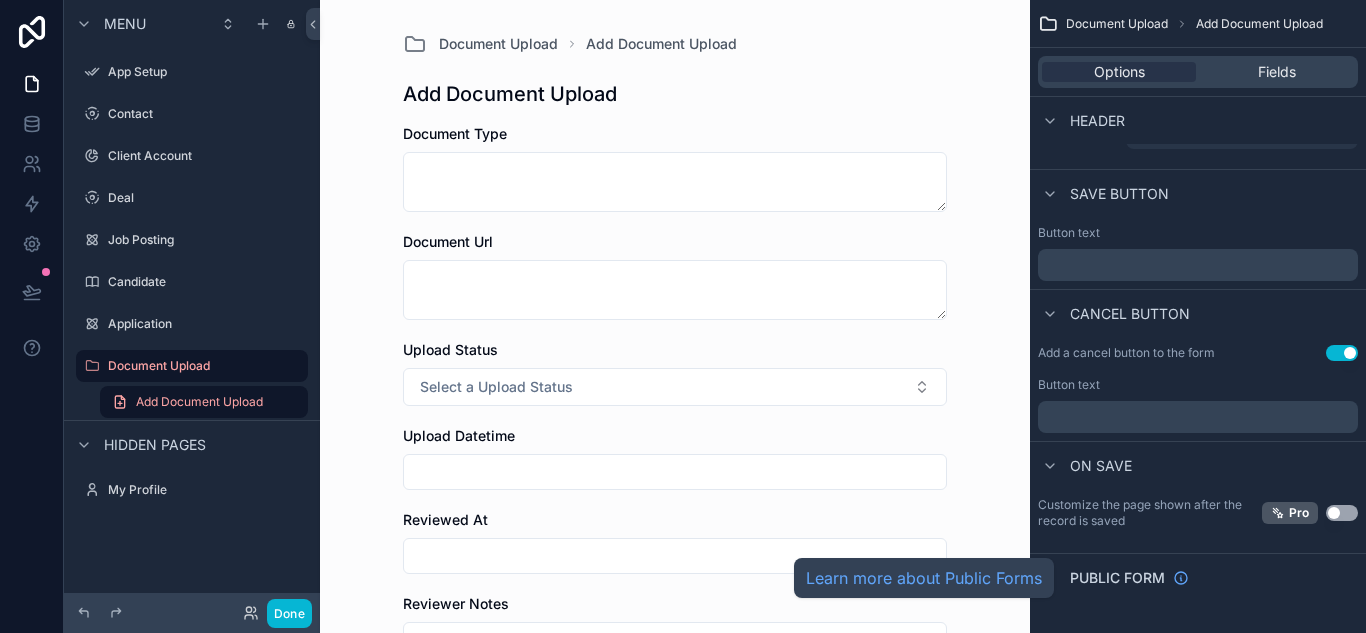 click on "Public form" at bounding box center (1198, 577) 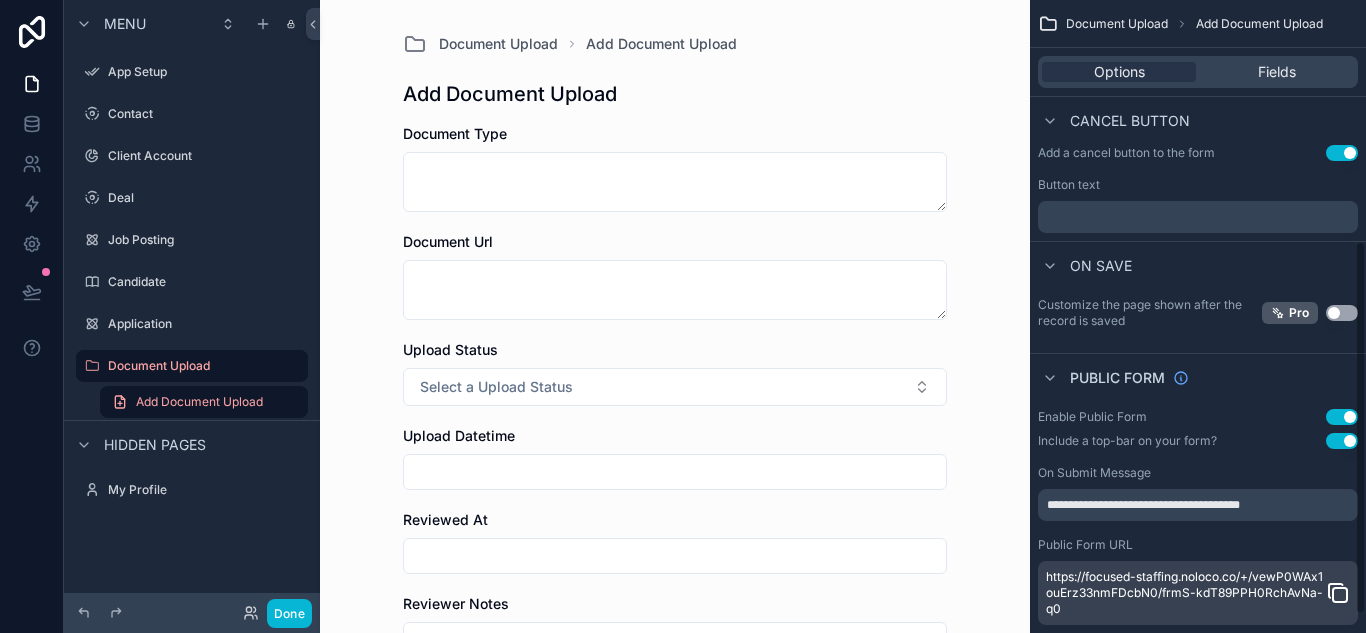 scroll, scrollTop: 439, scrollLeft: 0, axis: vertical 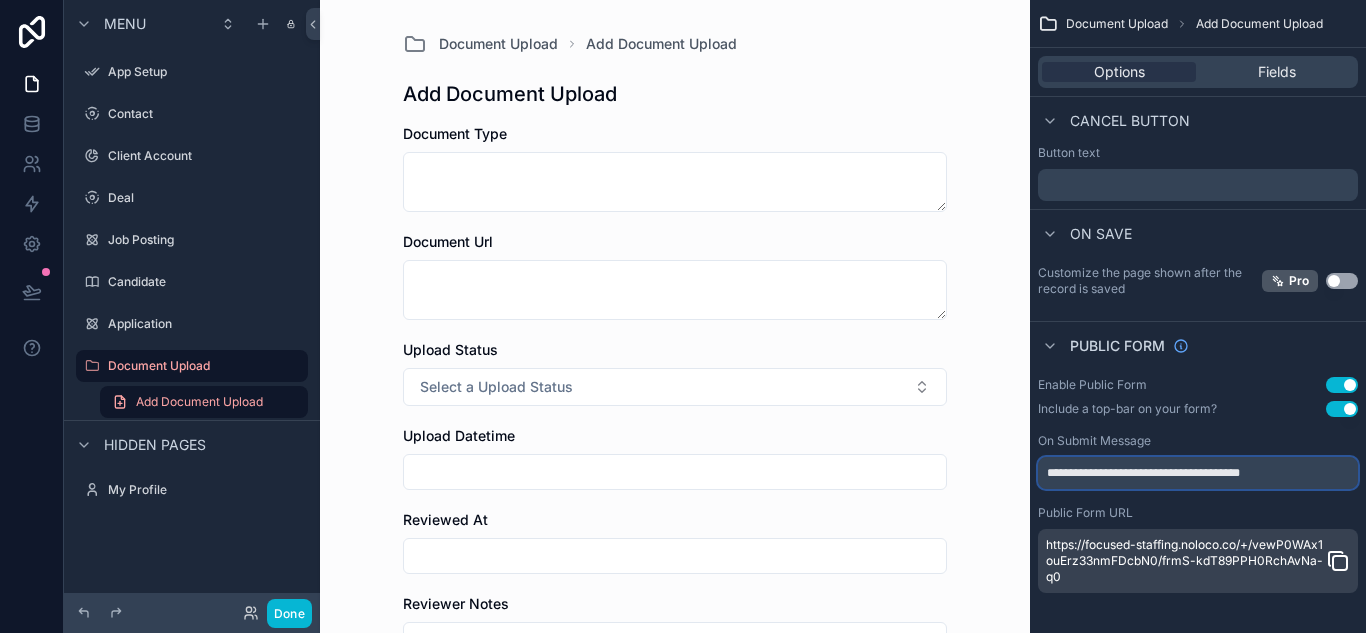 click on "**********" at bounding box center (1198, 473) 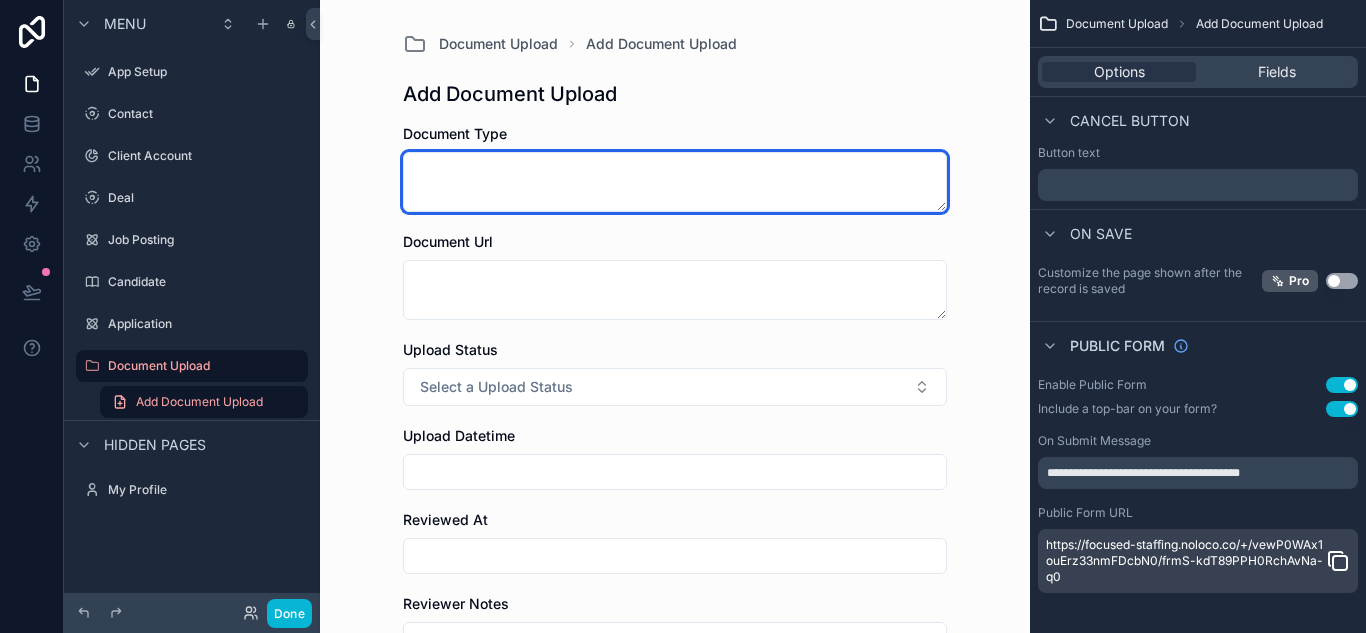 click at bounding box center (675, 182) 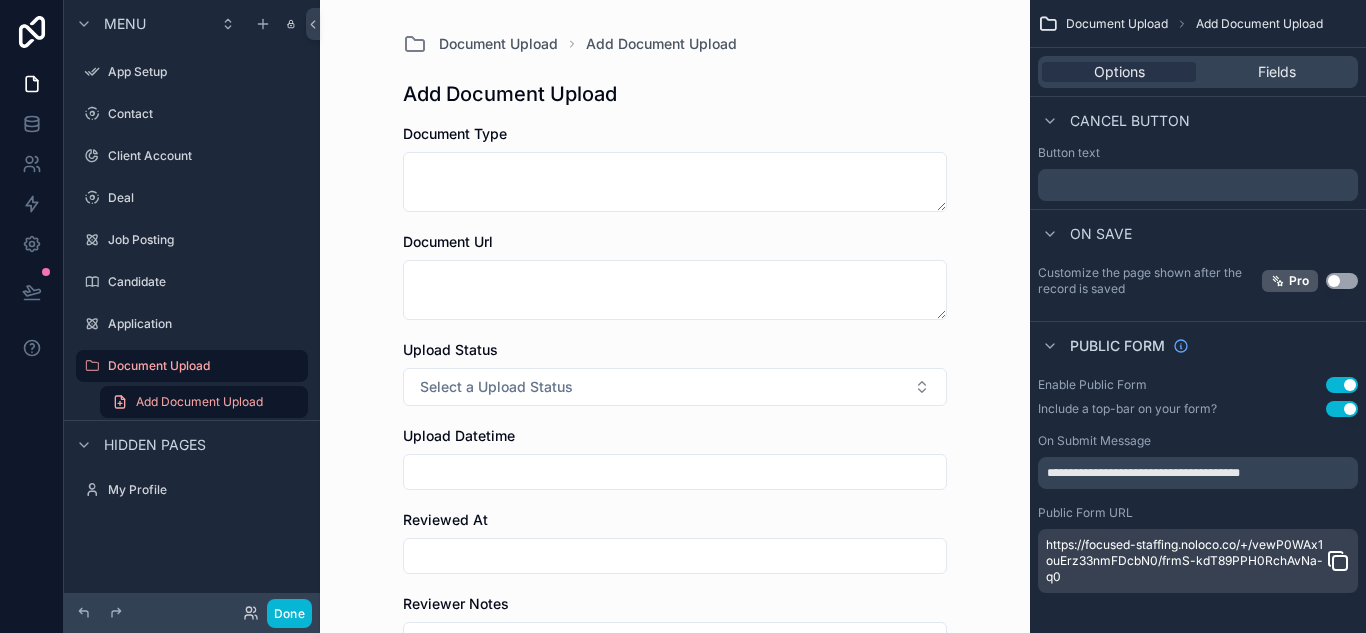 click on "Add Document Upload" at bounding box center [510, 94] 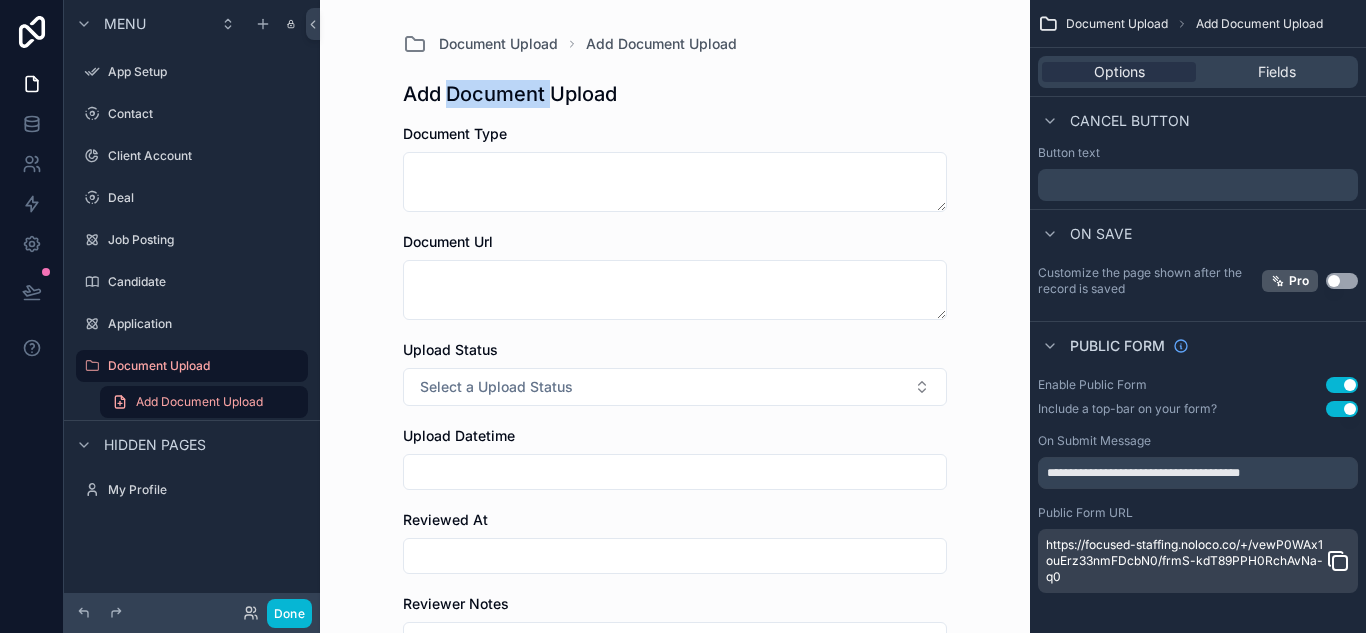 click on "Add Document Upload" at bounding box center (510, 94) 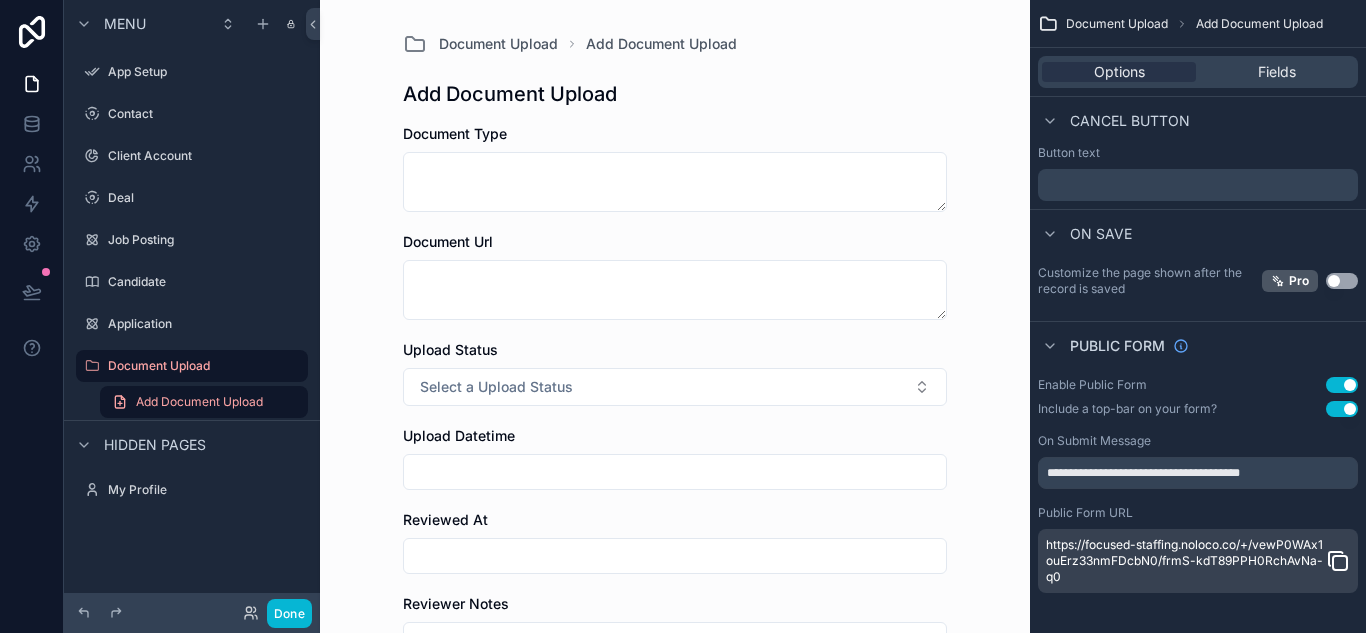 click on "Add Document Upload" at bounding box center (675, 94) 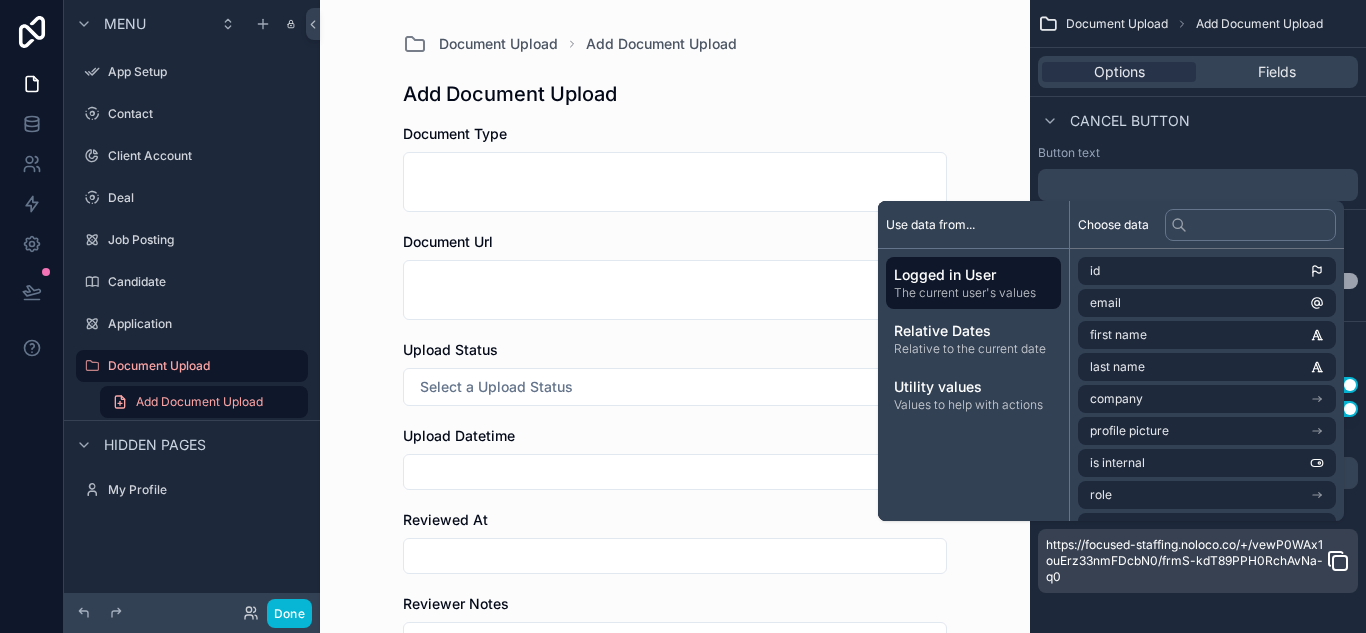 click on "Cancel button" at bounding box center (1198, 120) 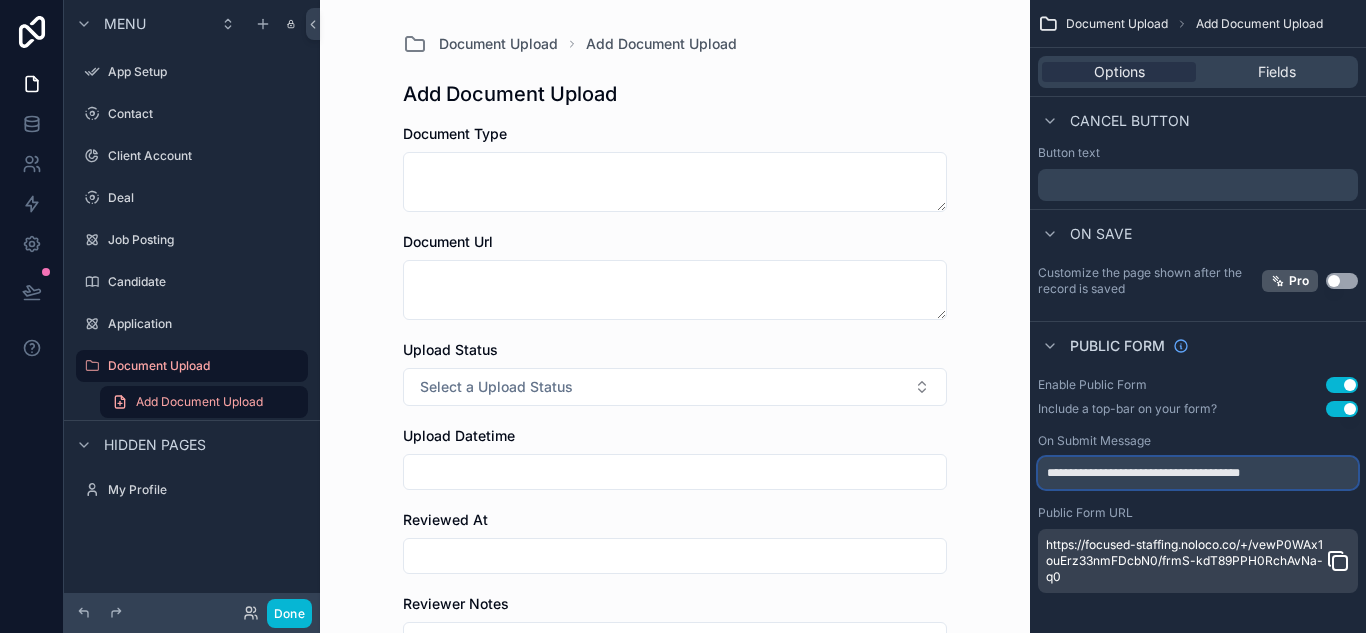 drag, startPoint x: 1331, startPoint y: 472, endPoint x: 1153, endPoint y: 474, distance: 178.01123 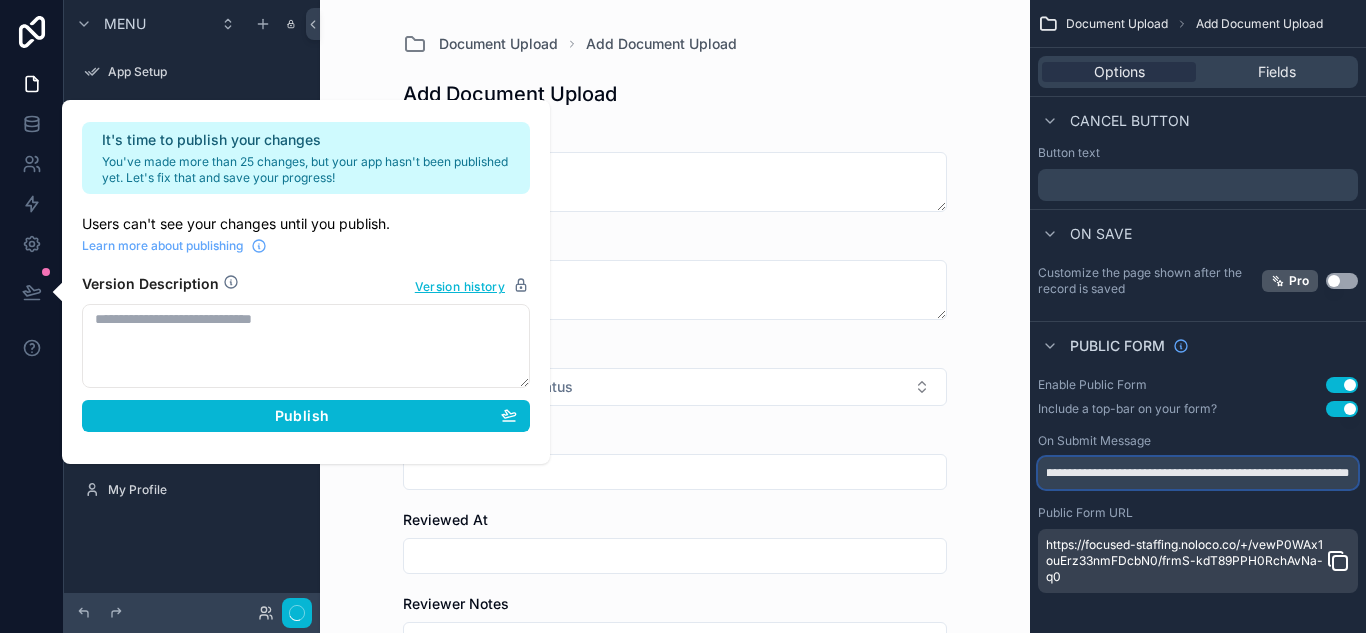 scroll, scrollTop: 0, scrollLeft: 54, axis: horizontal 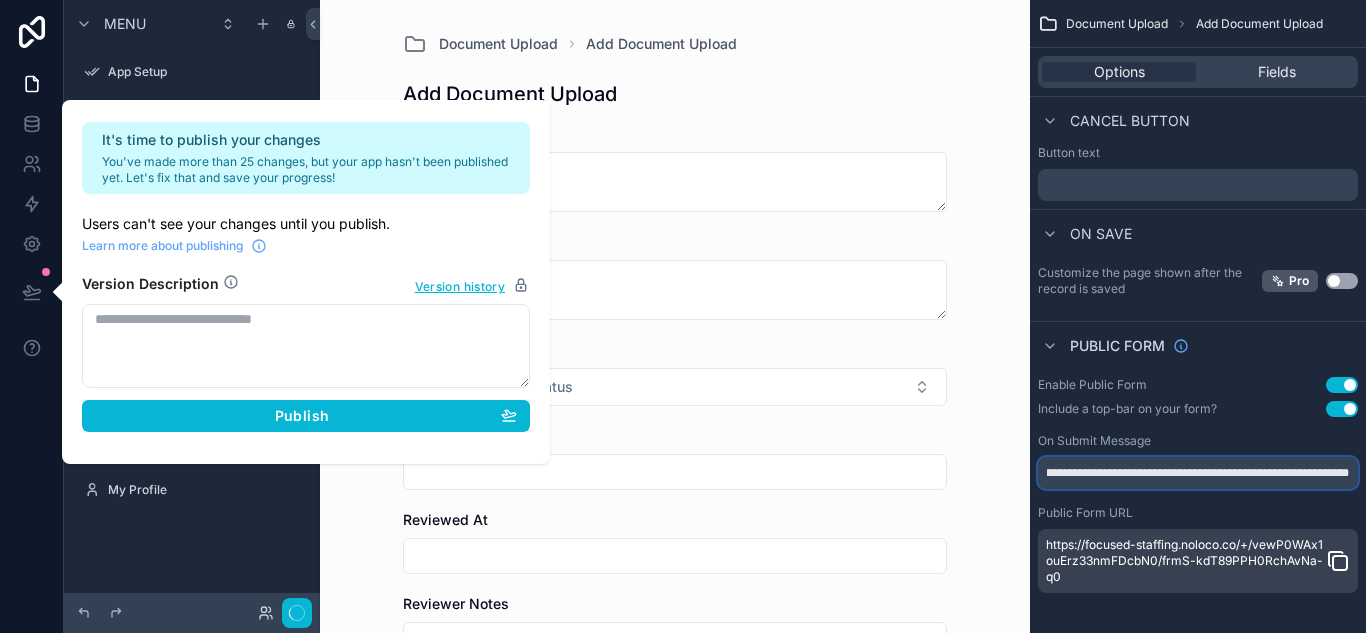 type on "**********" 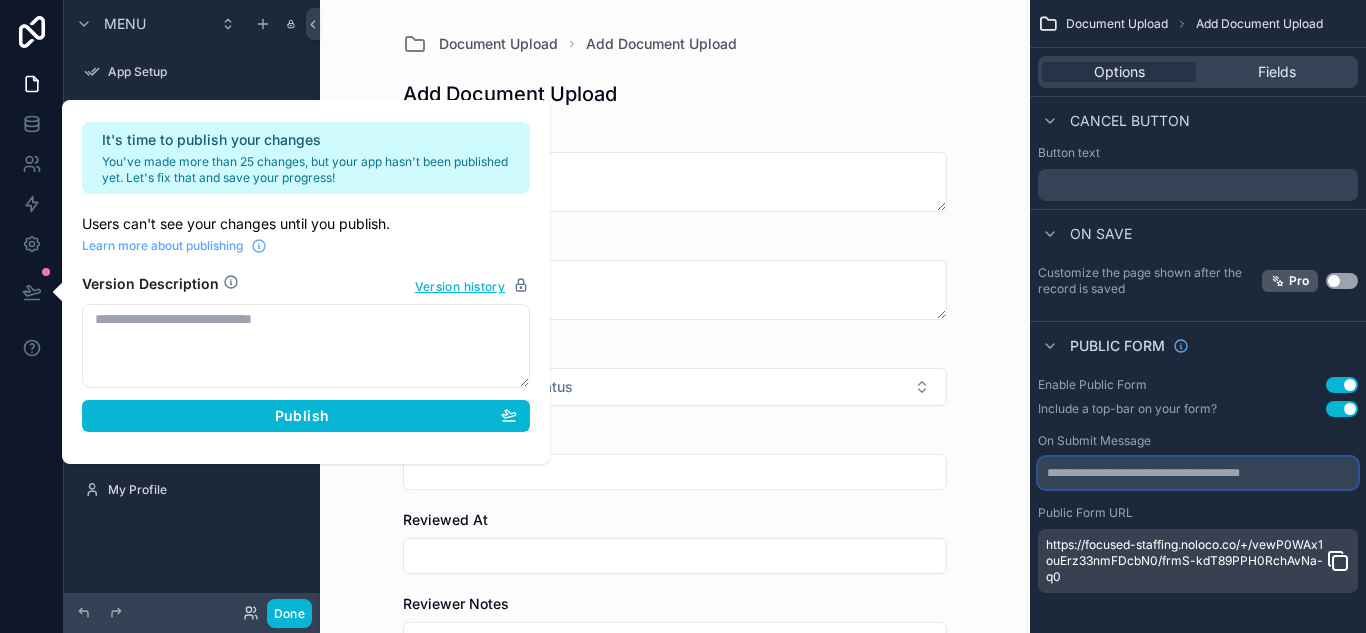 scroll, scrollTop: 0, scrollLeft: 0, axis: both 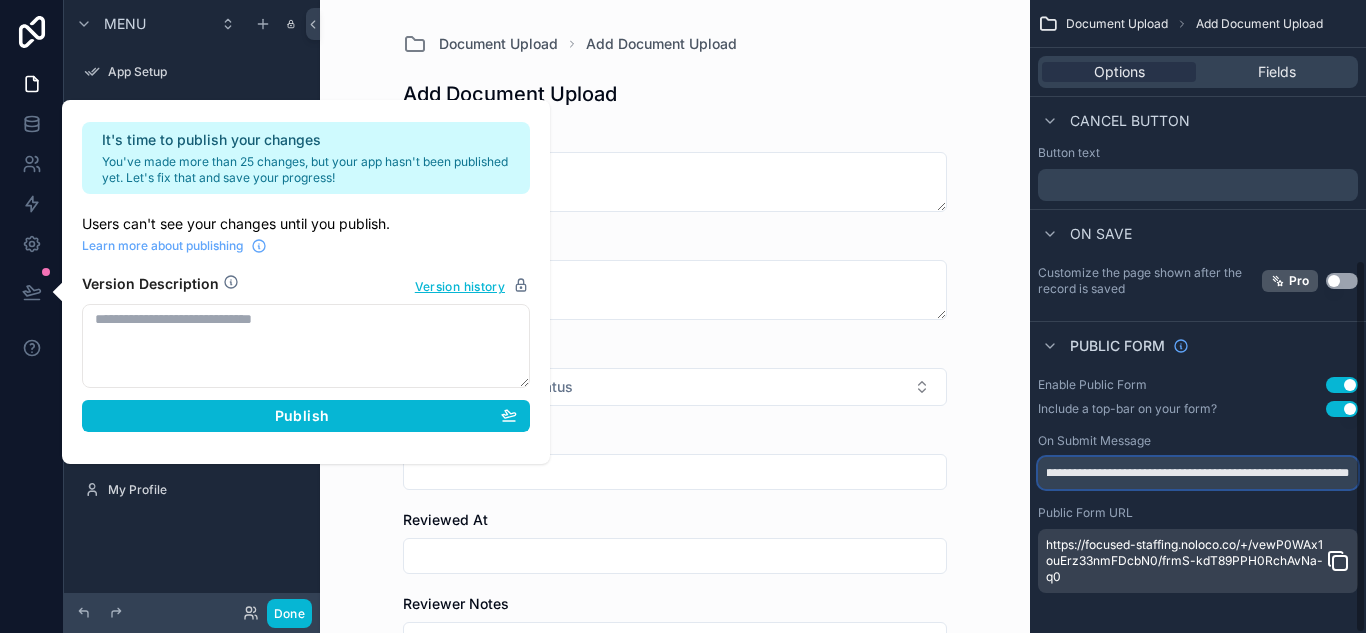 type on "**********" 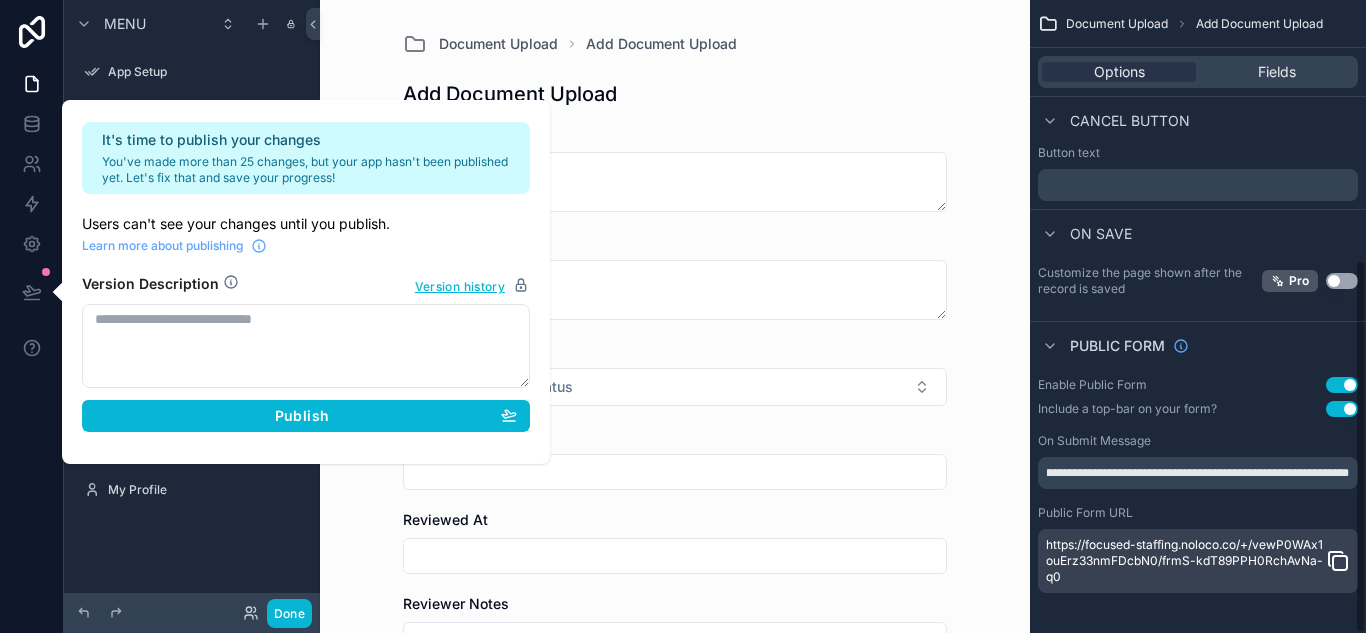 scroll, scrollTop: 0, scrollLeft: 0, axis: both 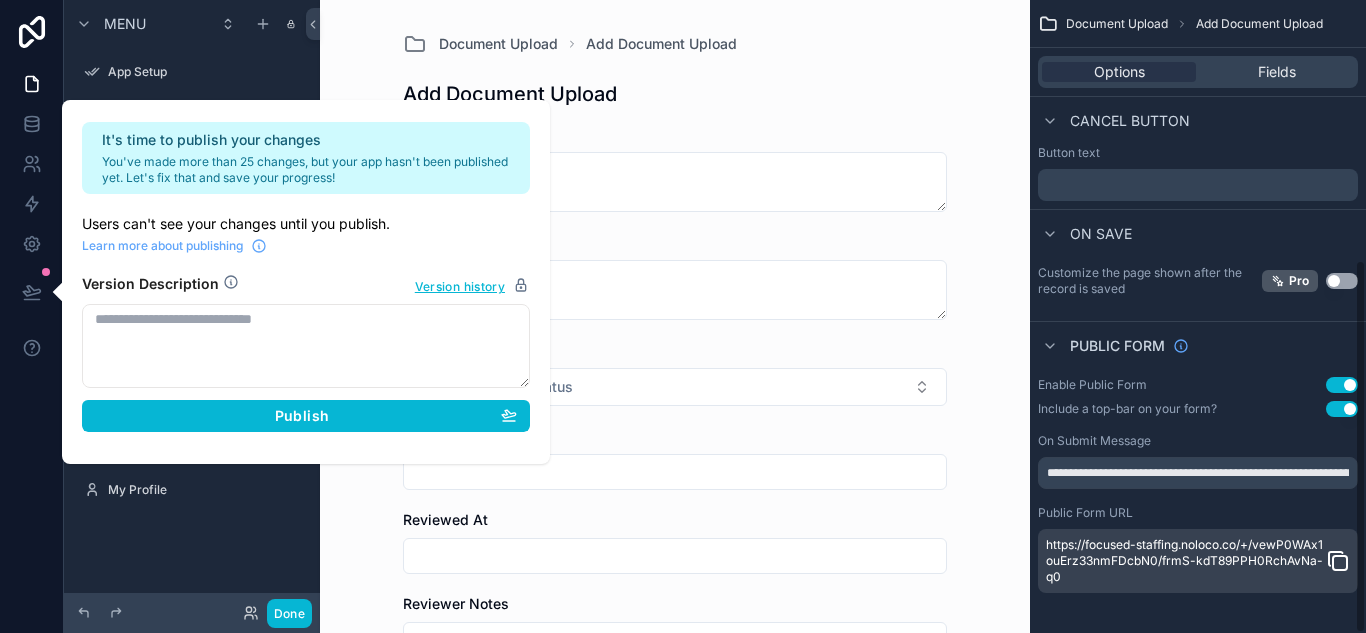 click on "**********" at bounding box center (1198, 97) 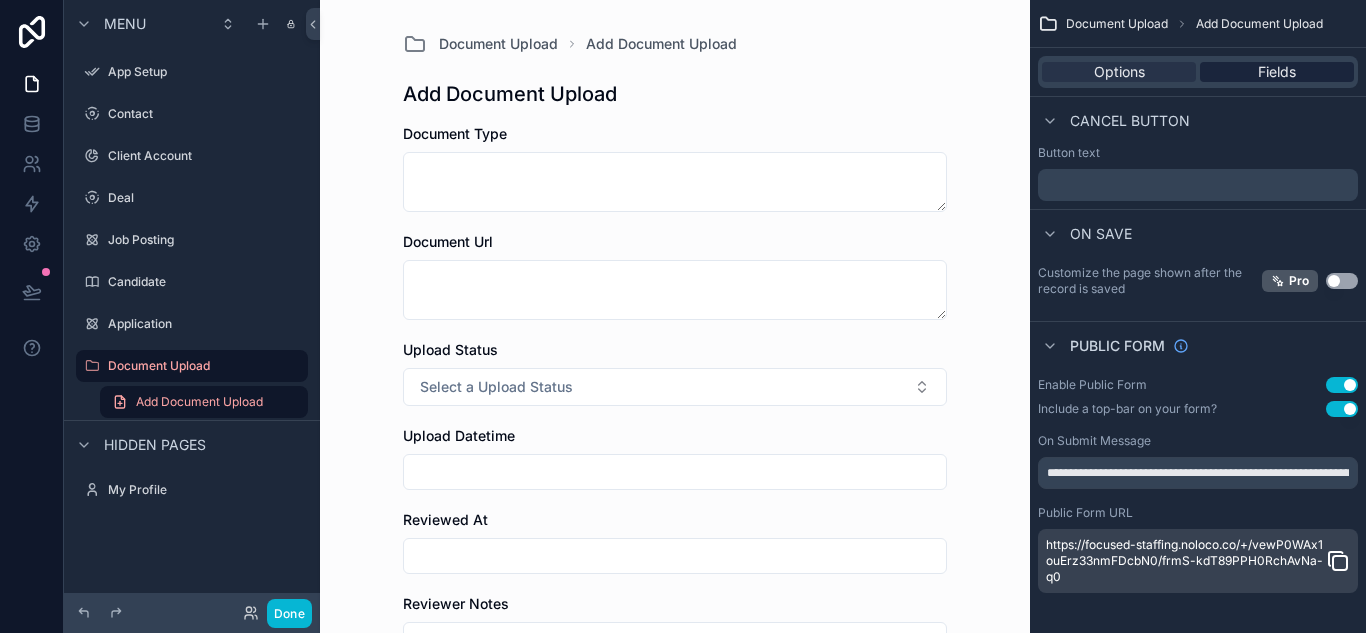 click on "Fields" at bounding box center [1277, 72] 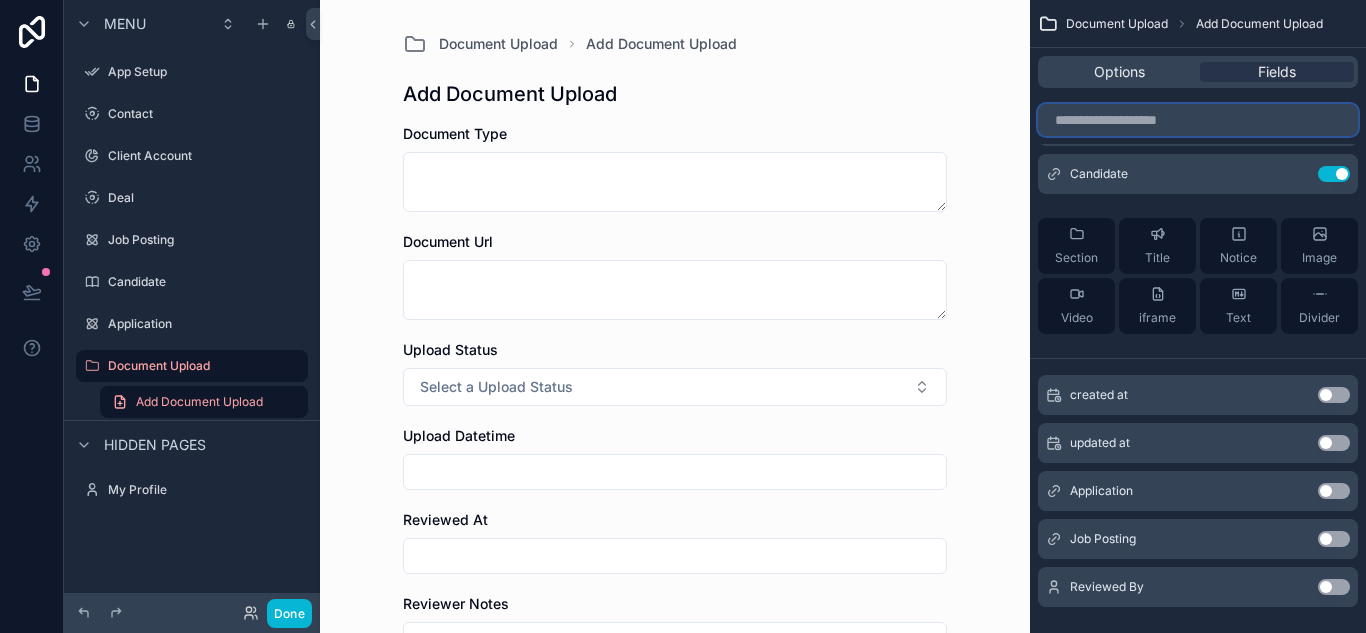 click at bounding box center [1198, 120] 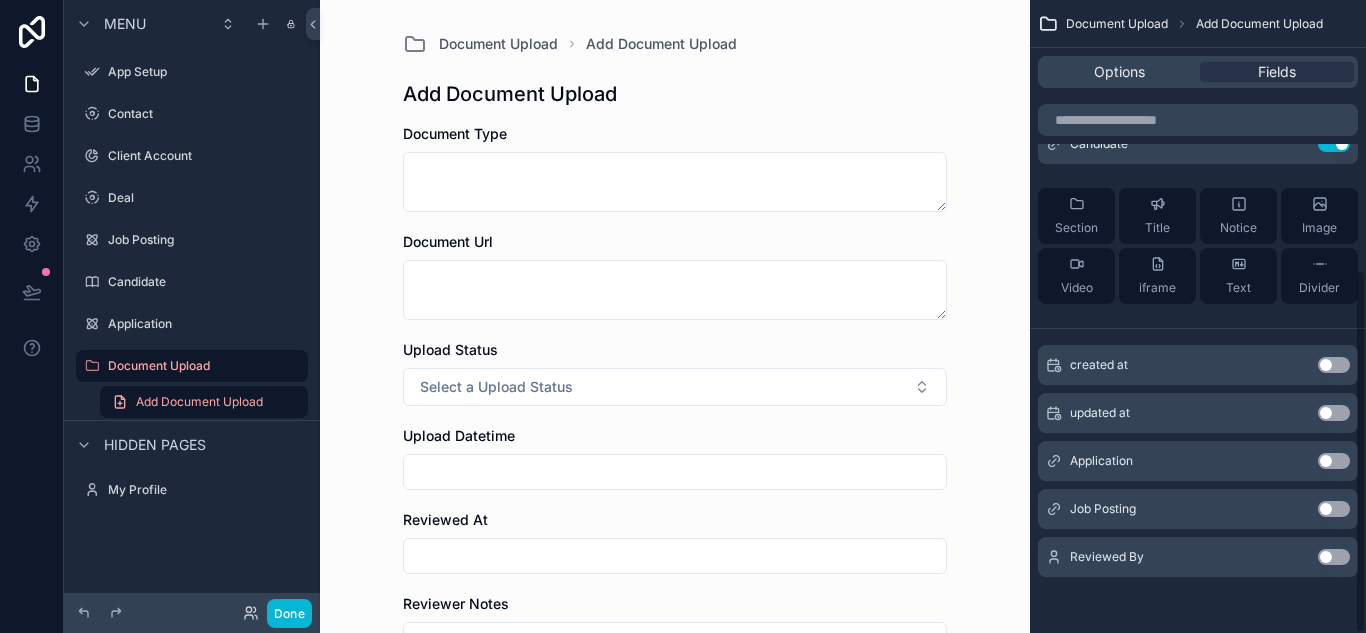 click on "Application Use setting" at bounding box center [1198, 461] 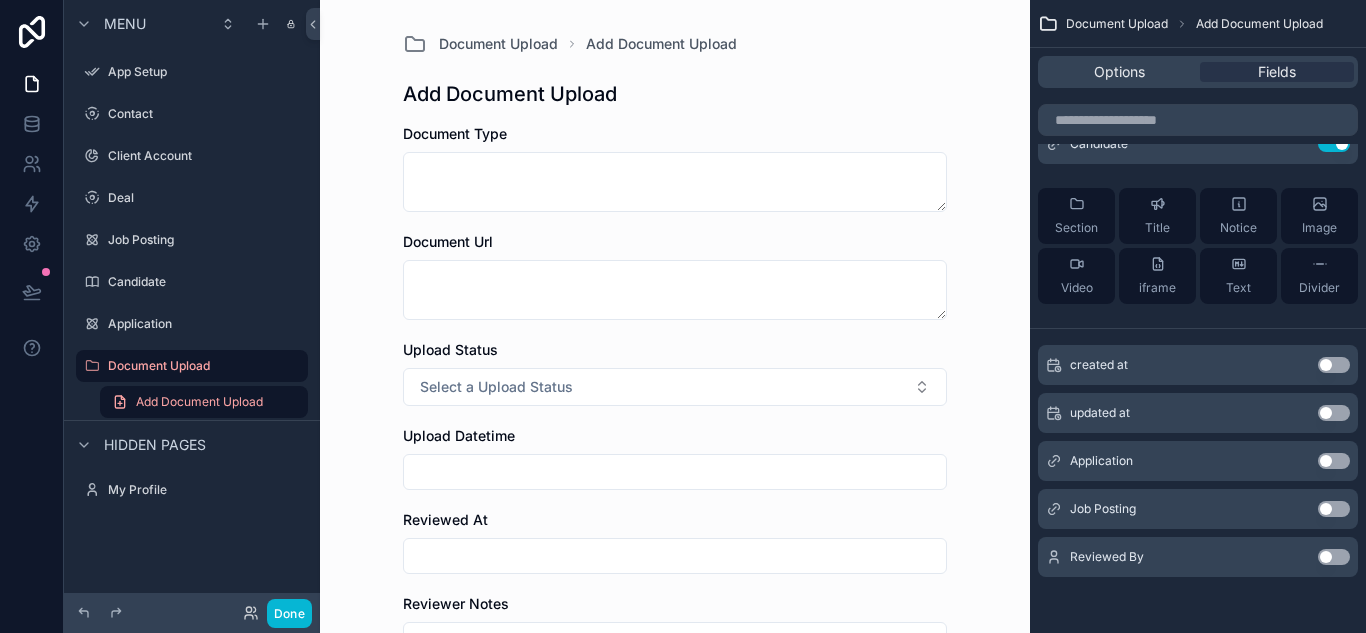 click on "Application Use setting" at bounding box center (1198, 461) 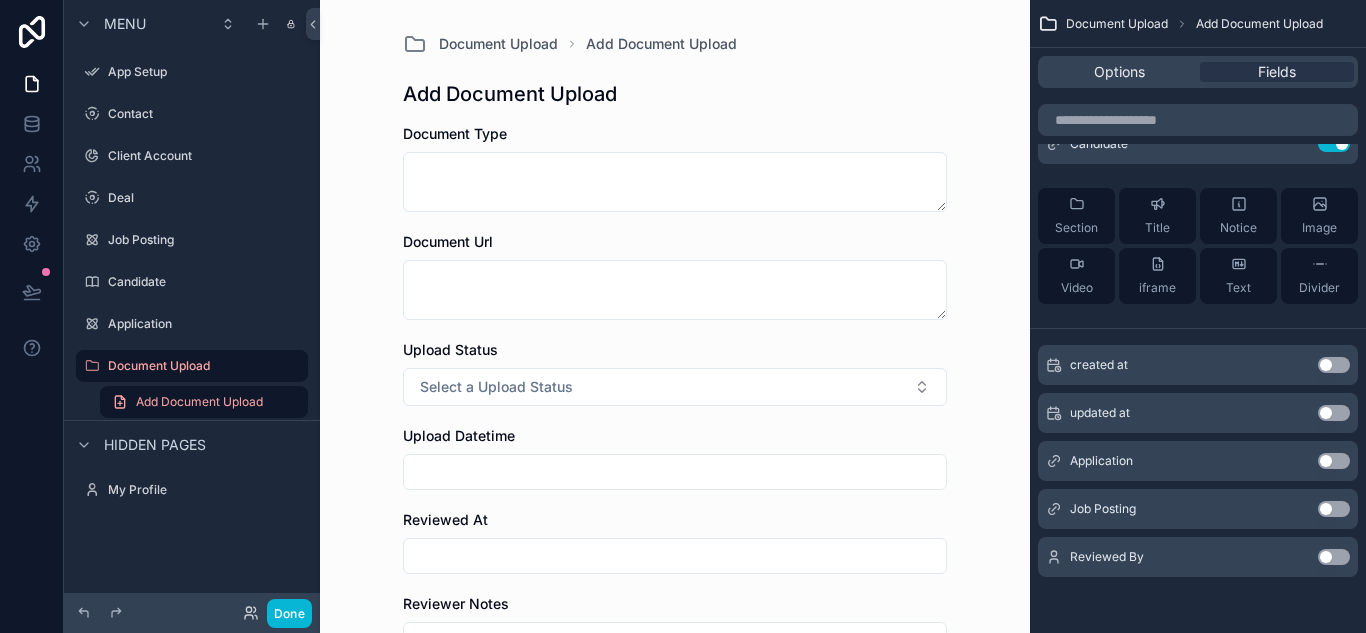 click on "Use setting" at bounding box center [1334, 557] 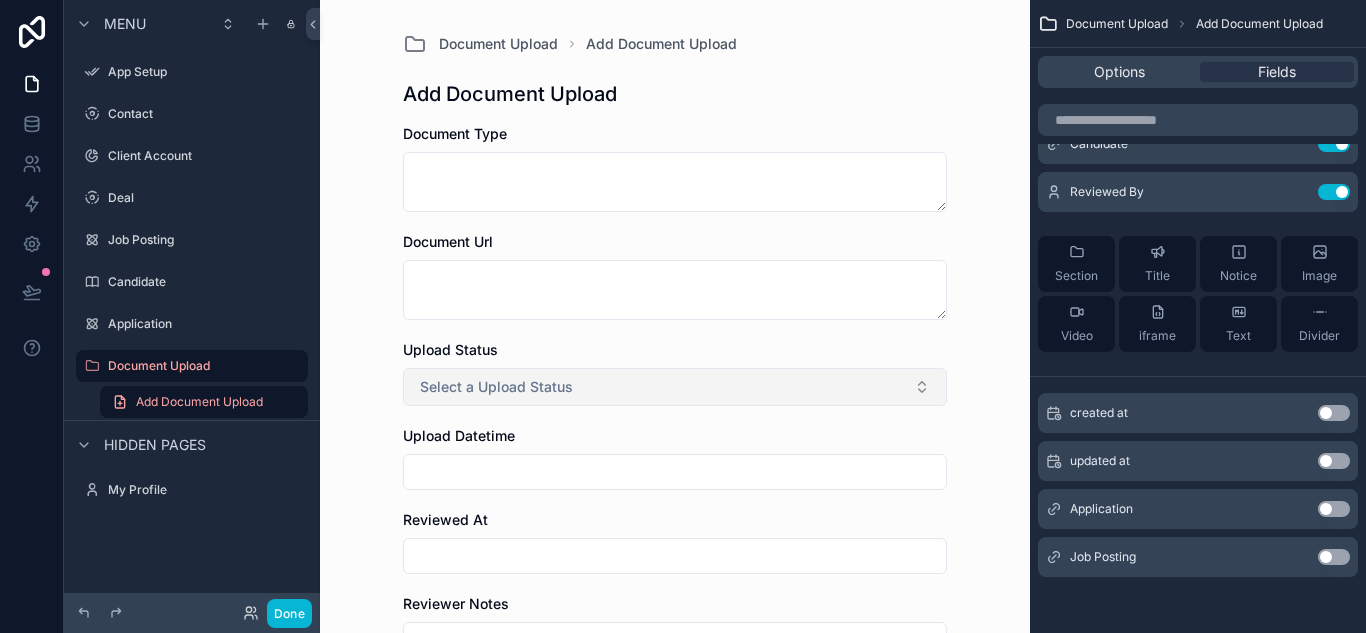 click on "Select a Upload Status" at bounding box center (496, 387) 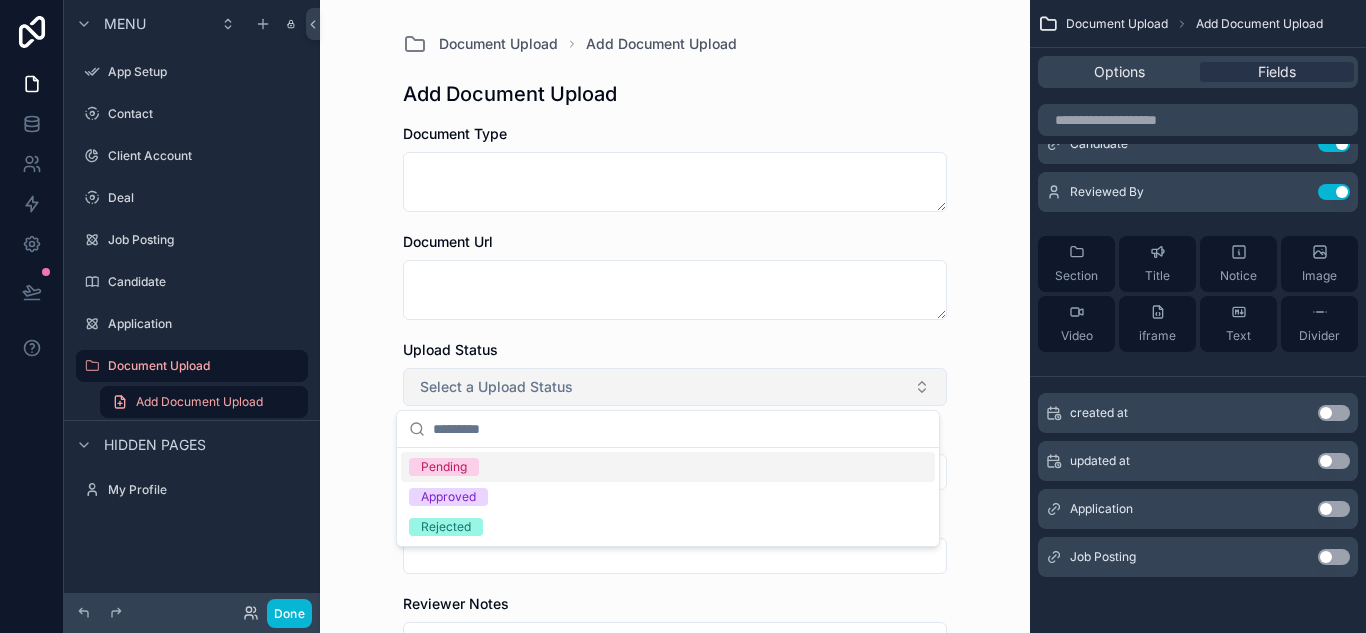 click on "Select a Upload Status" at bounding box center [496, 387] 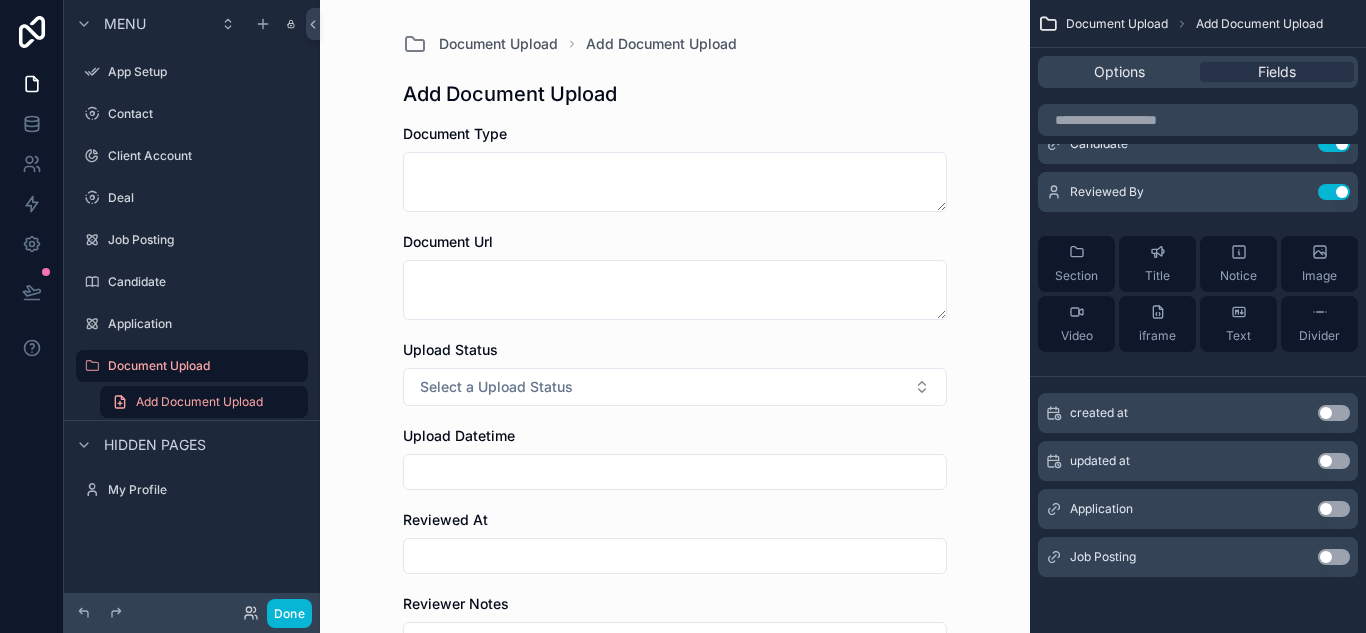 scroll, scrollTop: 200, scrollLeft: 0, axis: vertical 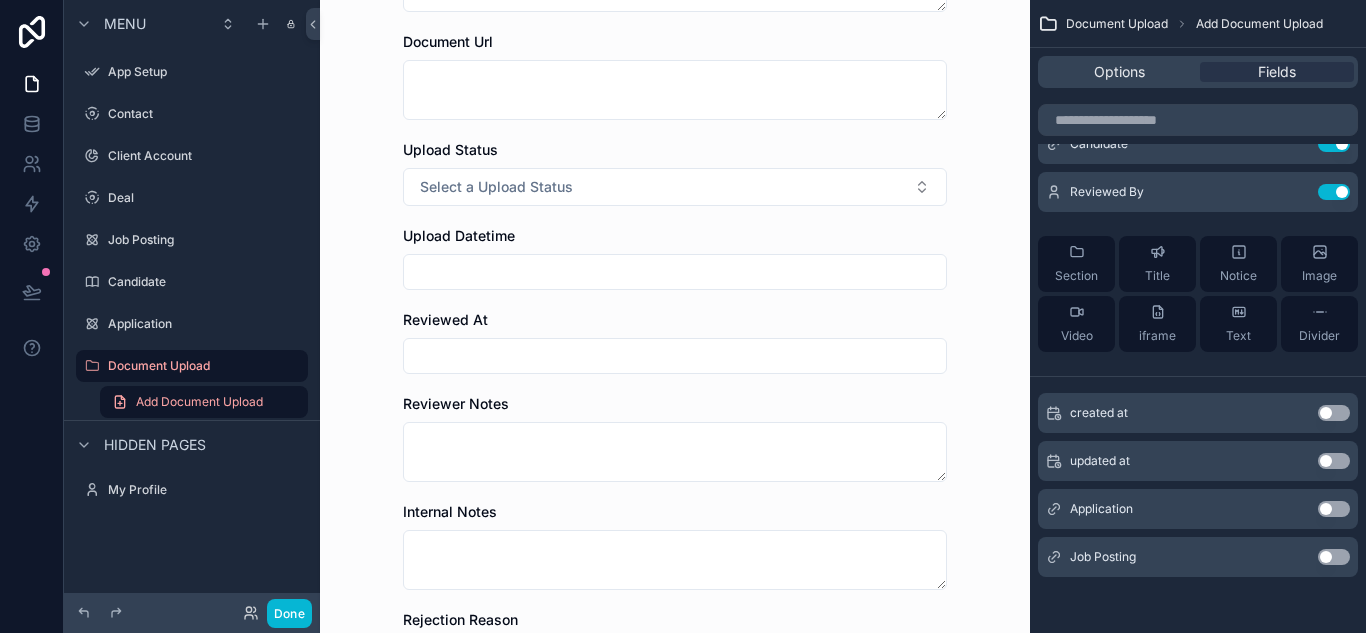 click at bounding box center [675, 272] 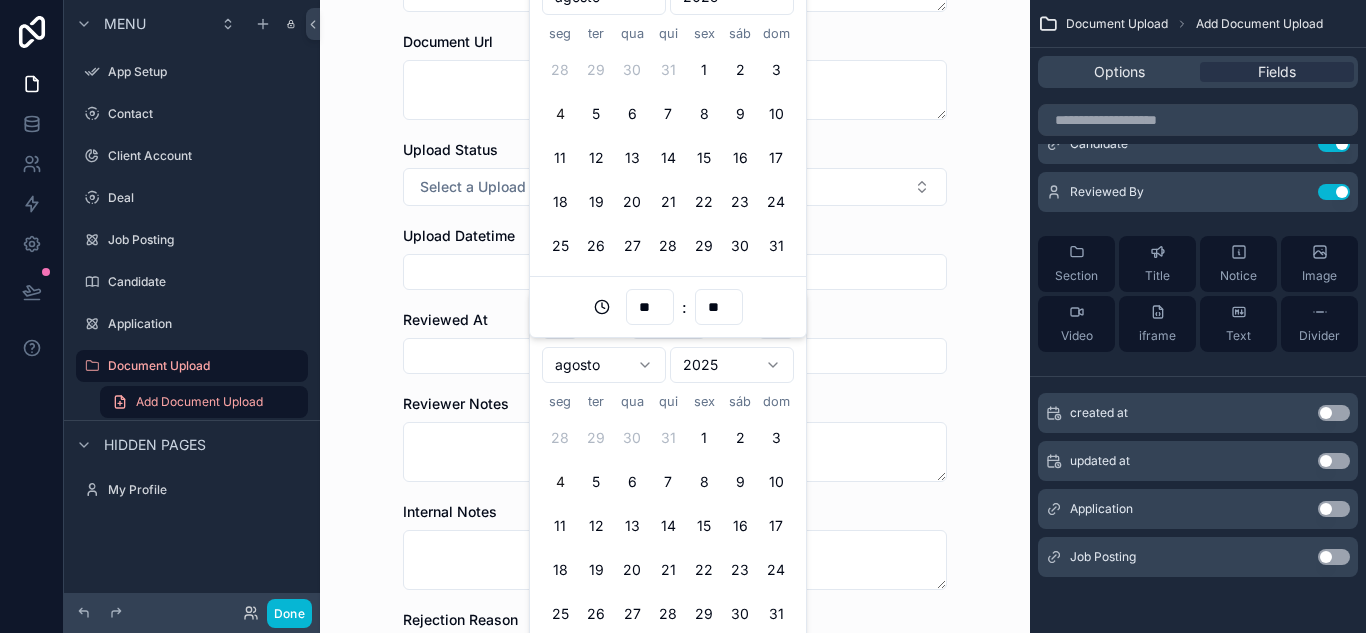 click at bounding box center [675, 356] 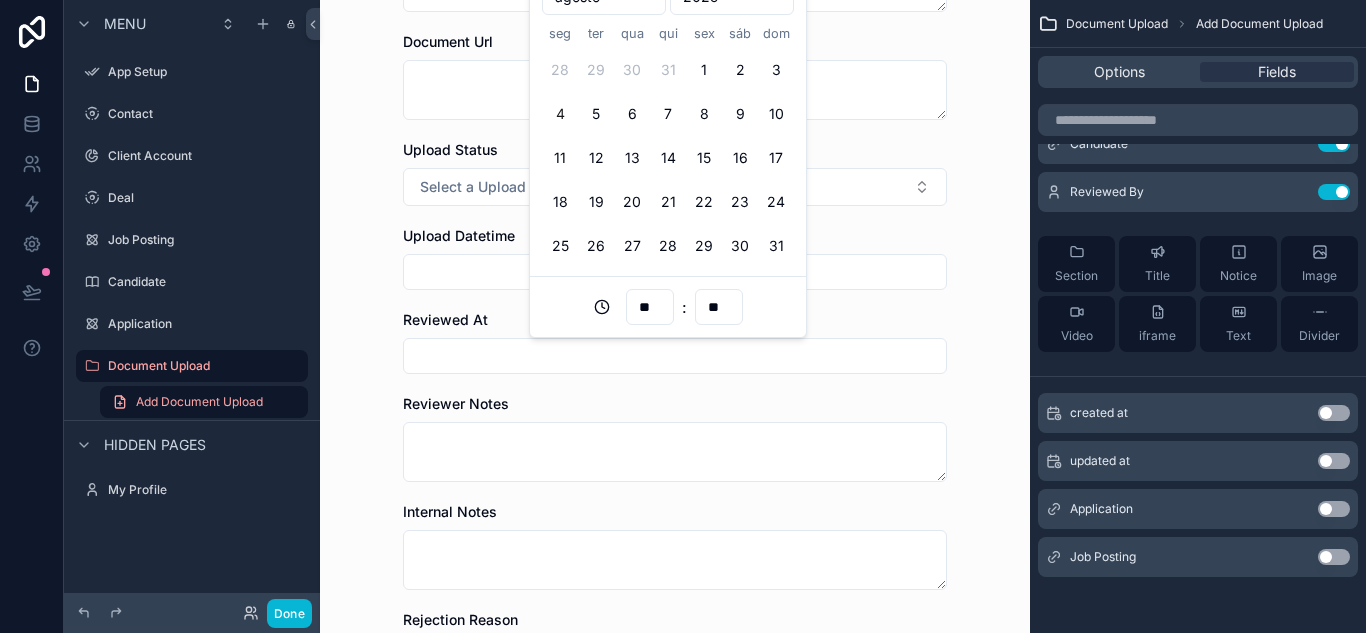 click on "Reviewed At" at bounding box center [445, 319] 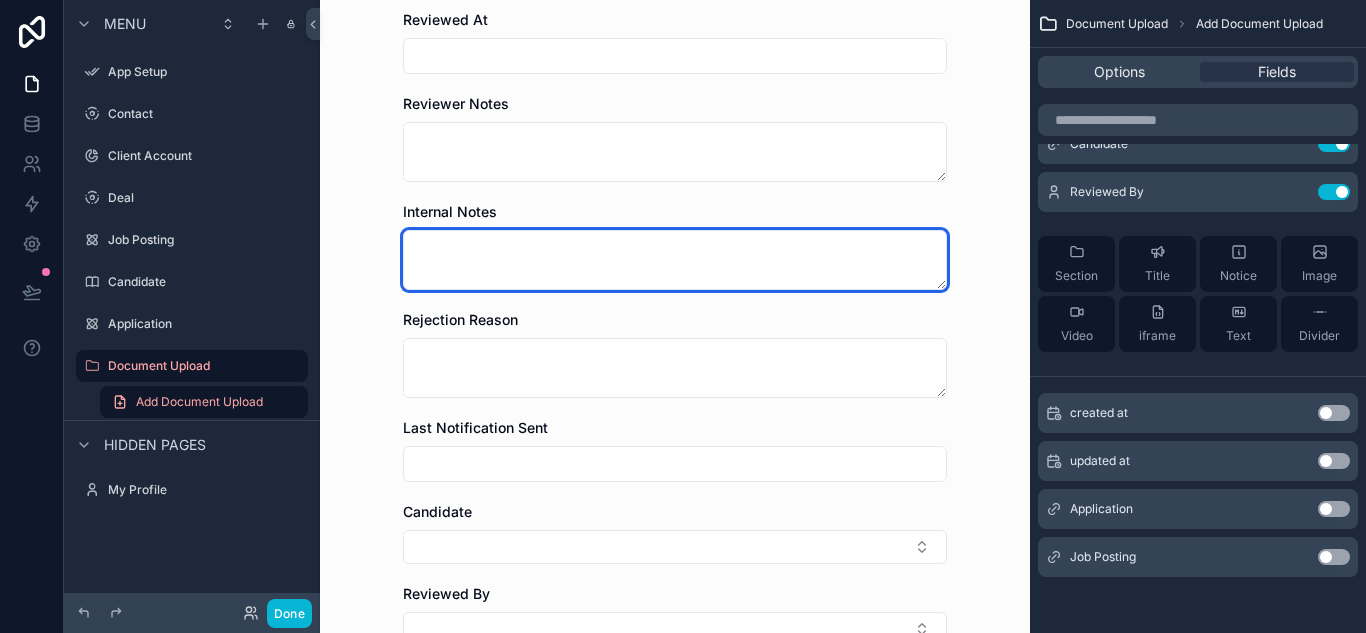 click at bounding box center (675, 260) 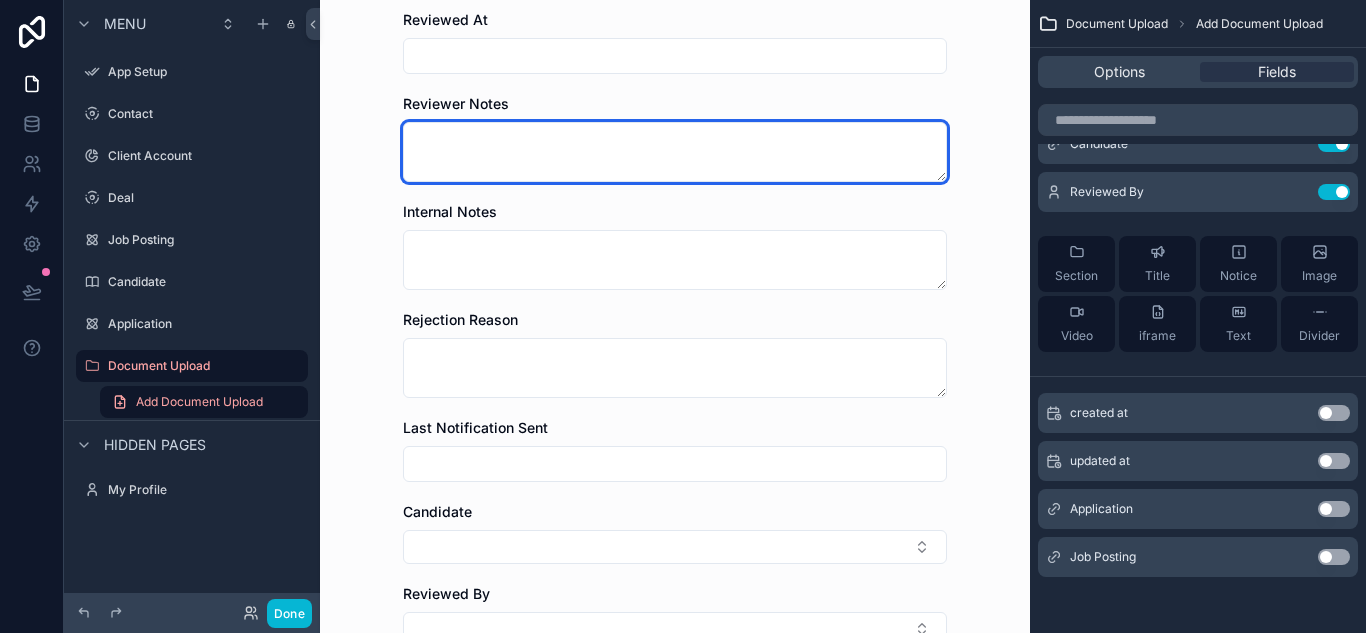 click at bounding box center [675, 152] 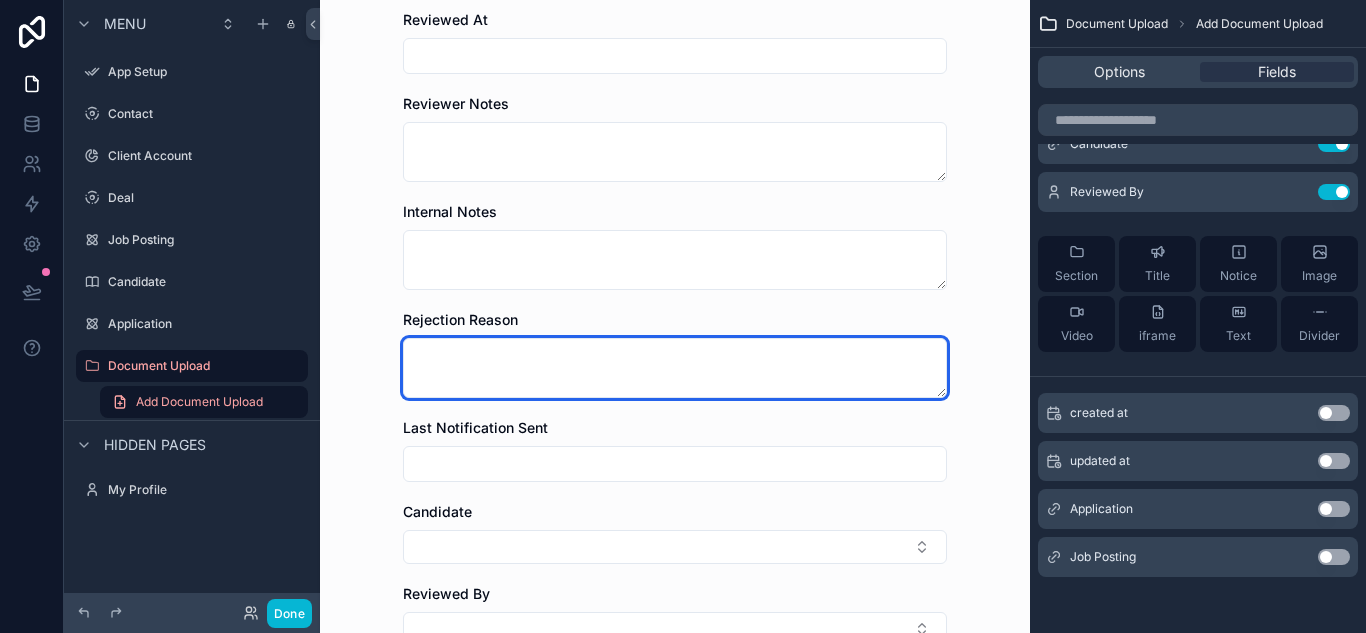 click at bounding box center [675, 368] 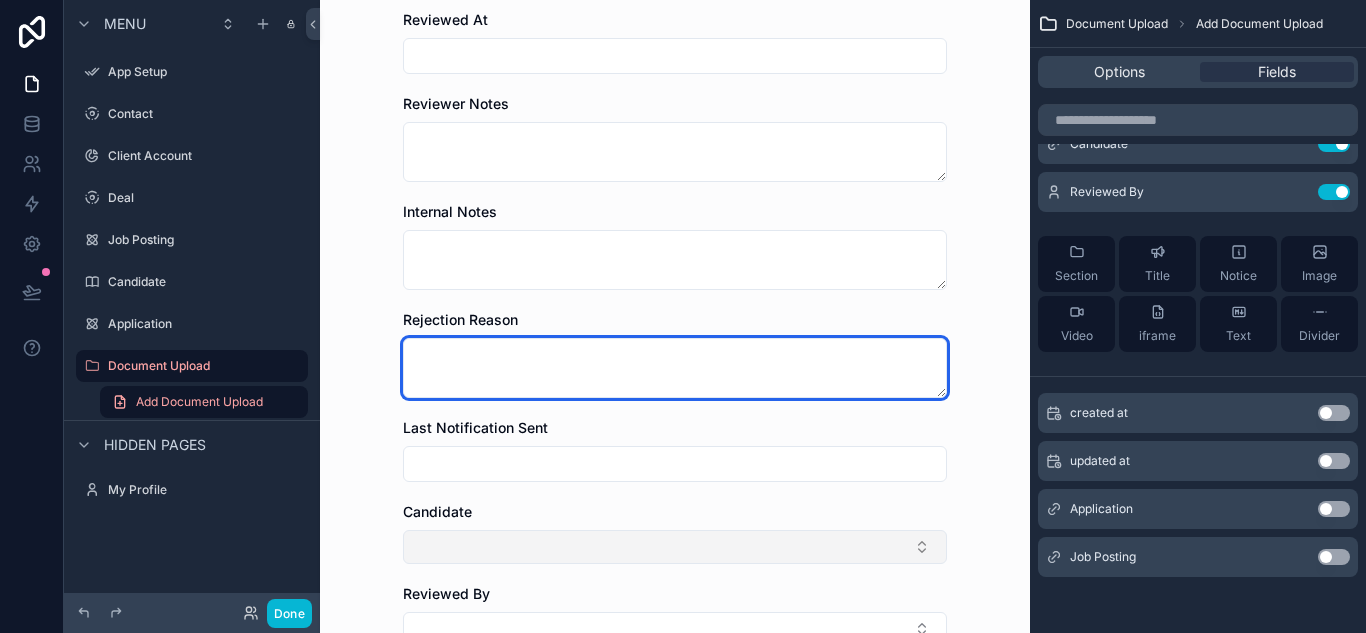 scroll, scrollTop: 700, scrollLeft: 0, axis: vertical 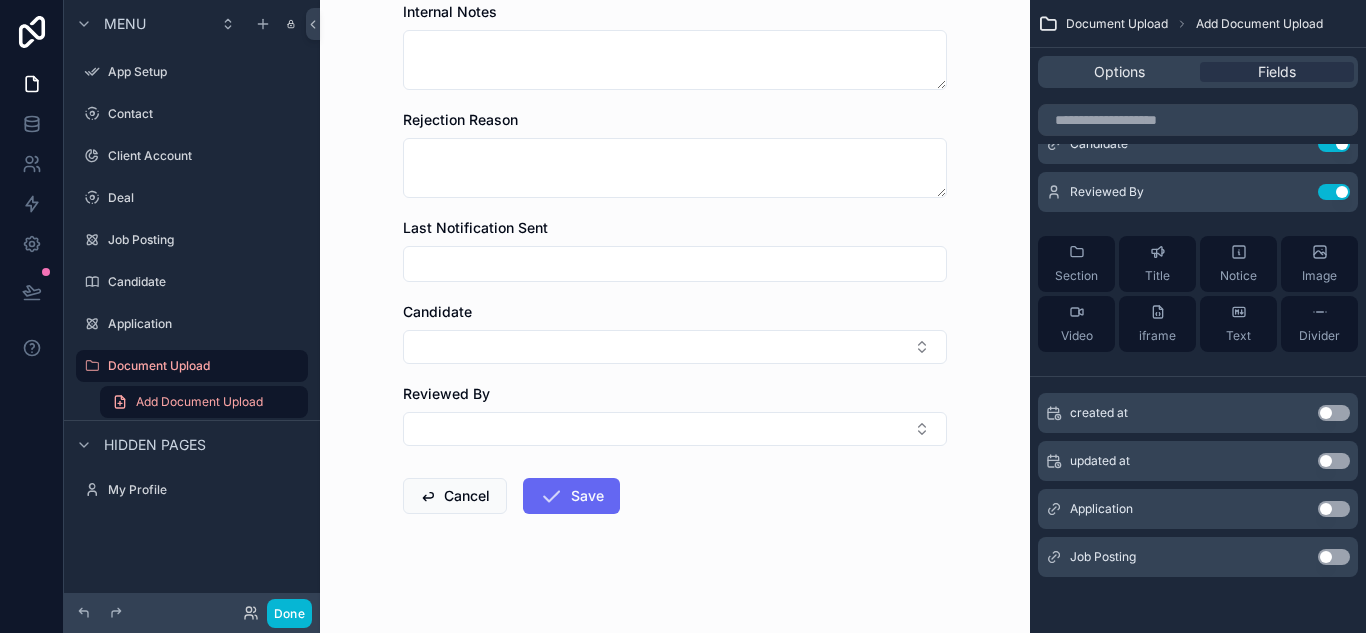 click at bounding box center (675, 264) 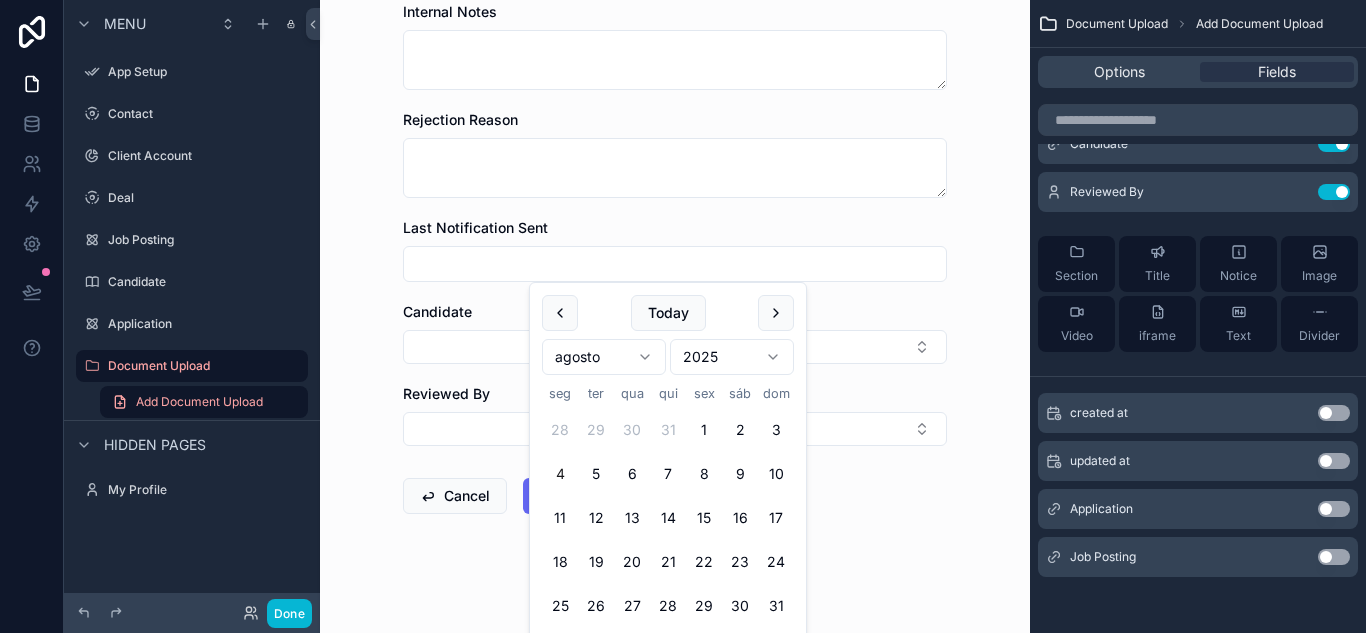 click on "Document Type Document Url Upload Status Select a Upload Status Upload Datetime Reviewed At Reviewer Notes Internal Notes Rejection Reason Last Notification Sent Candidate Reviewed By Cancel Save" at bounding box center (675, 33) 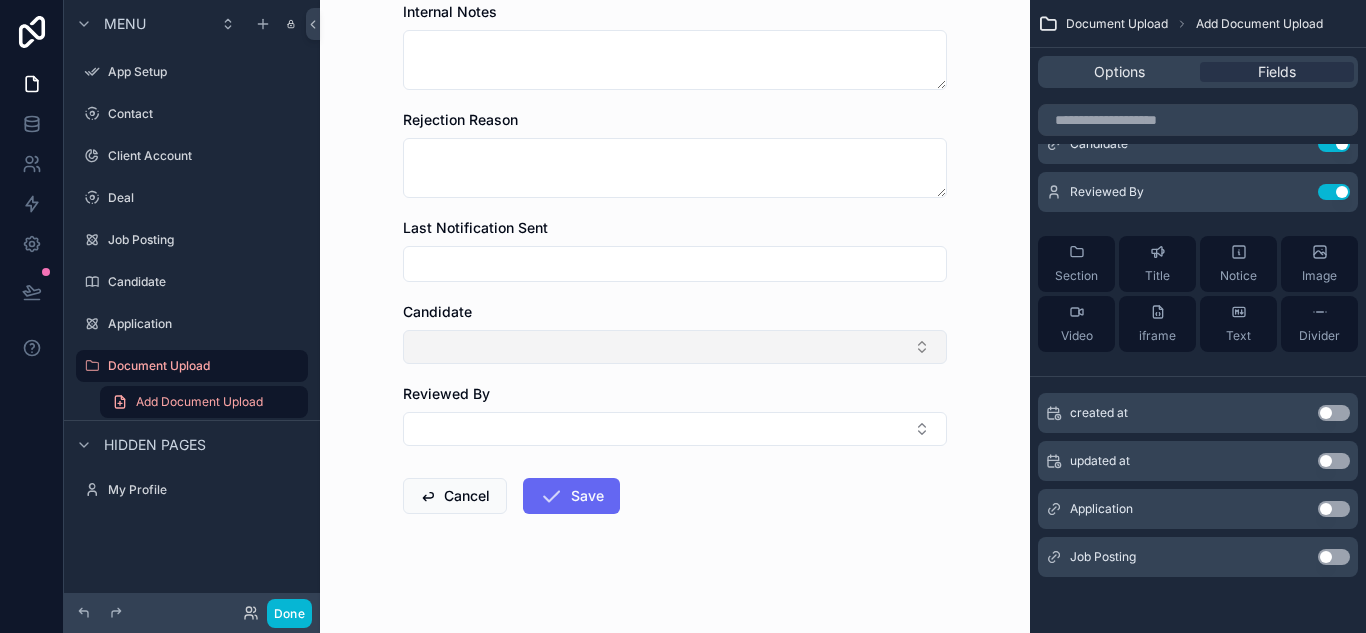 click at bounding box center [675, 347] 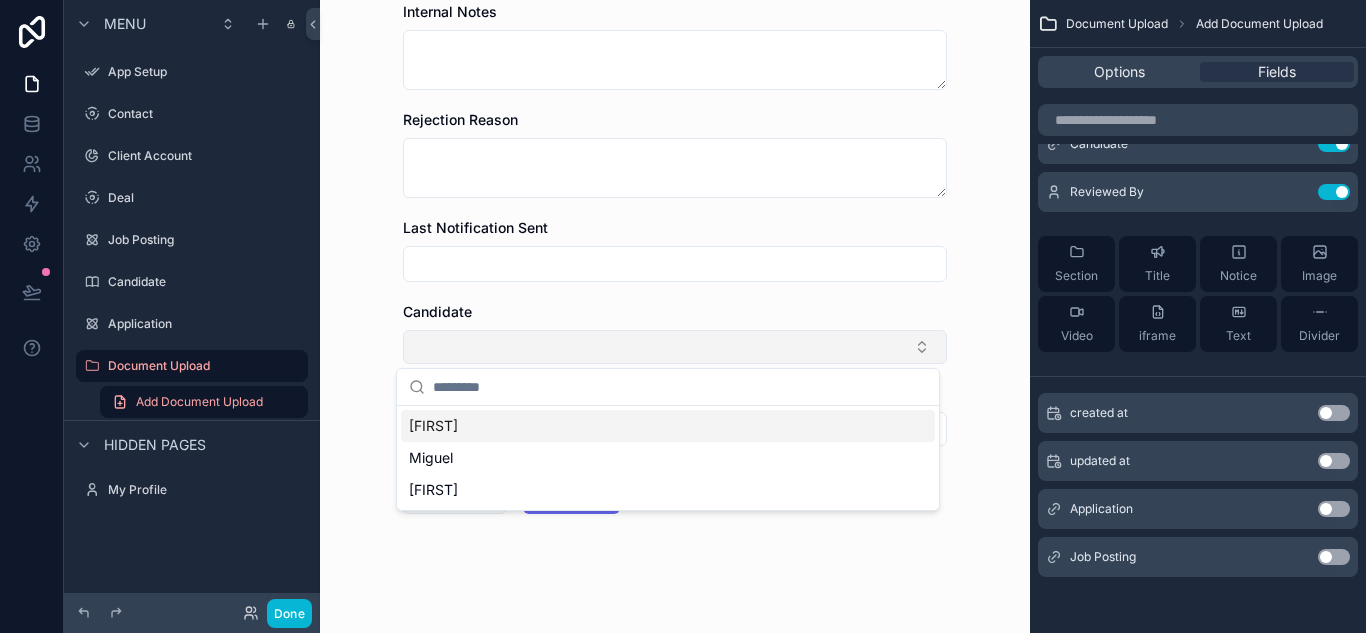 click at bounding box center (675, 347) 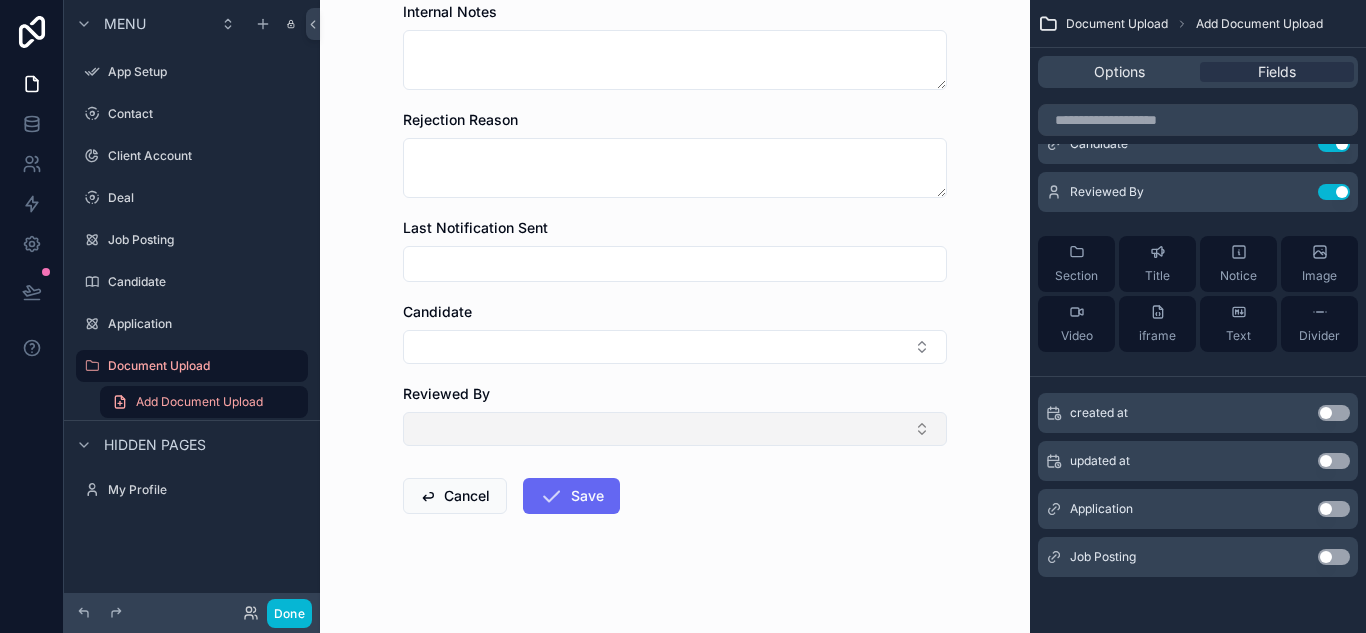 click at bounding box center (675, 429) 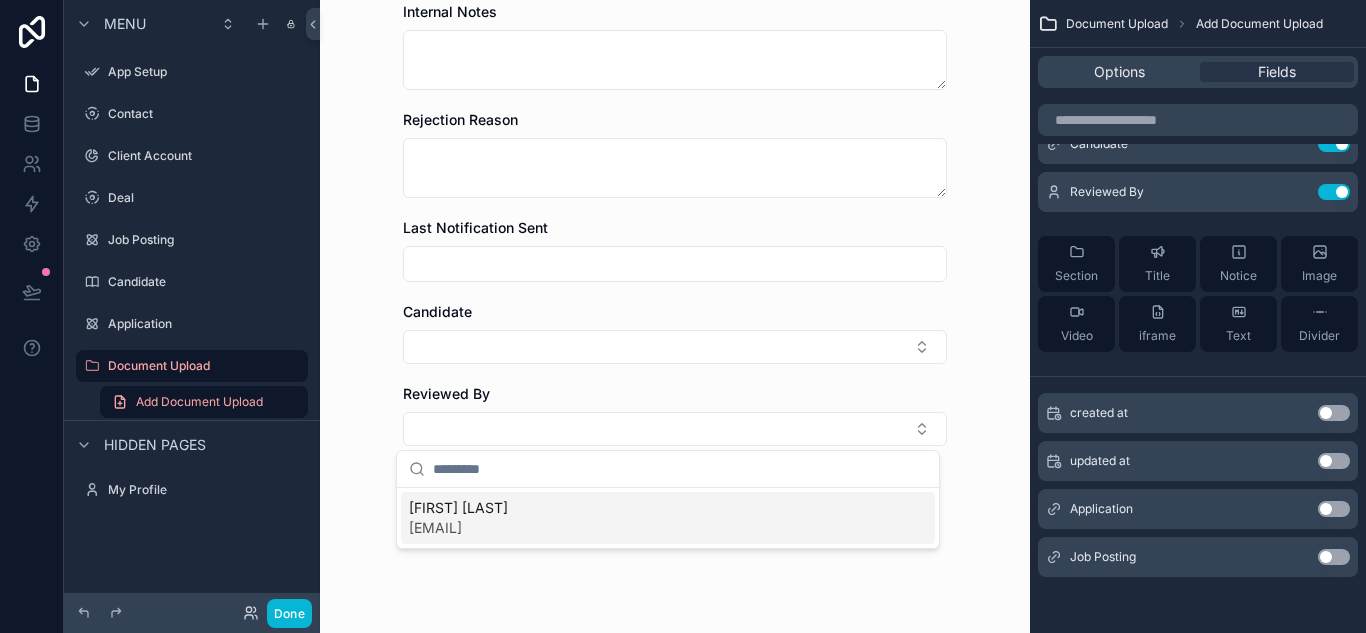 click on "Reviewed By" at bounding box center [675, 415] 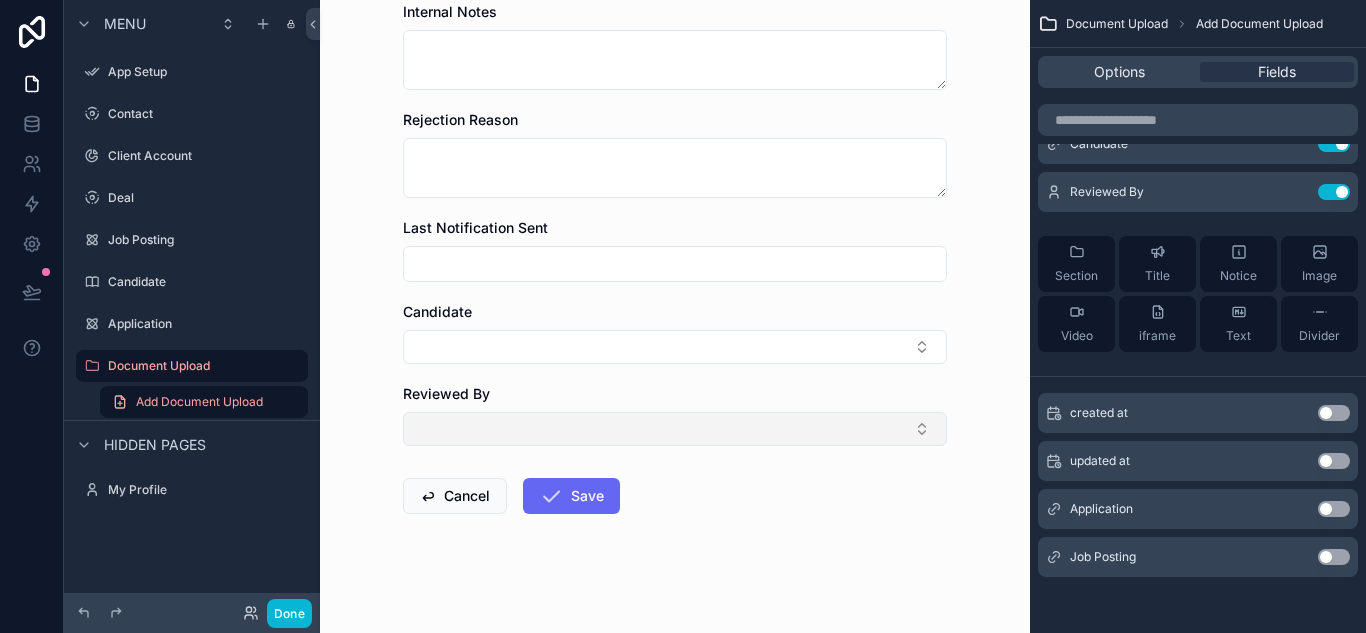 click at bounding box center [675, 429] 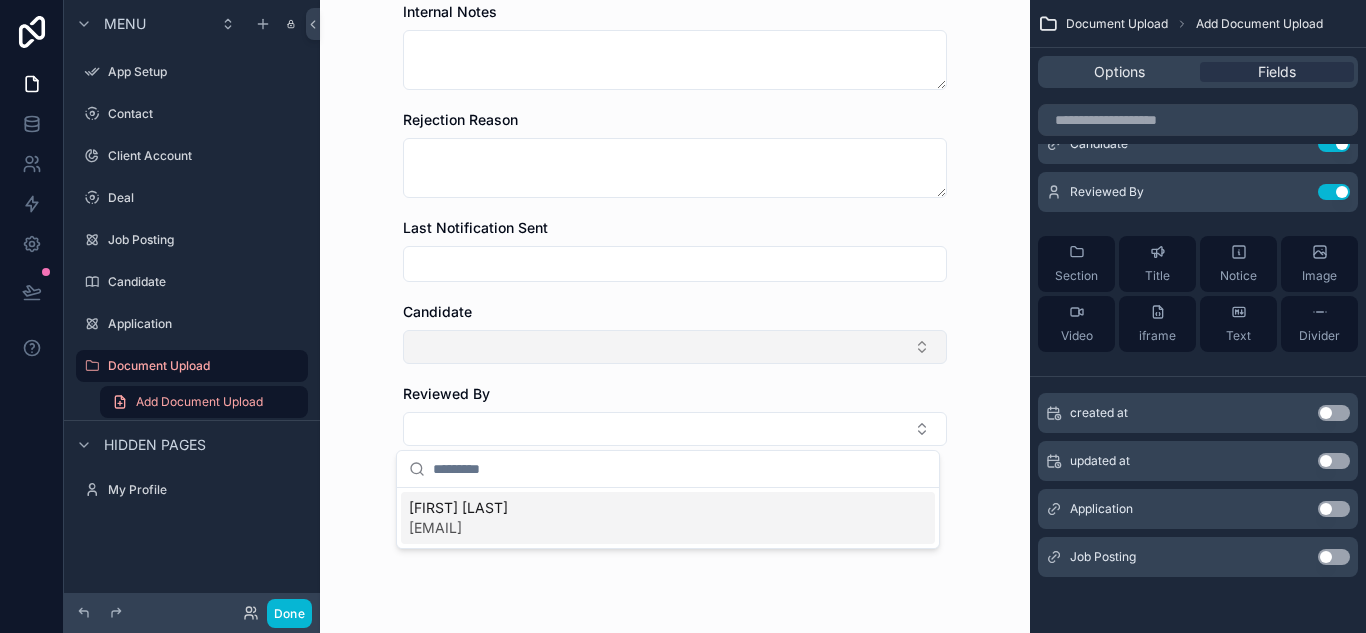 click at bounding box center (675, 347) 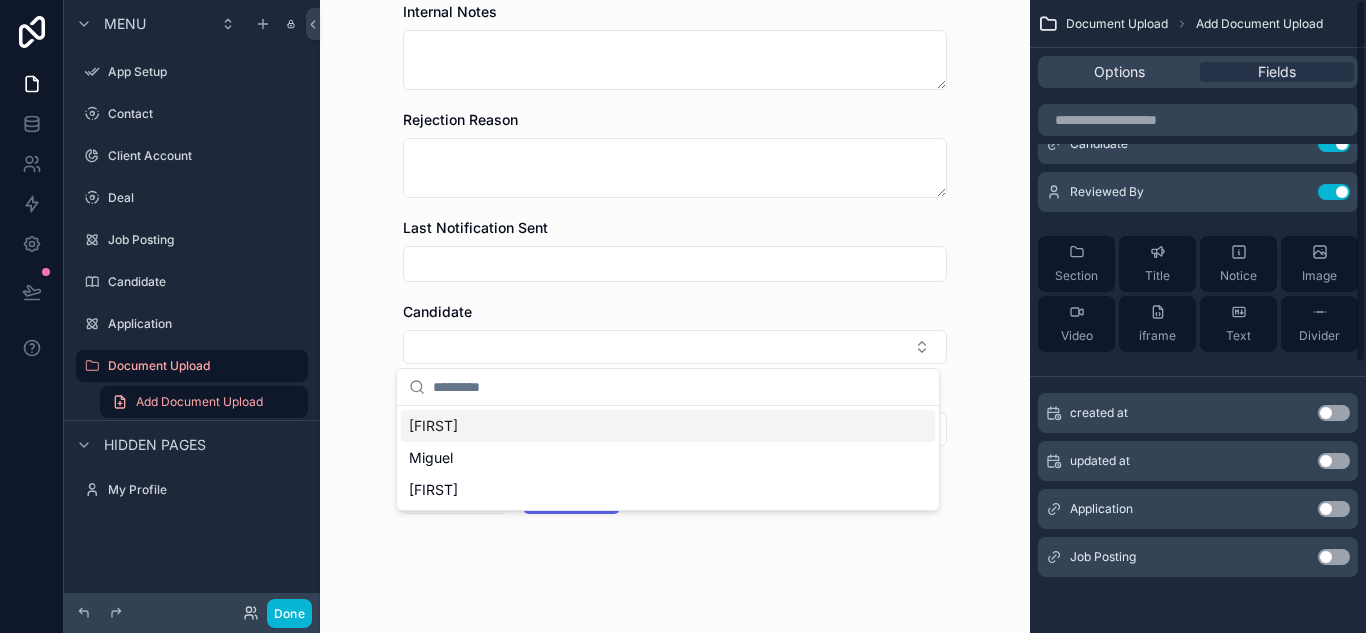 scroll, scrollTop: 0, scrollLeft: 0, axis: both 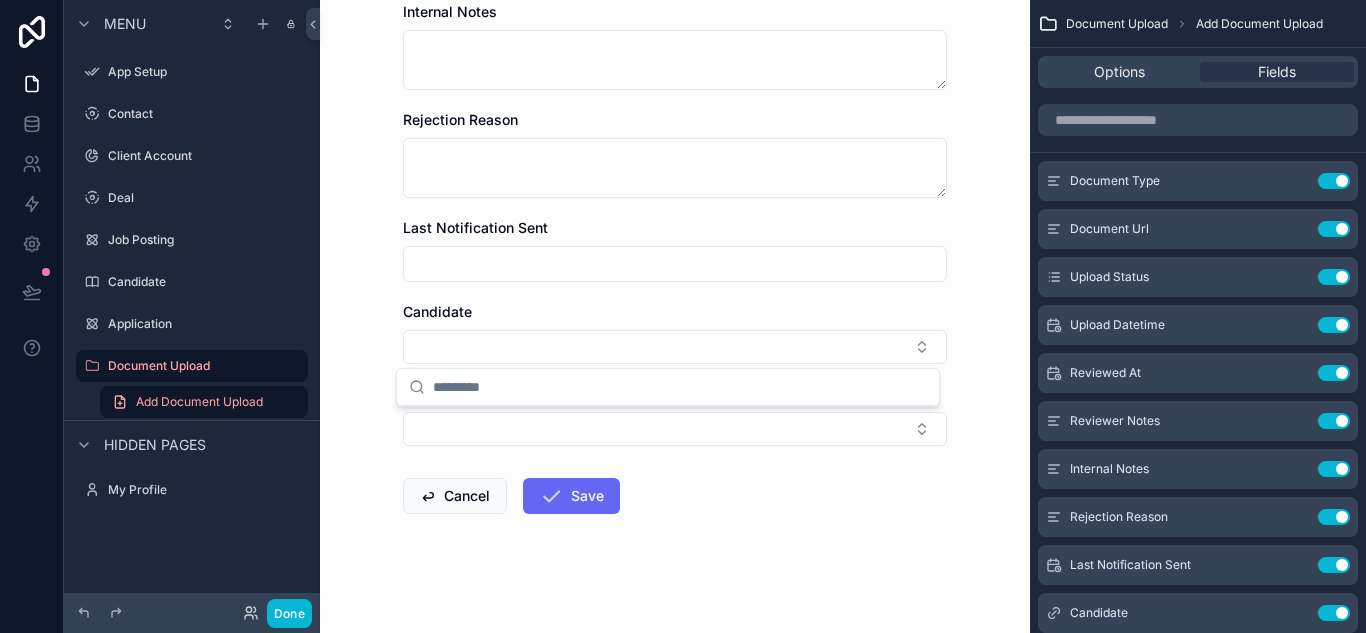 click on "Options Fields" at bounding box center [1198, 72] 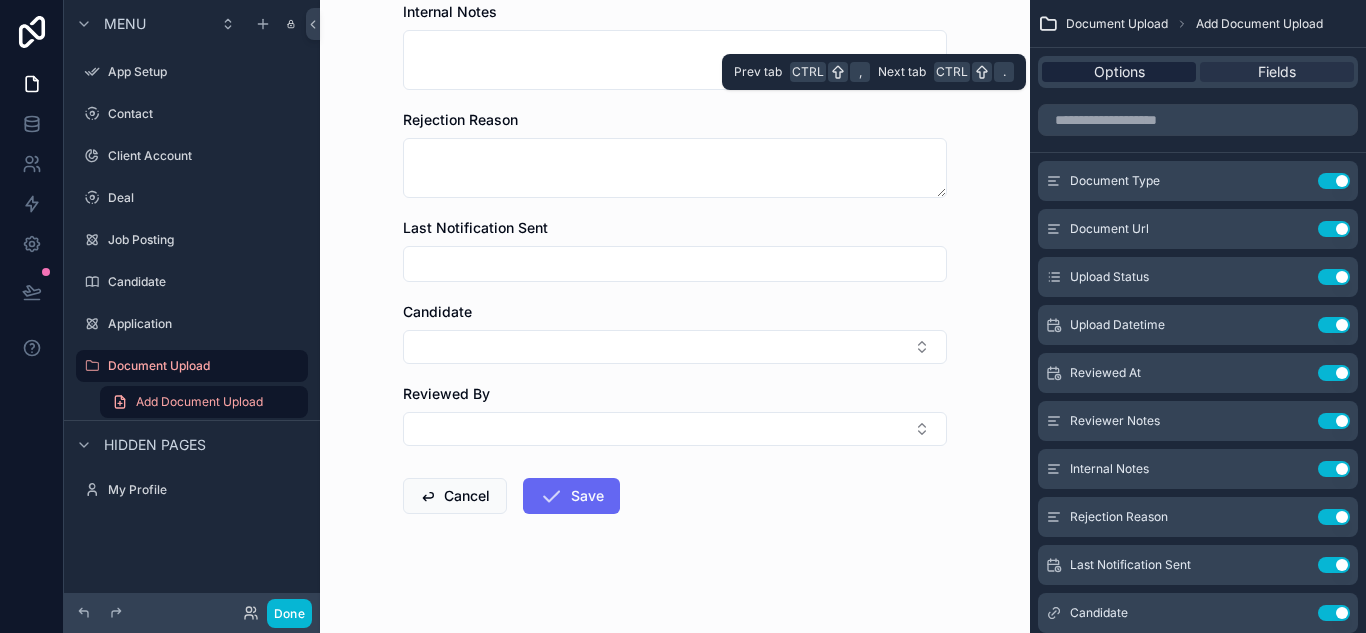 click on "Options" at bounding box center (1119, 72) 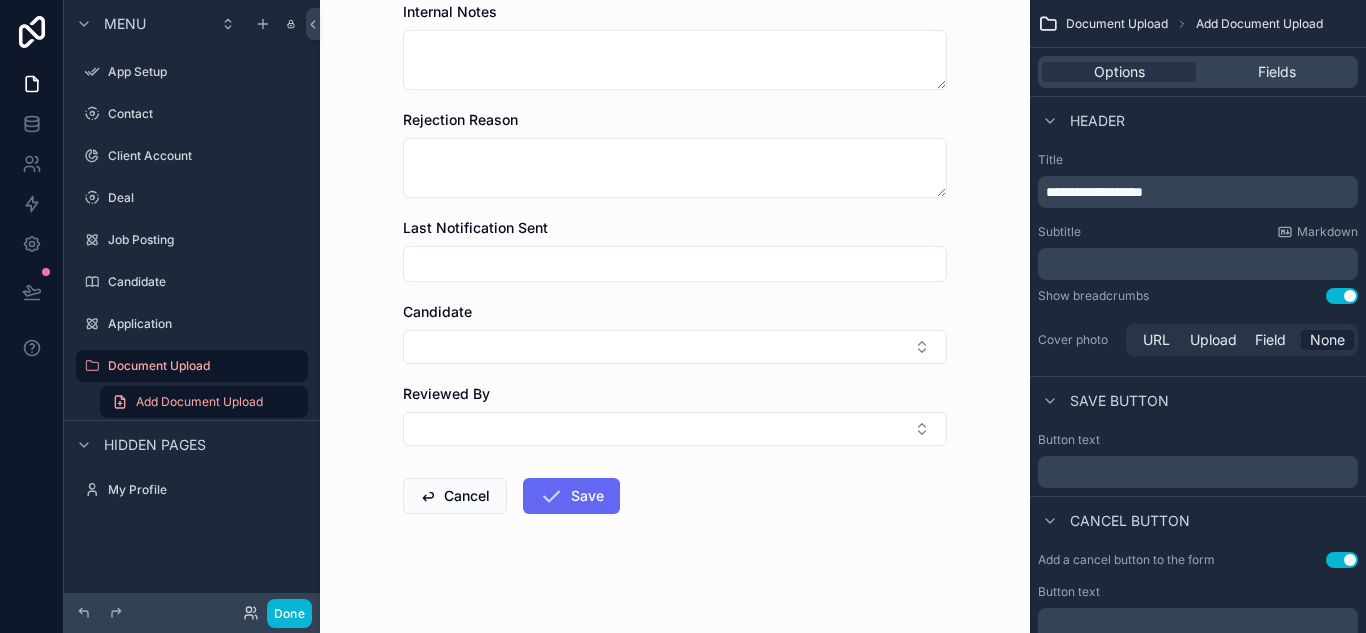 click on "Add Document Upload" at bounding box center (1259, 24) 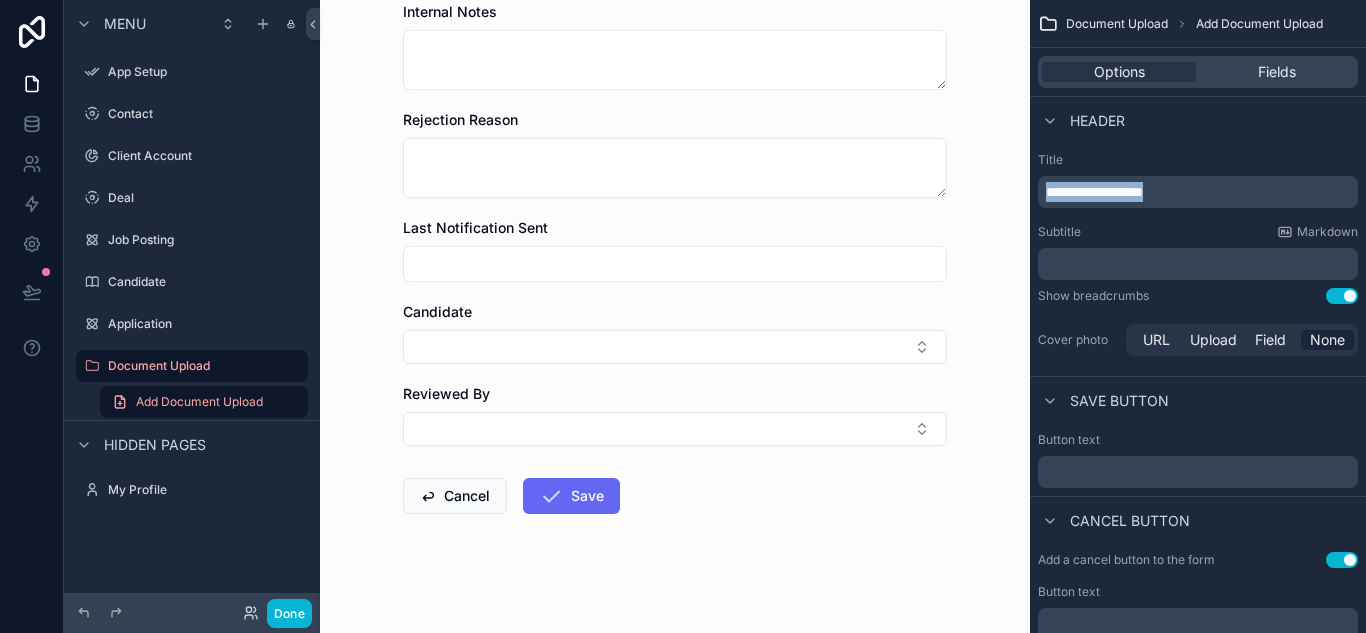 drag, startPoint x: 1226, startPoint y: 192, endPoint x: 1018, endPoint y: 165, distance: 209.74509 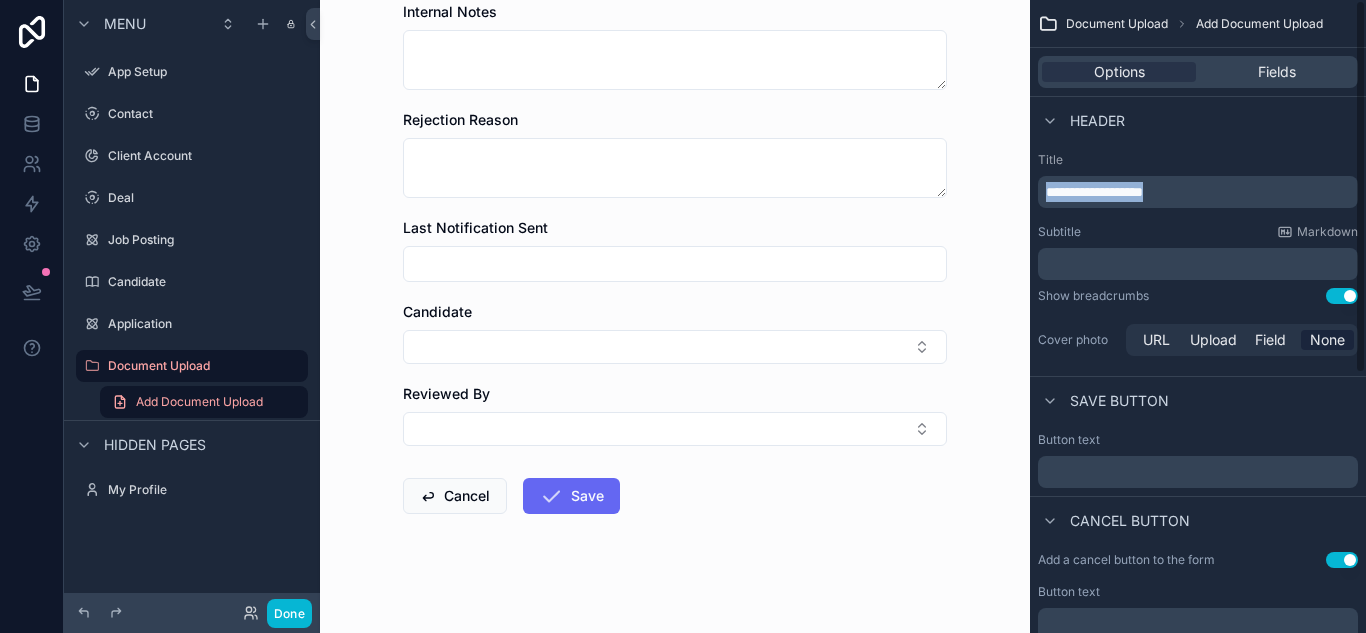 scroll, scrollTop: 0, scrollLeft: 0, axis: both 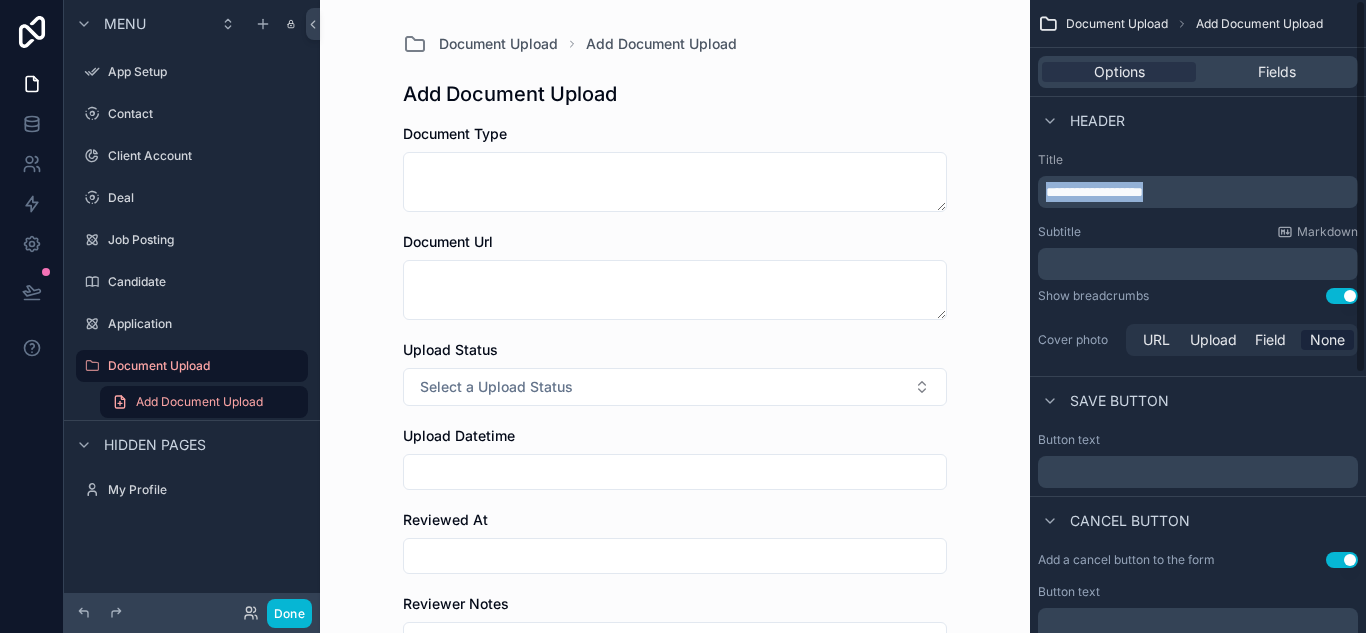 click on "**********" at bounding box center [1198, 192] 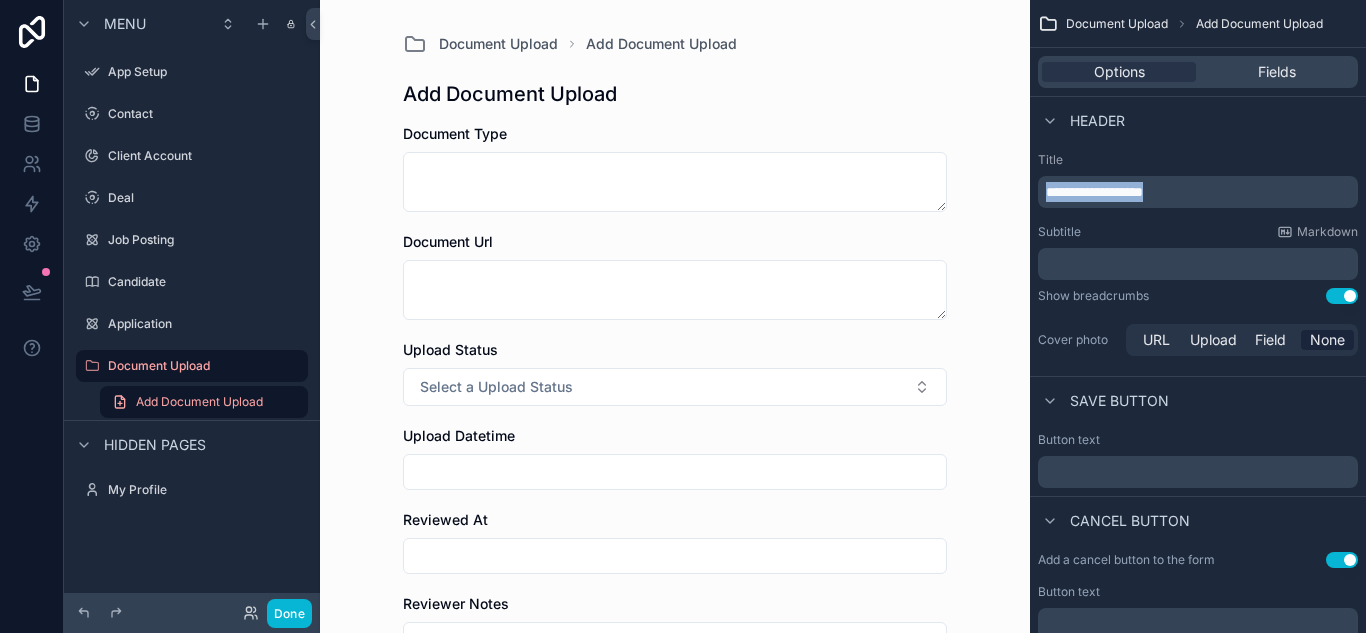 click on "**********" at bounding box center (1094, 192) 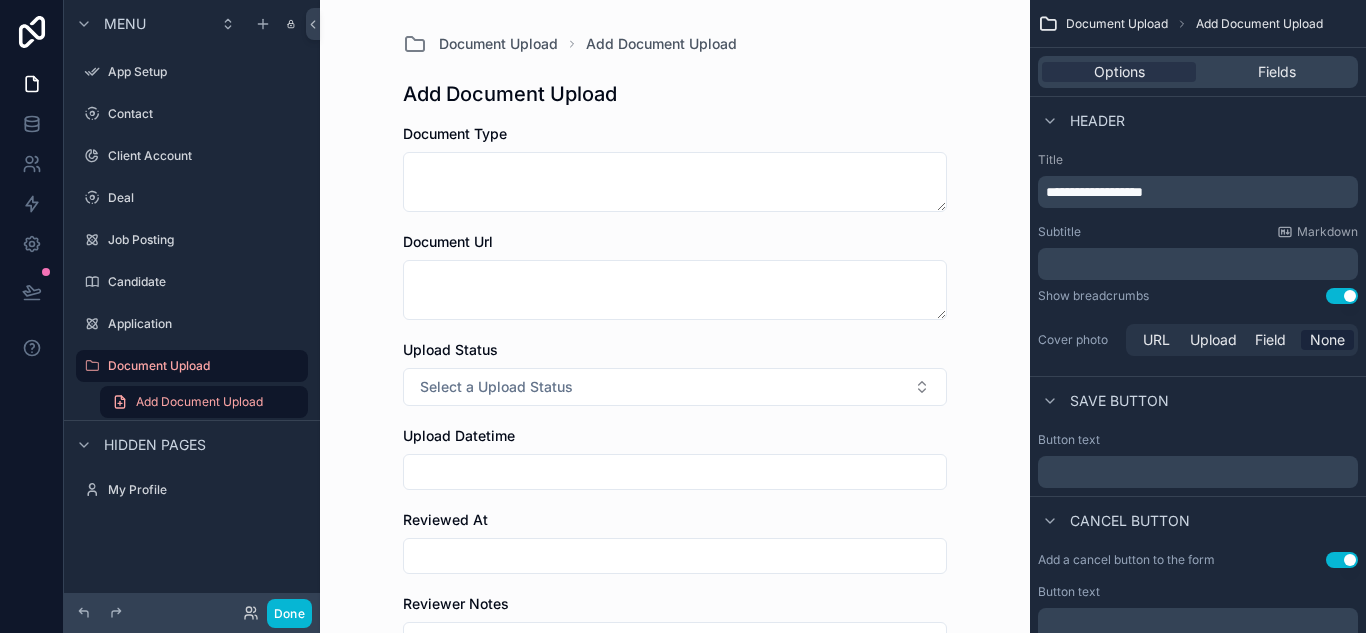 click on "**********" at bounding box center [1094, 192] 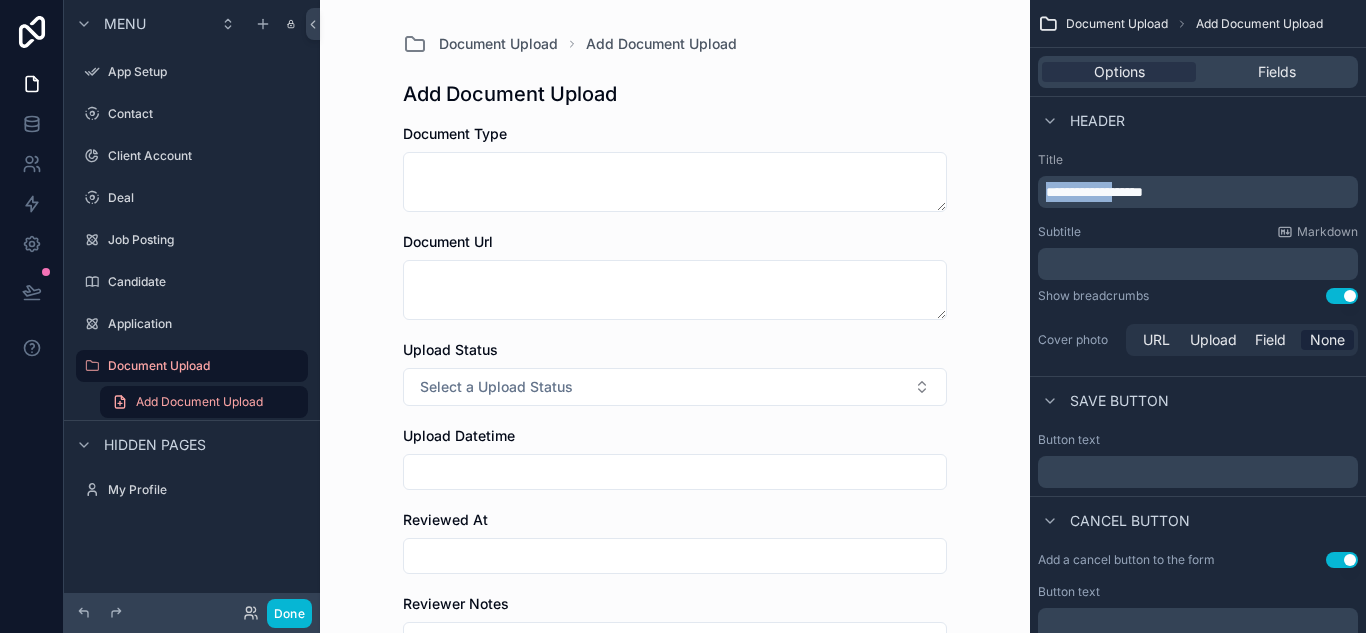 drag, startPoint x: 1147, startPoint y: 193, endPoint x: 868, endPoint y: 203, distance: 279.17917 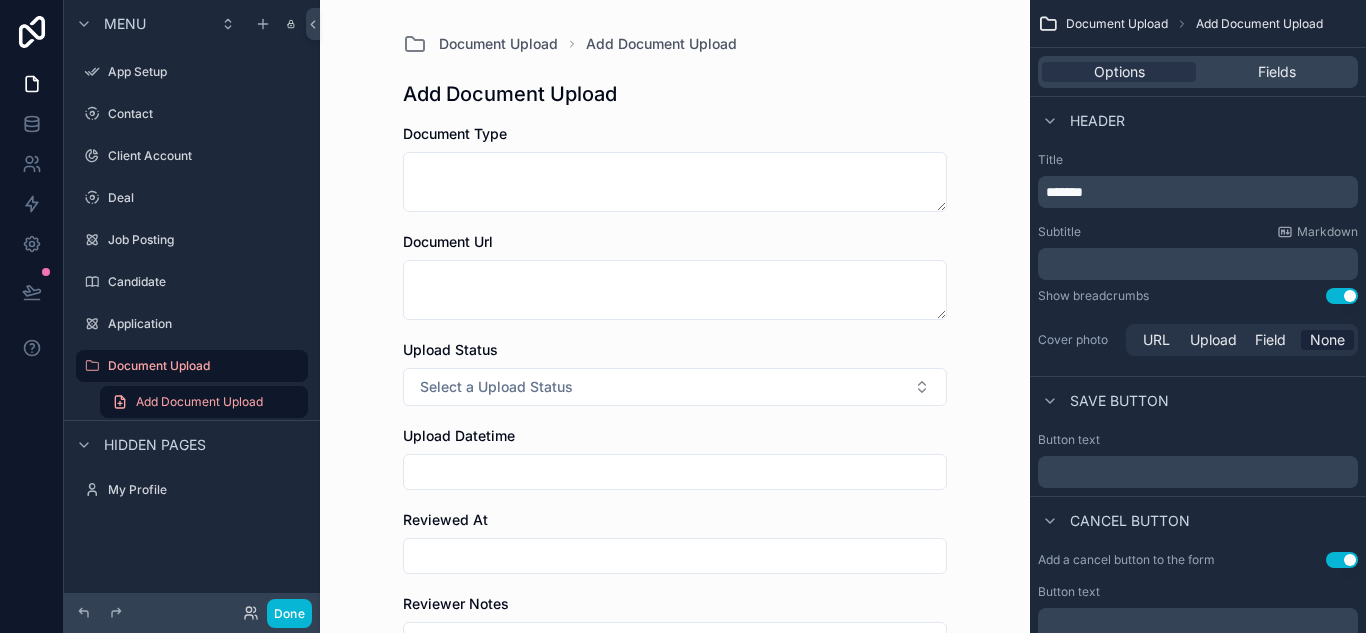 type 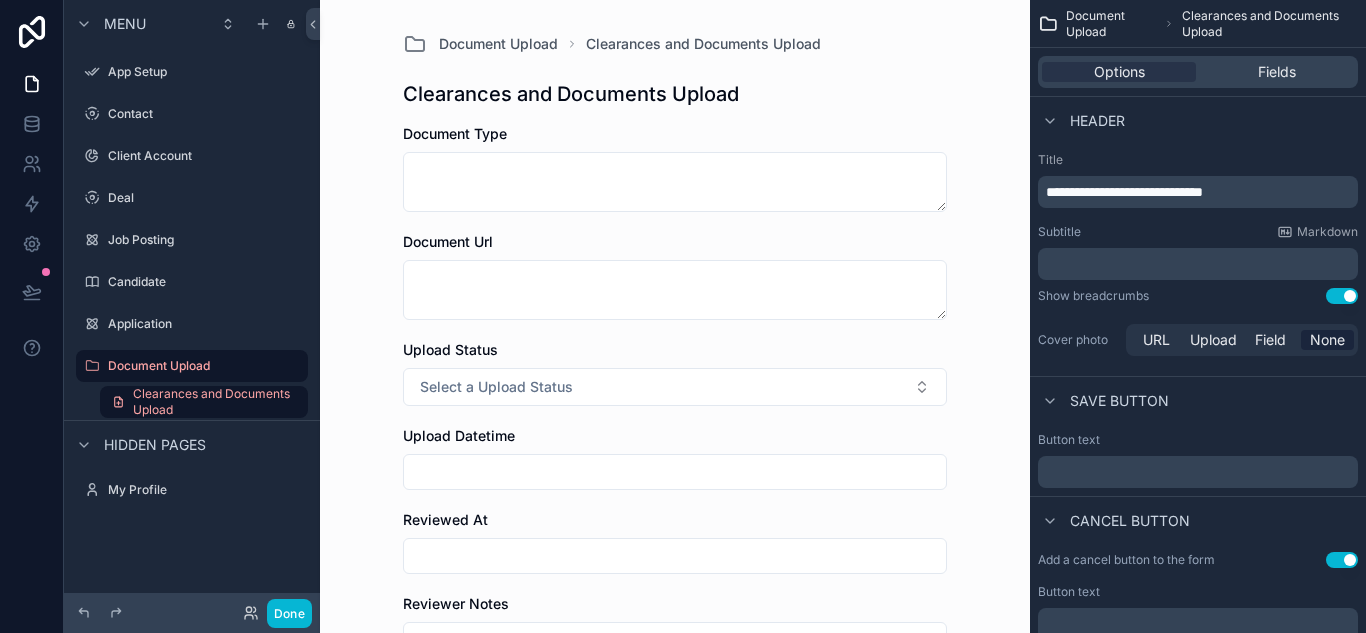 click on "﻿" at bounding box center (1200, 264) 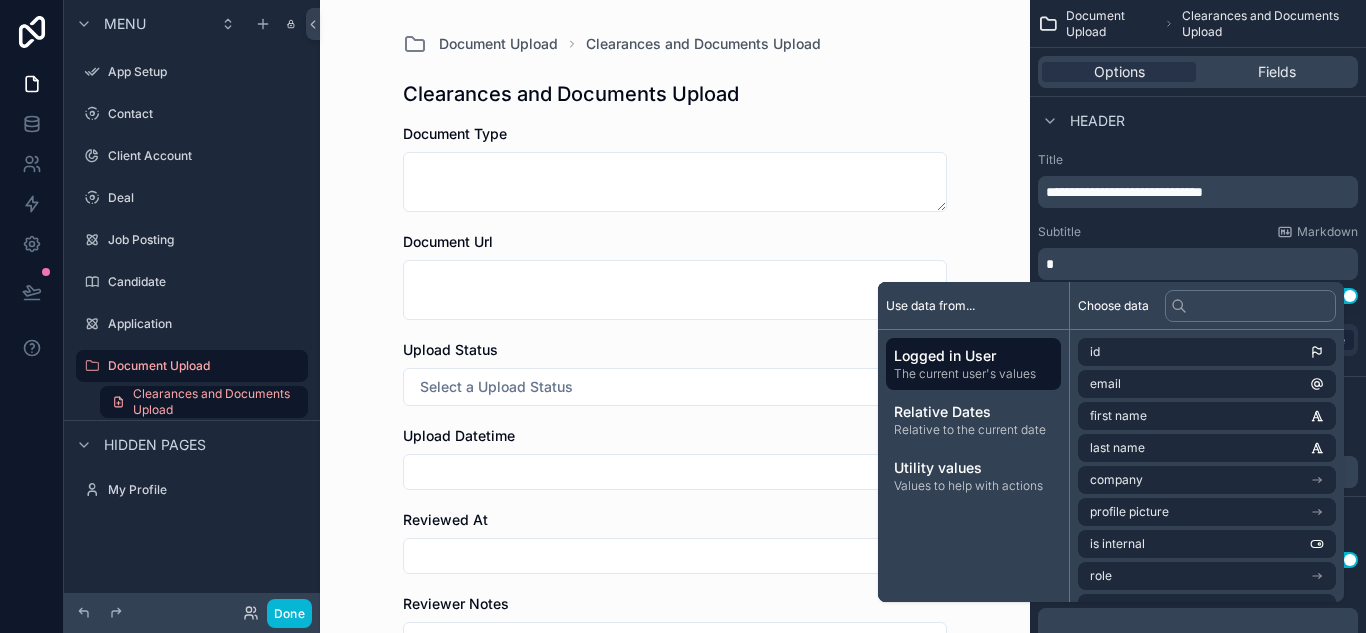 type 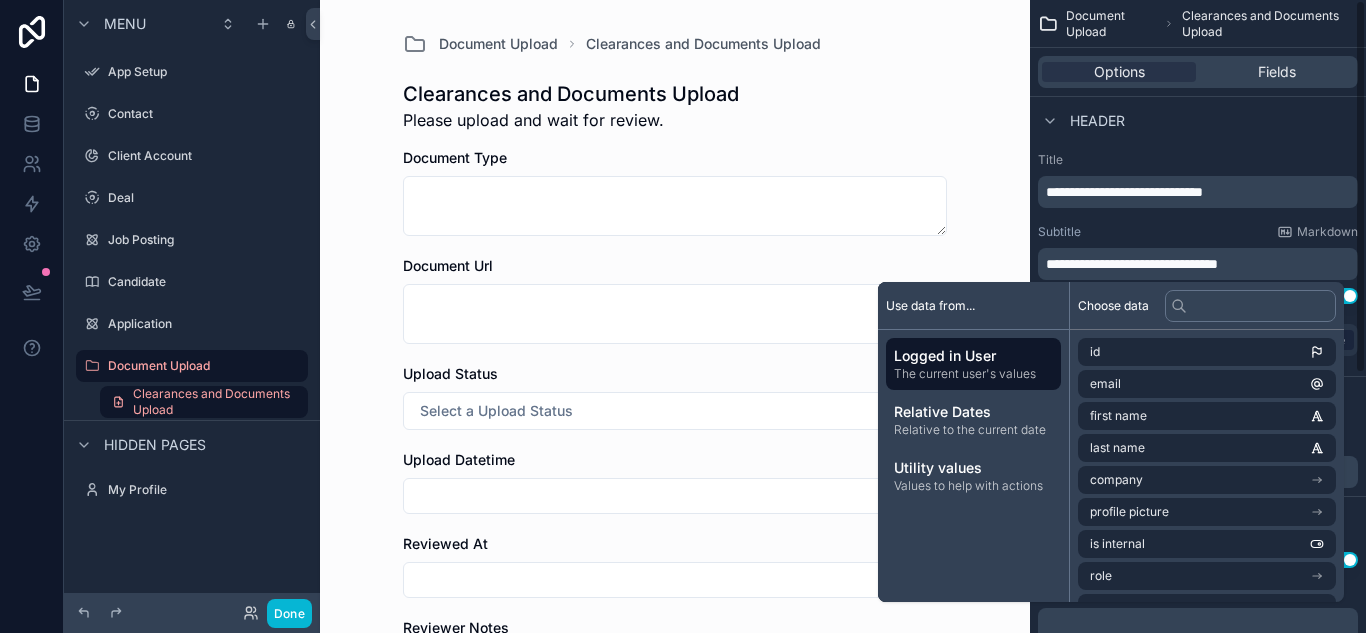click on "**********" at bounding box center [1198, 256] 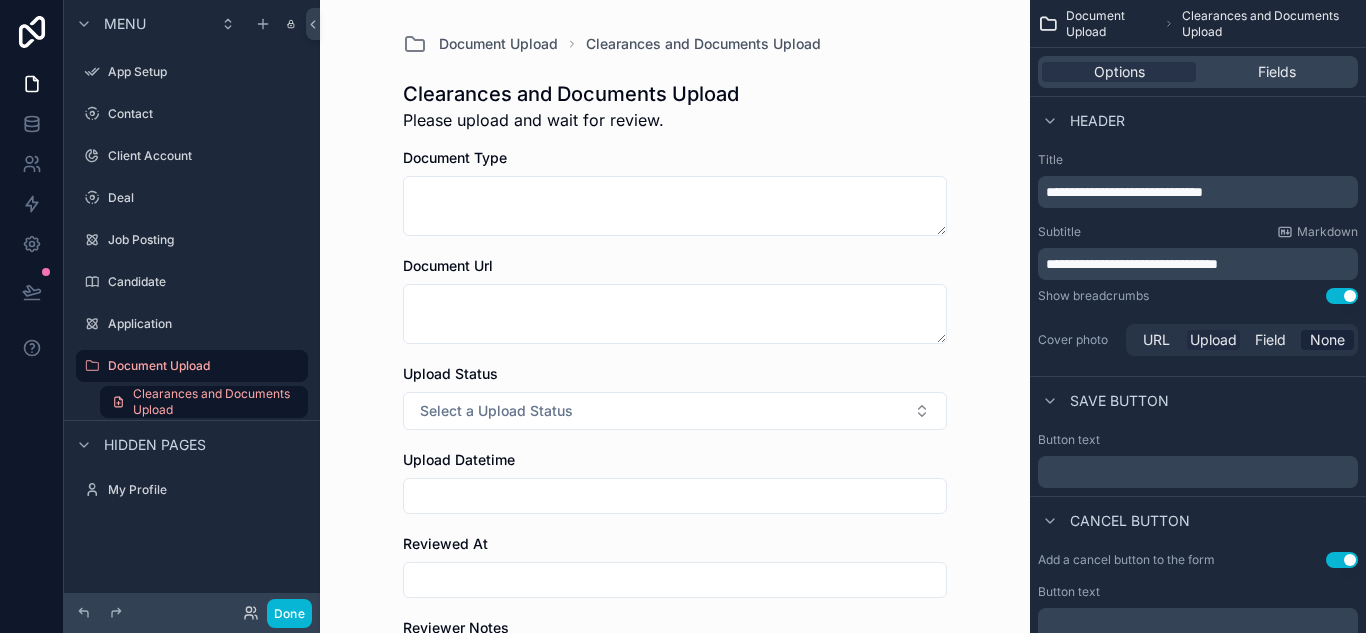 click on "Upload" at bounding box center [1213, 340] 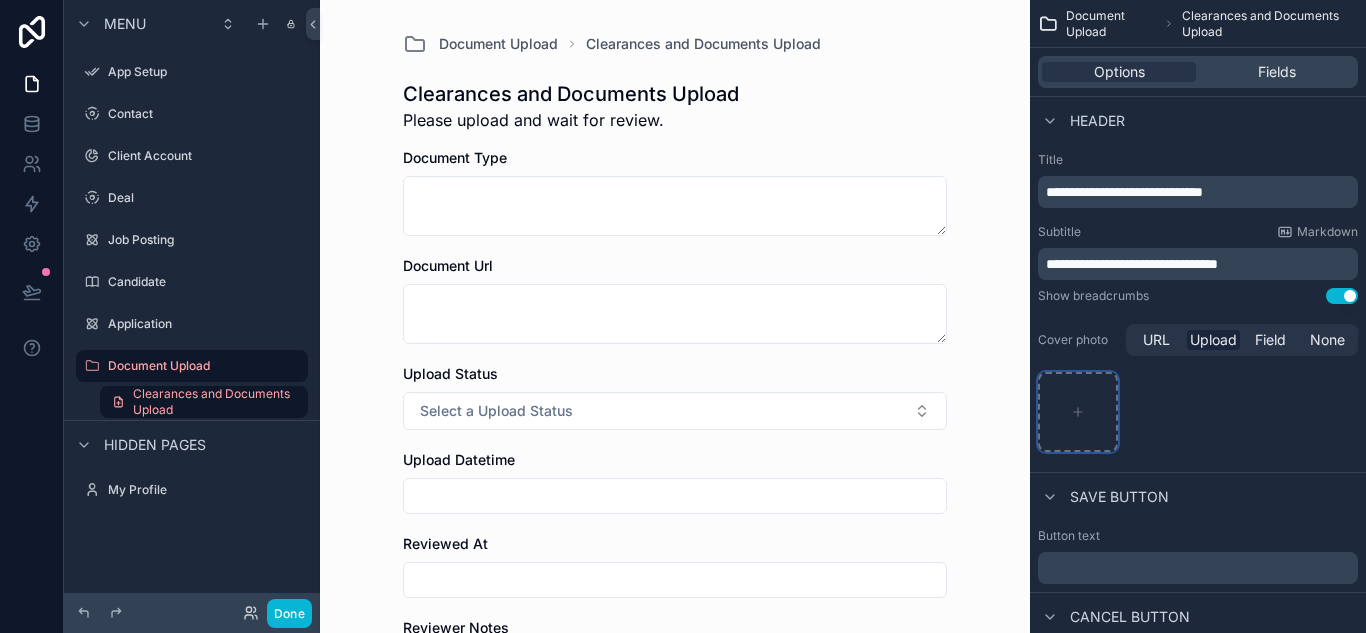 click at bounding box center (1078, 412) 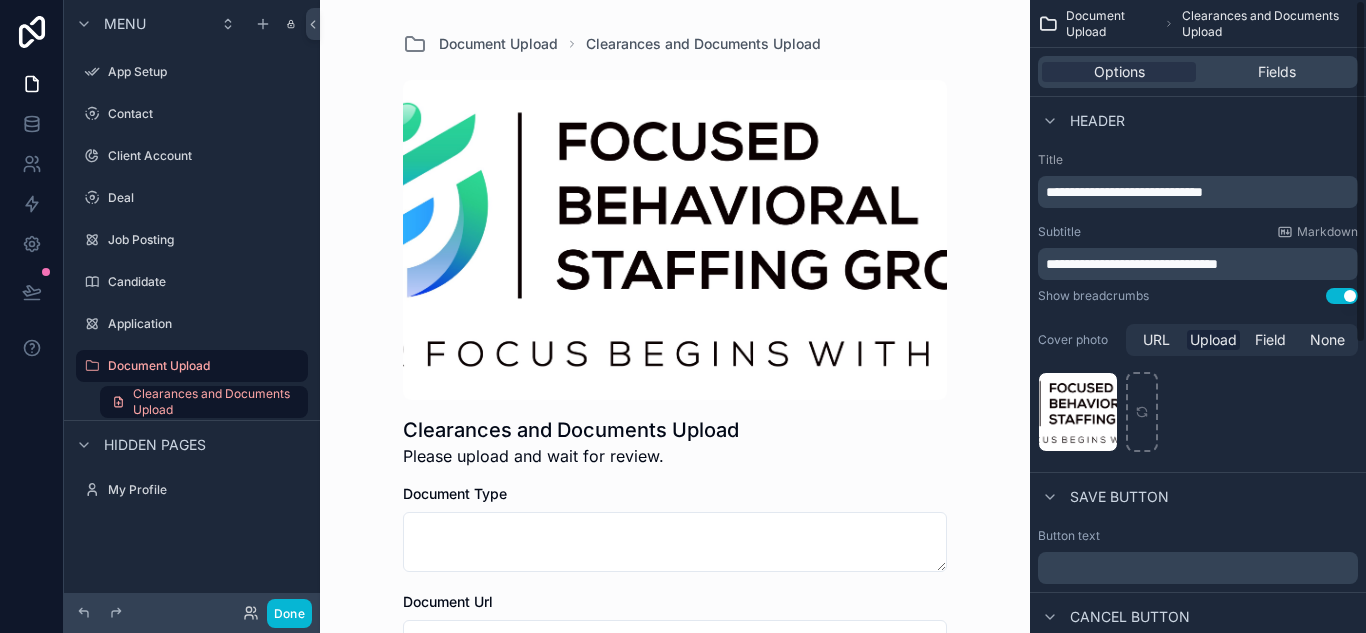 click at bounding box center [675, 240] 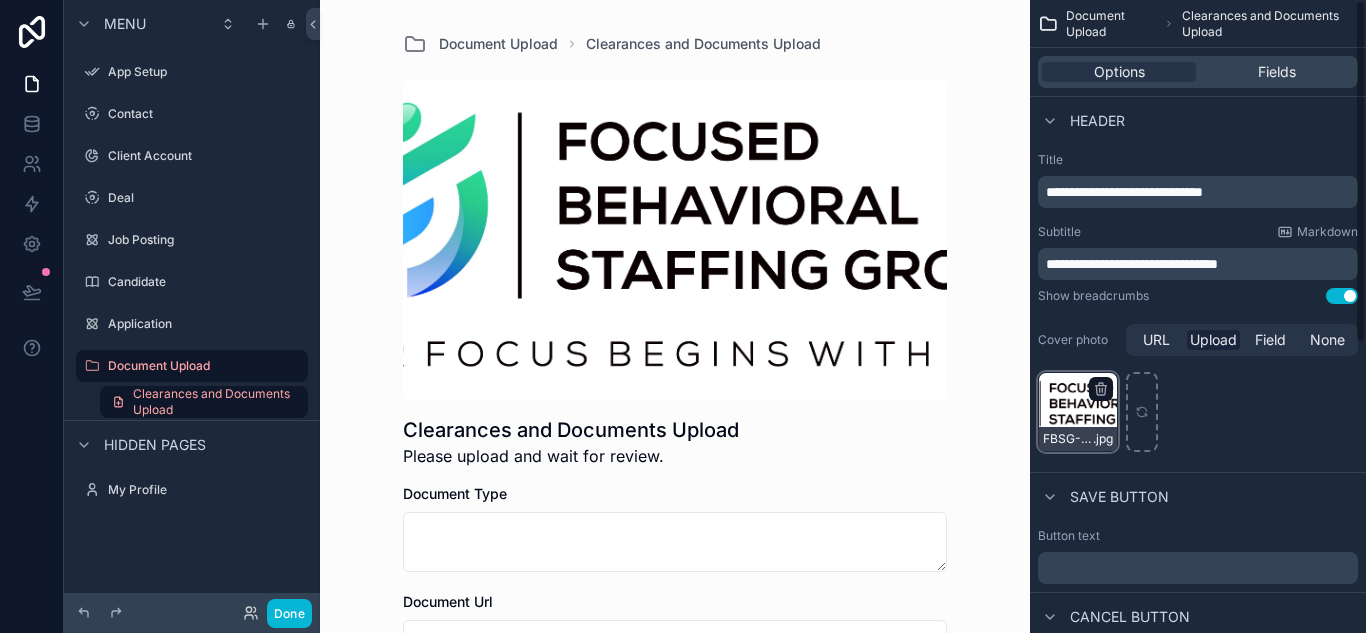 click on "FBSG-Logo .jpg" at bounding box center (1078, 412) 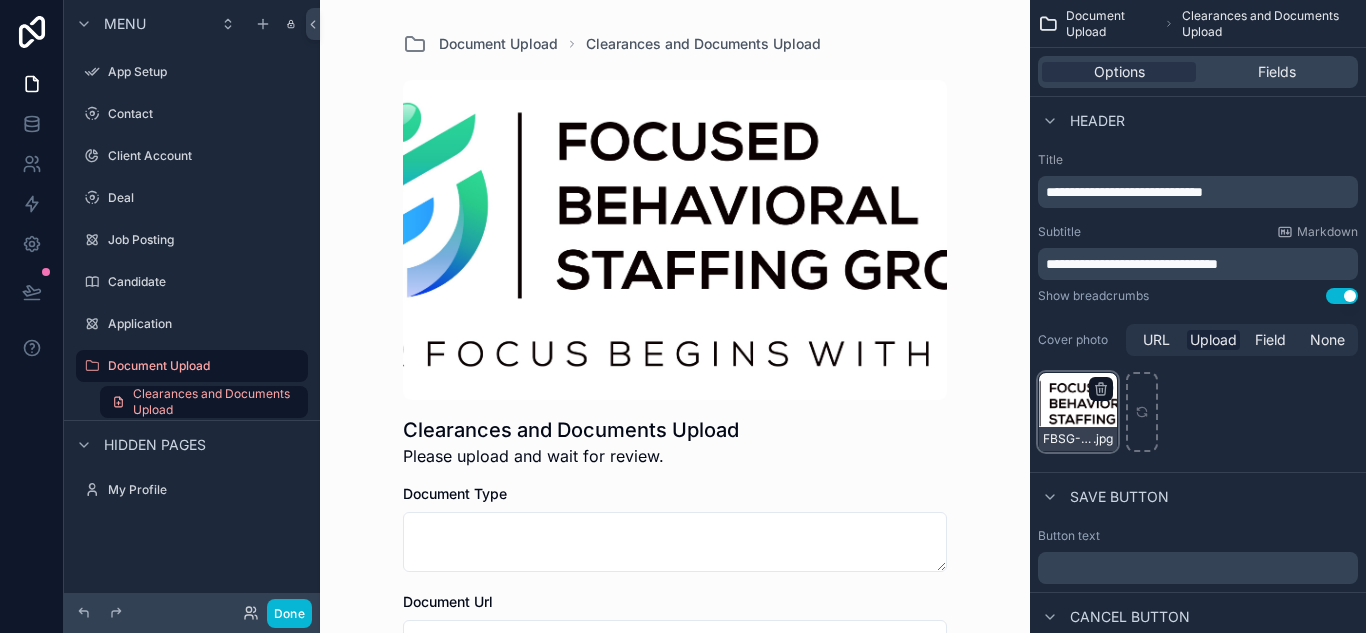 click on "FBSG-Logo .jpg" at bounding box center [1078, 412] 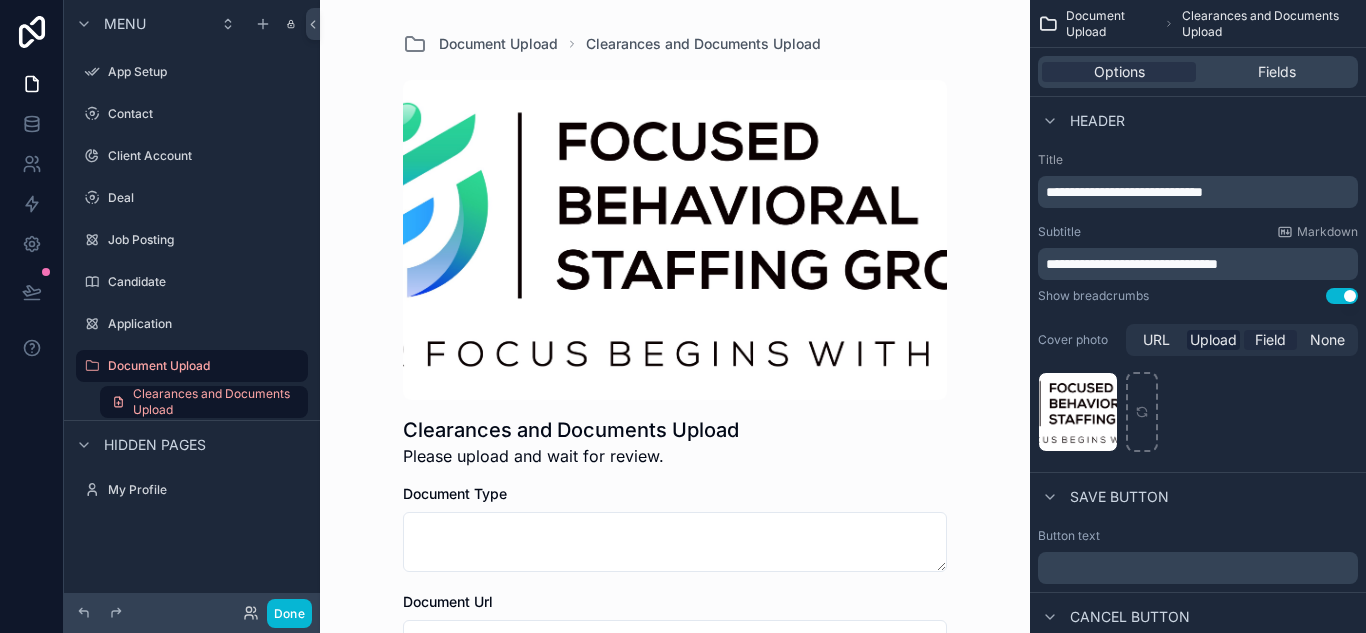 click on "Field" at bounding box center [1270, 340] 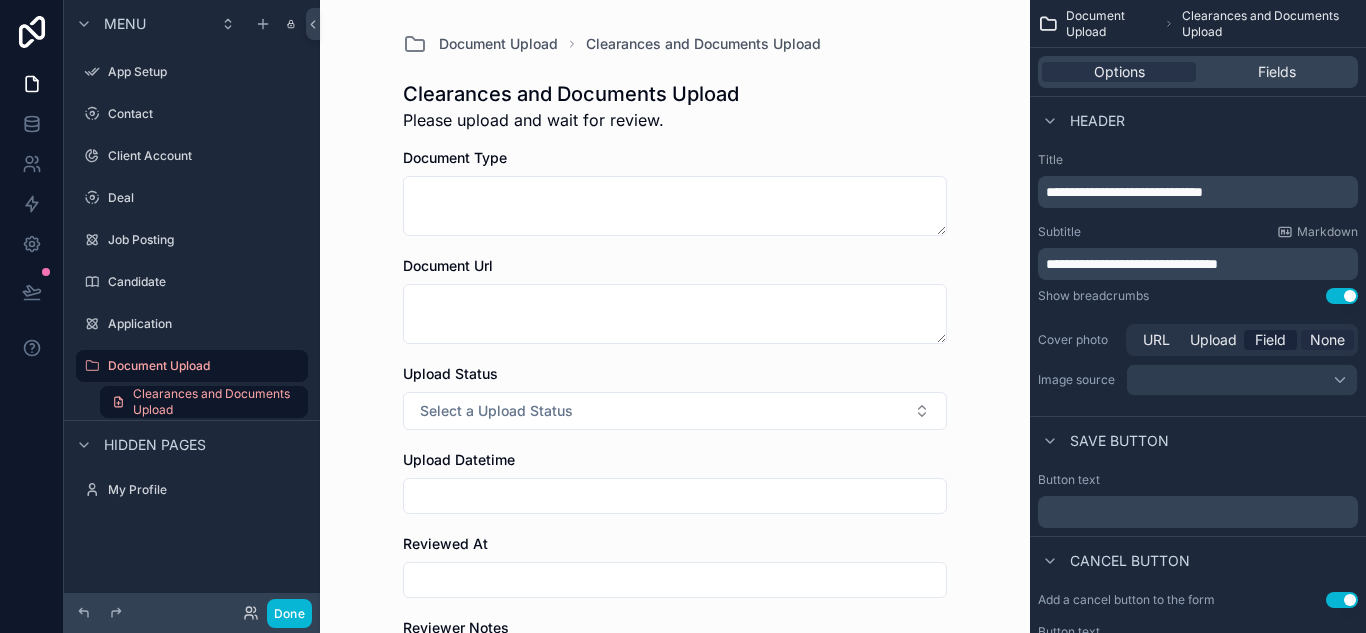 click on "None" at bounding box center (1327, 340) 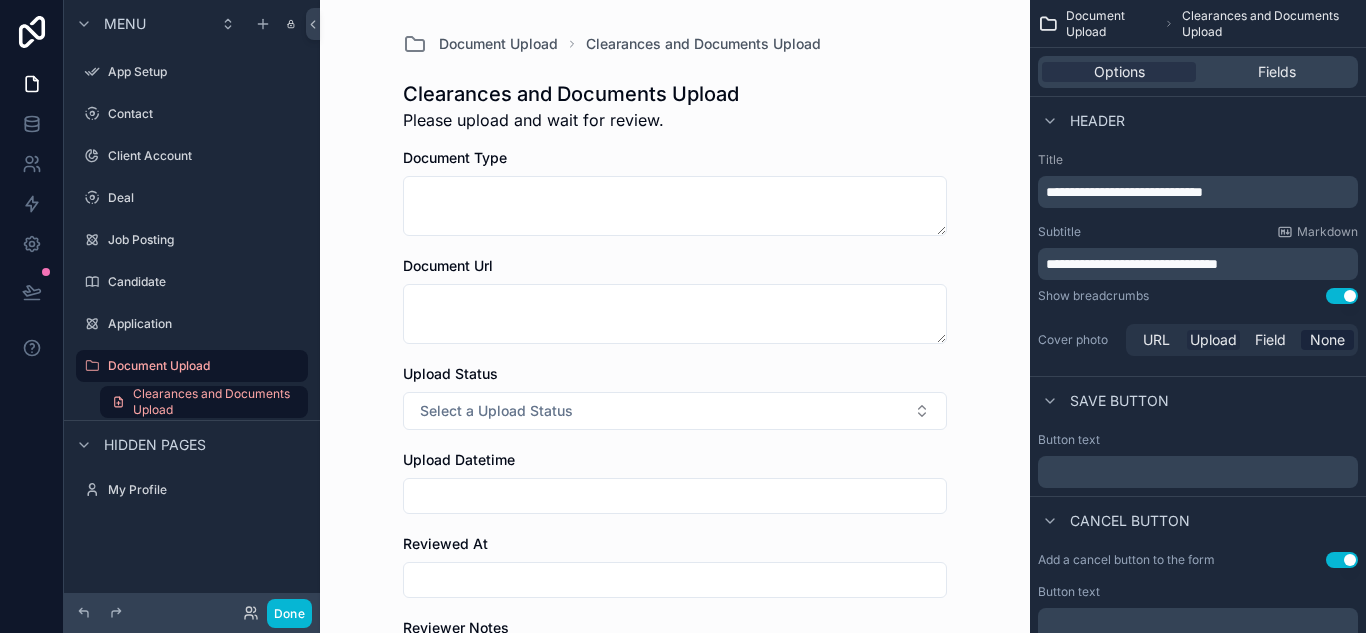 click on "Upload" at bounding box center (1213, 340) 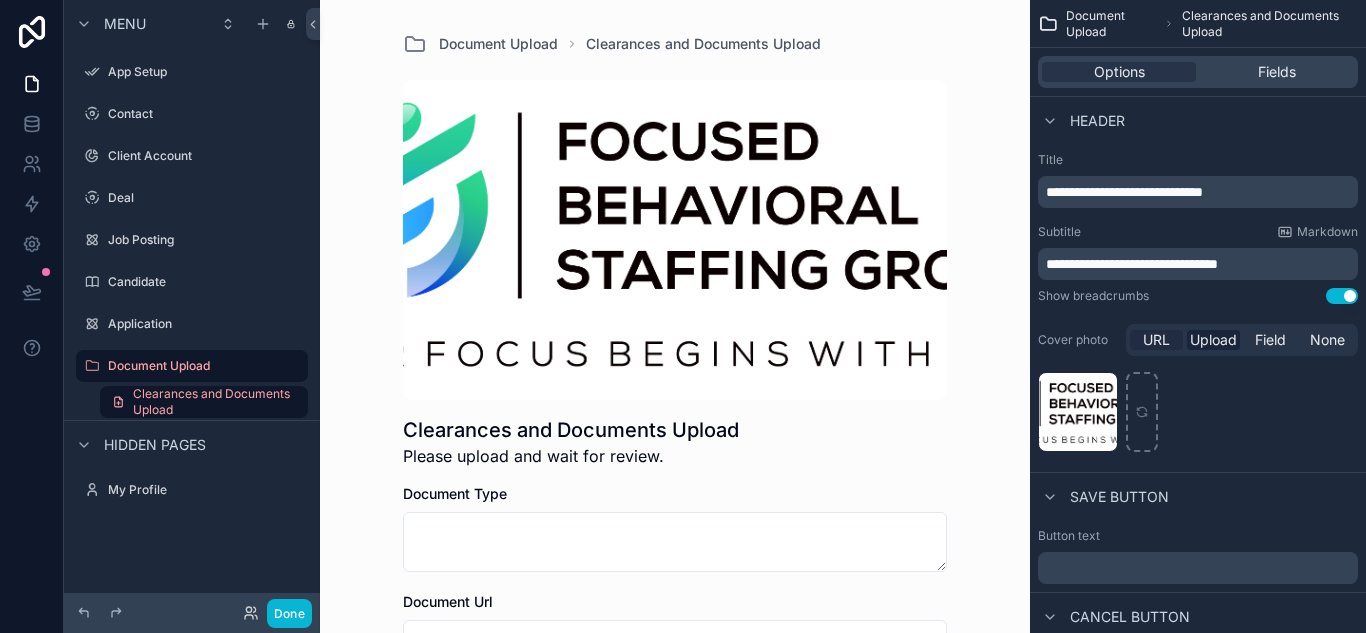 click on "URL" at bounding box center (1156, 340) 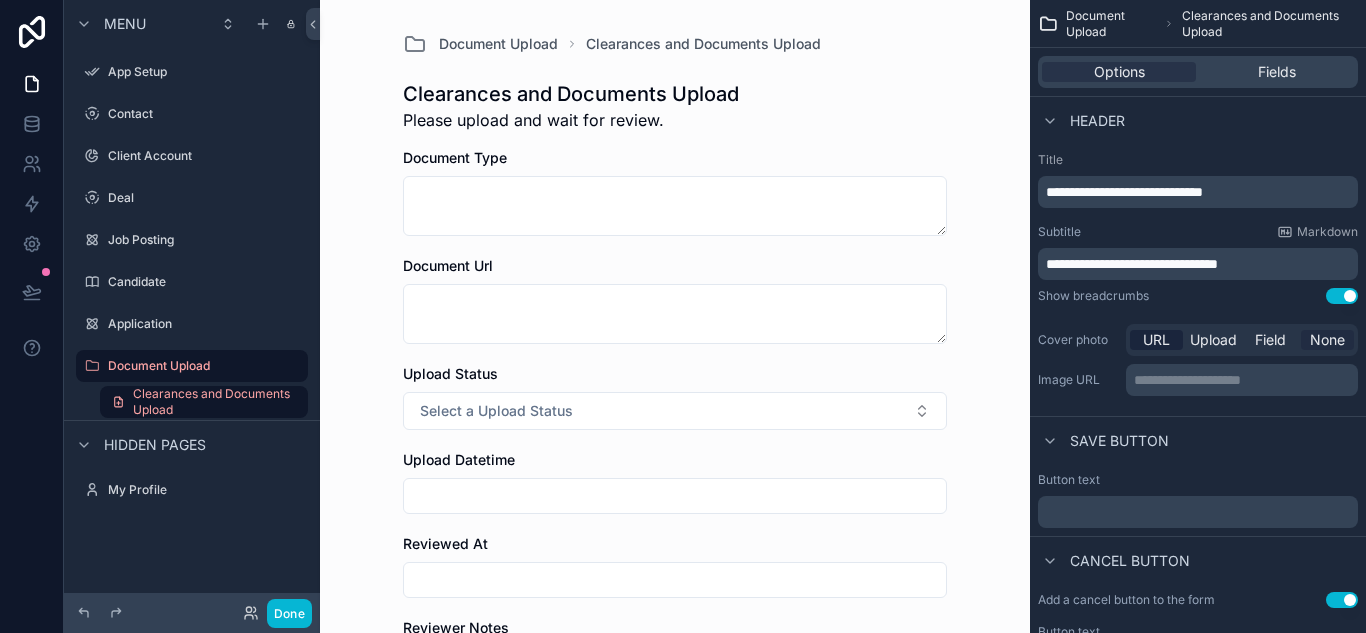 click on "None" at bounding box center [1327, 340] 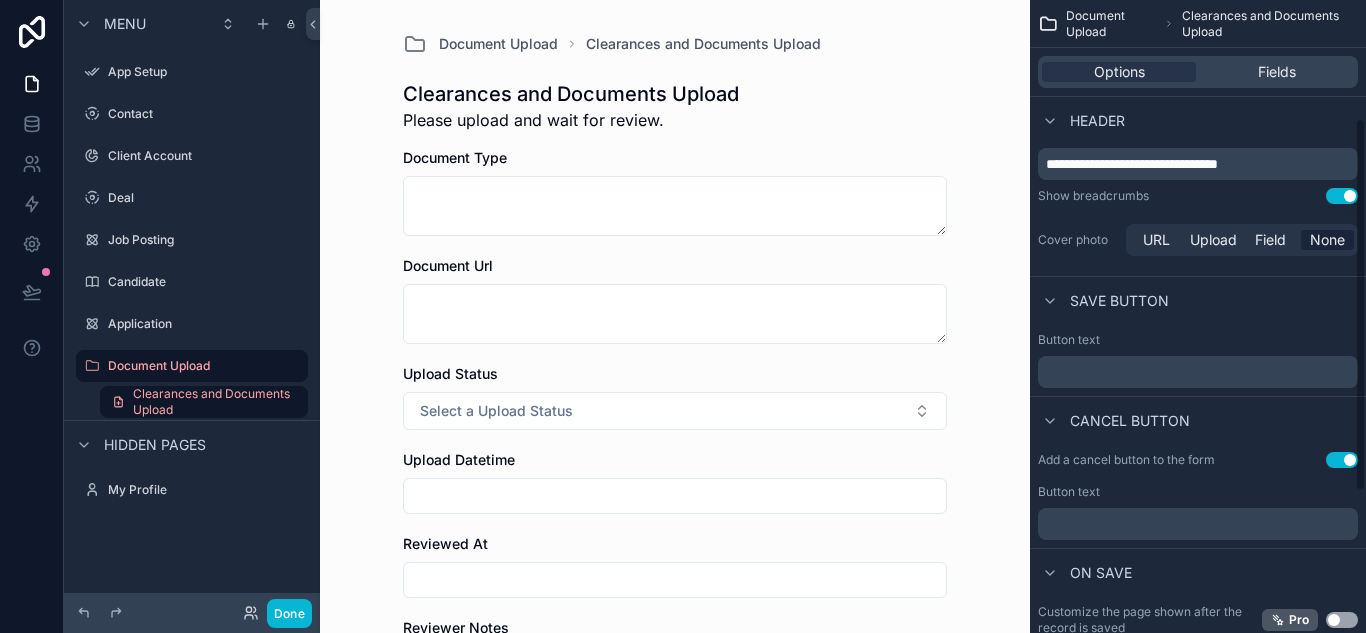 scroll, scrollTop: 200, scrollLeft: 0, axis: vertical 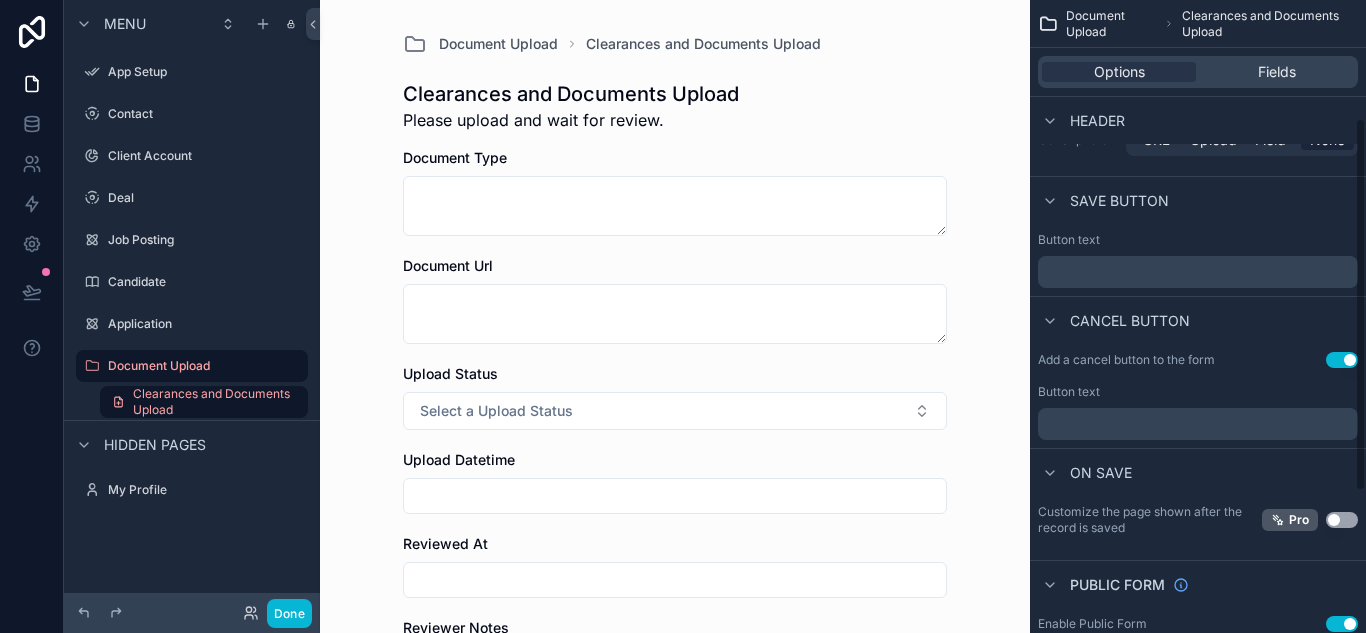 click on "﻿" at bounding box center (1198, 272) 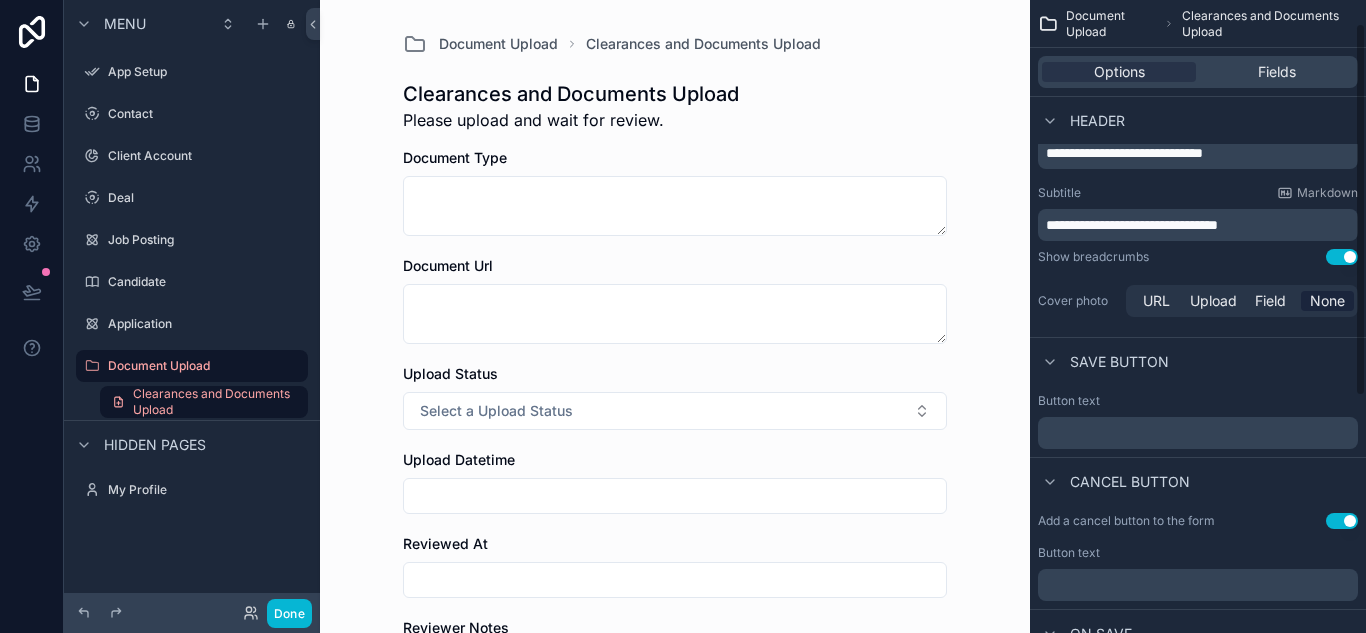 scroll, scrollTop: 139, scrollLeft: 0, axis: vertical 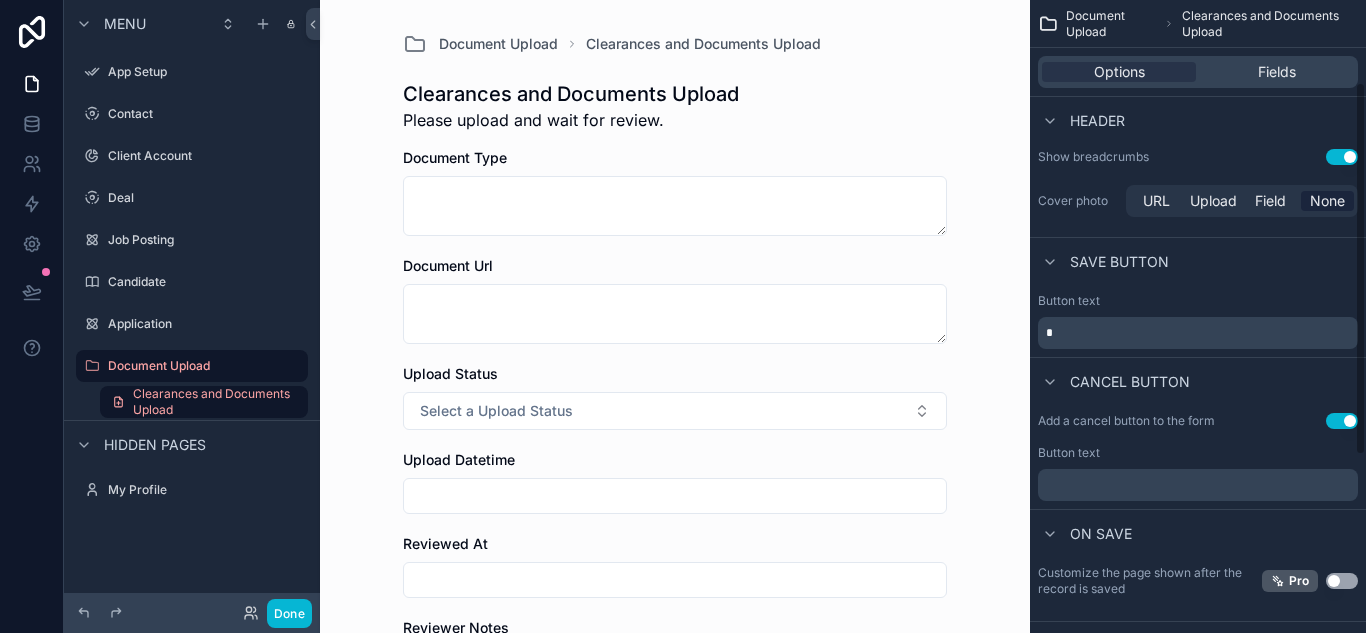 type 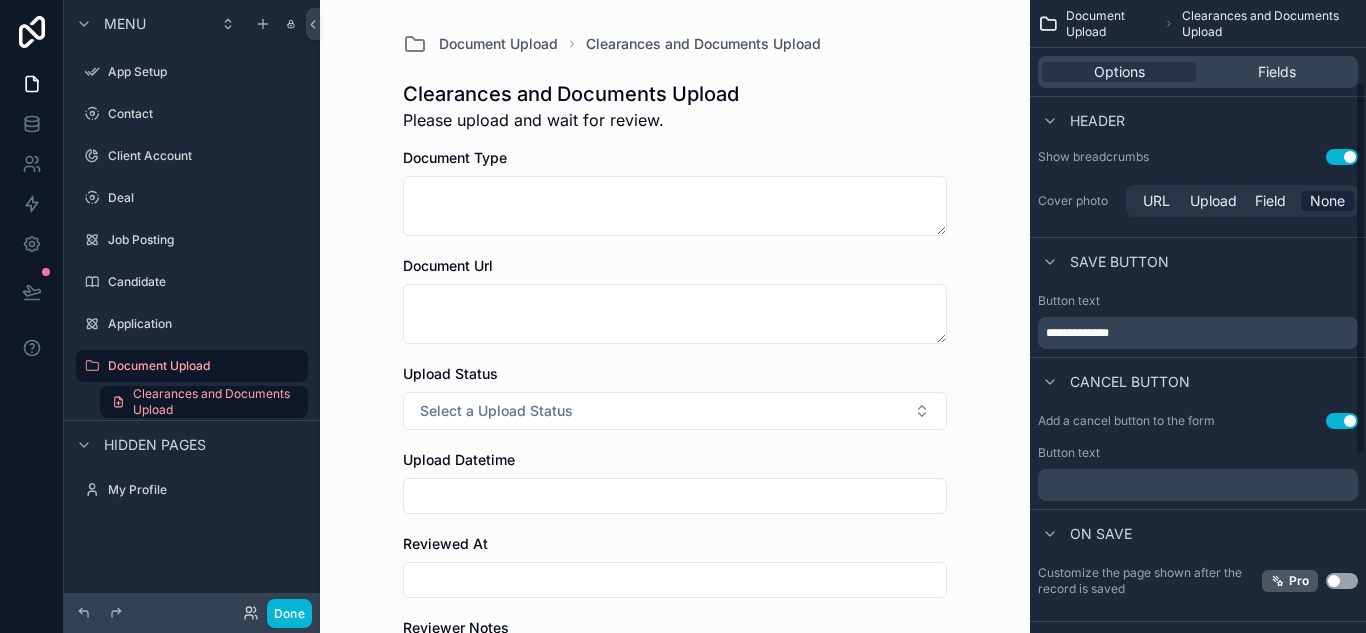 click on "﻿" at bounding box center (1198, 485) 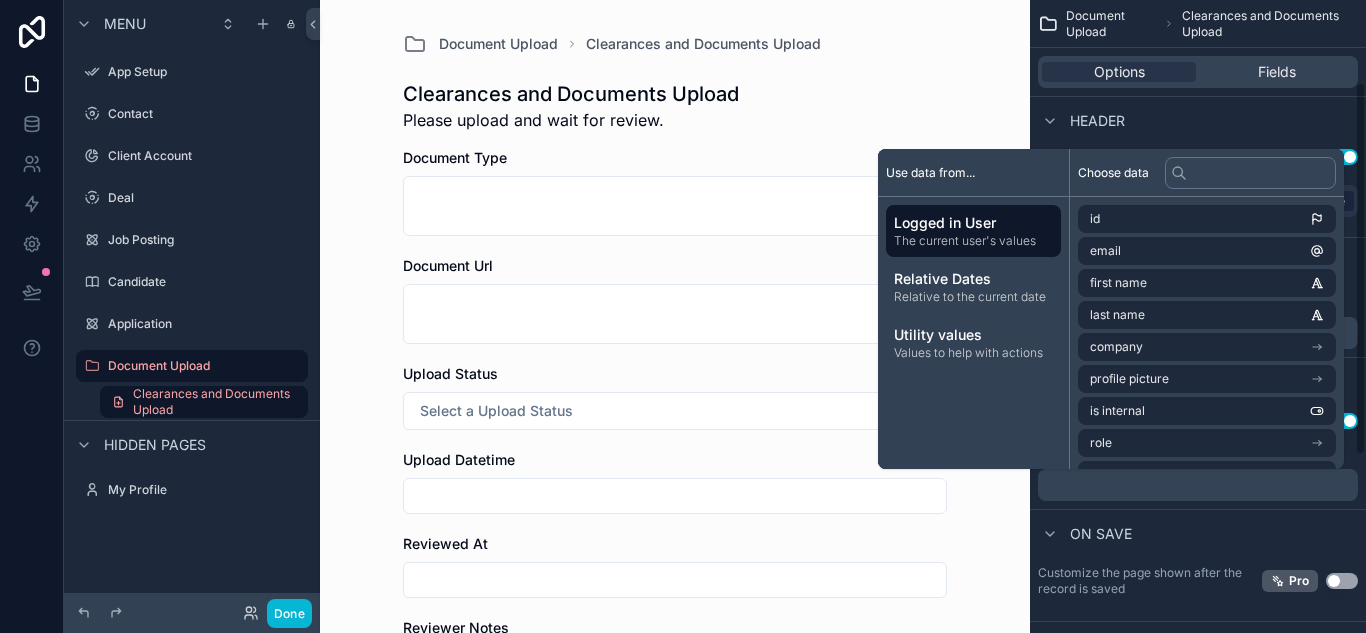 type 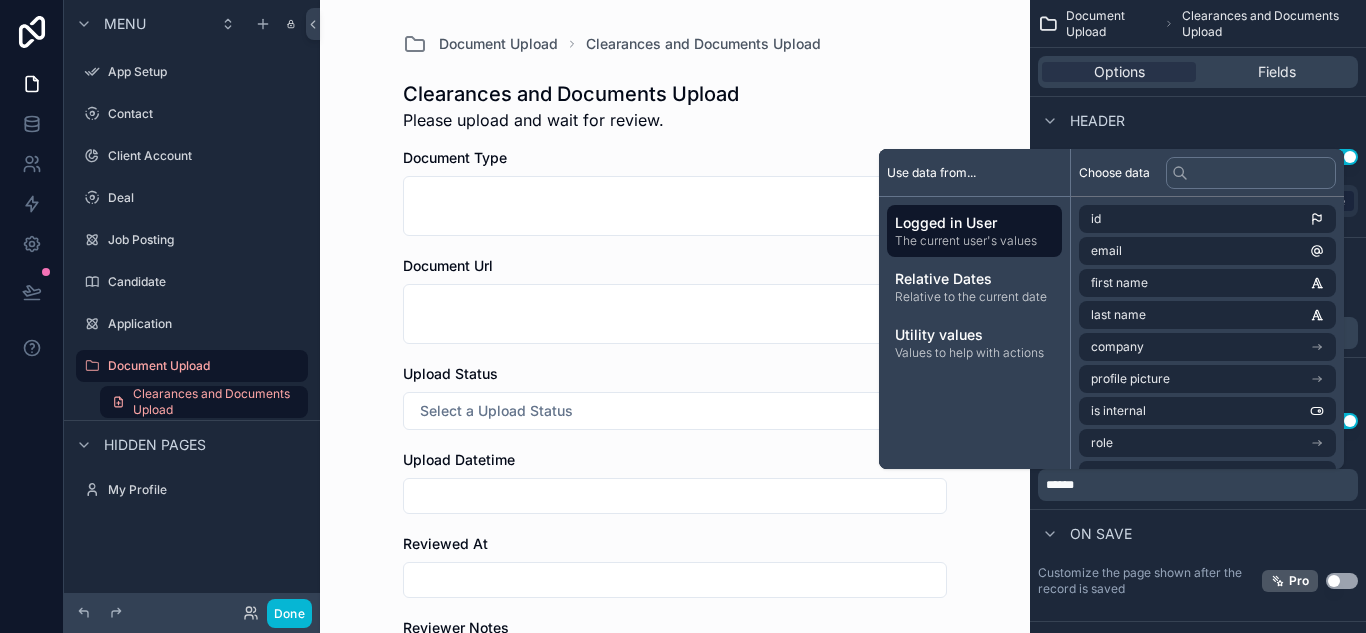 click on "On save" at bounding box center [1198, 533] 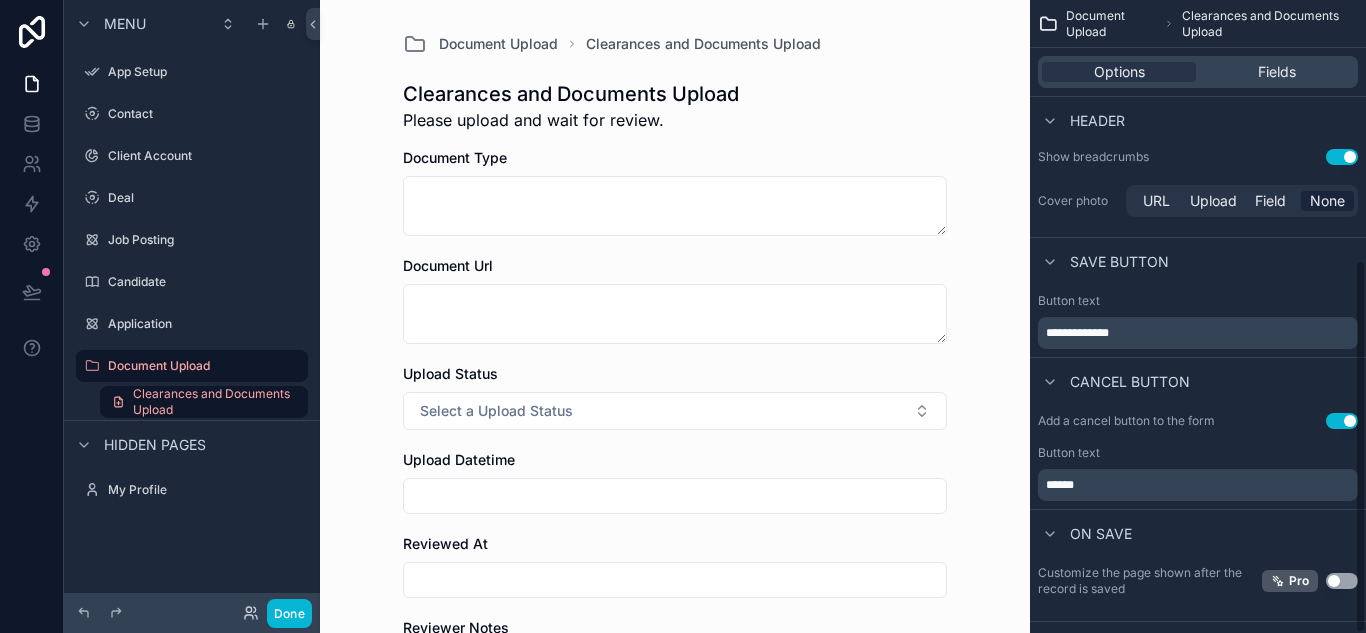 scroll, scrollTop: 439, scrollLeft: 0, axis: vertical 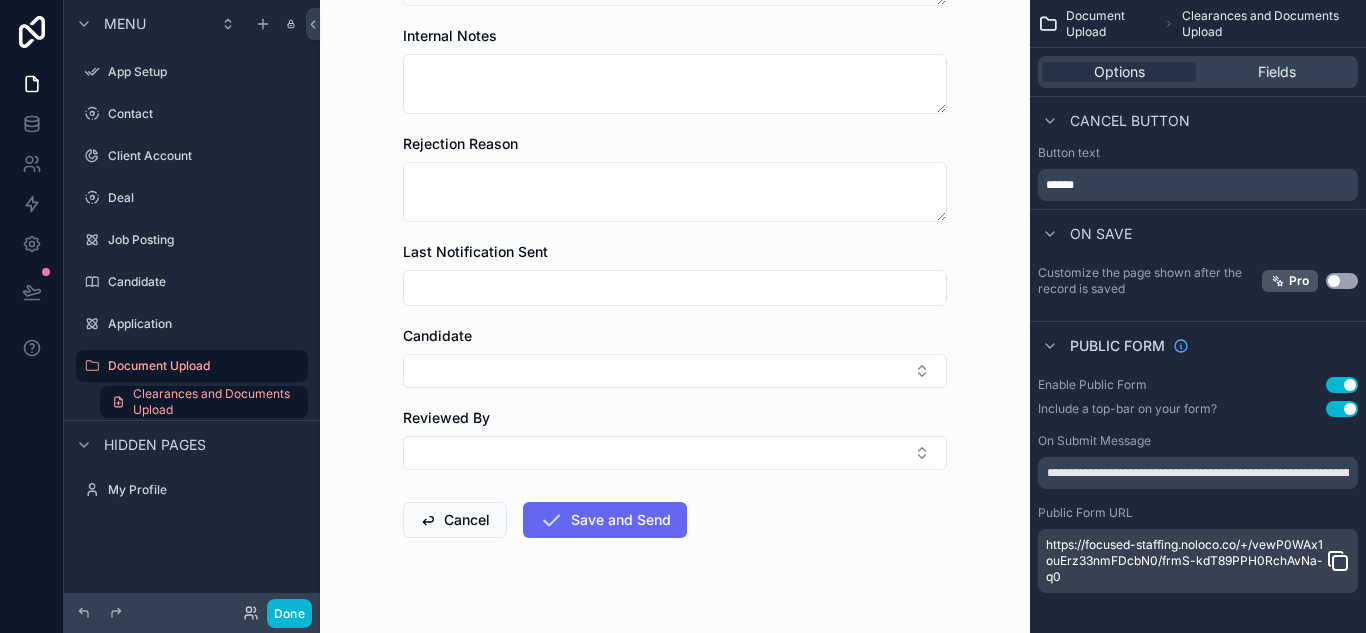 click on "Document Type Document Url Upload Status Select a Upload Status Upload Datetime Reviewed At Reviewer Notes Internal Notes Rejection Reason Last Notification Sent Candidate Reviewed By Cancel Save and Send" at bounding box center [675, 57] 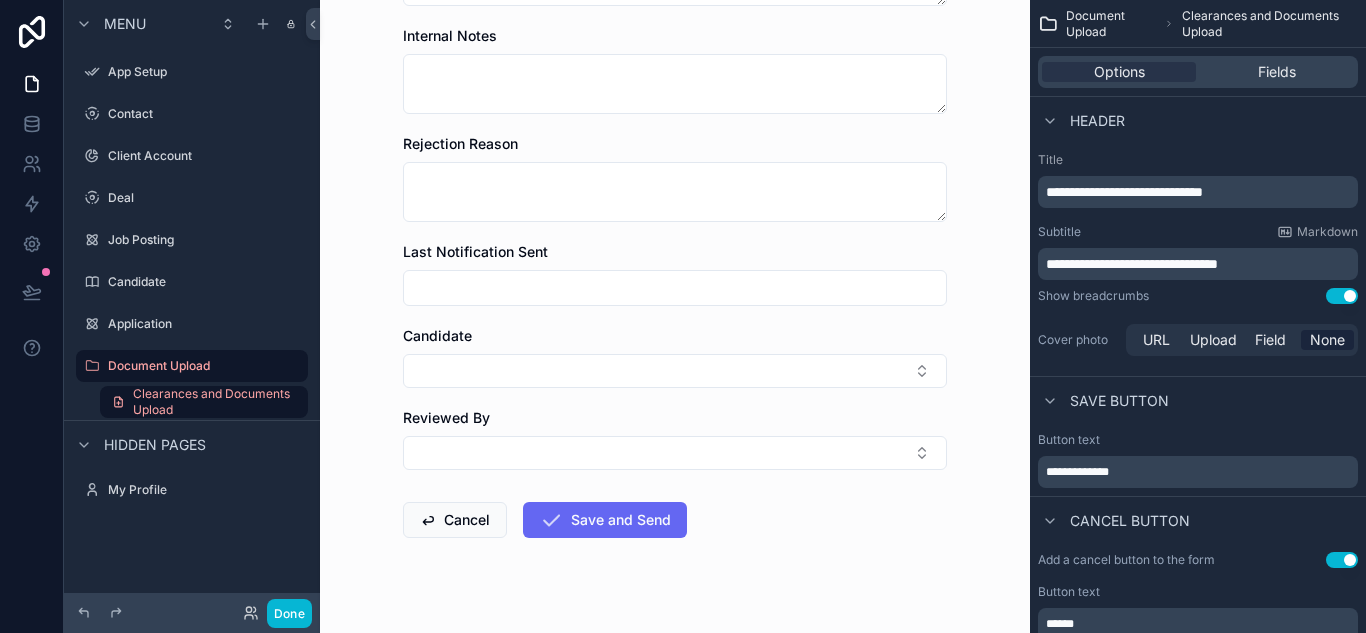 scroll, scrollTop: 300, scrollLeft: 0, axis: vertical 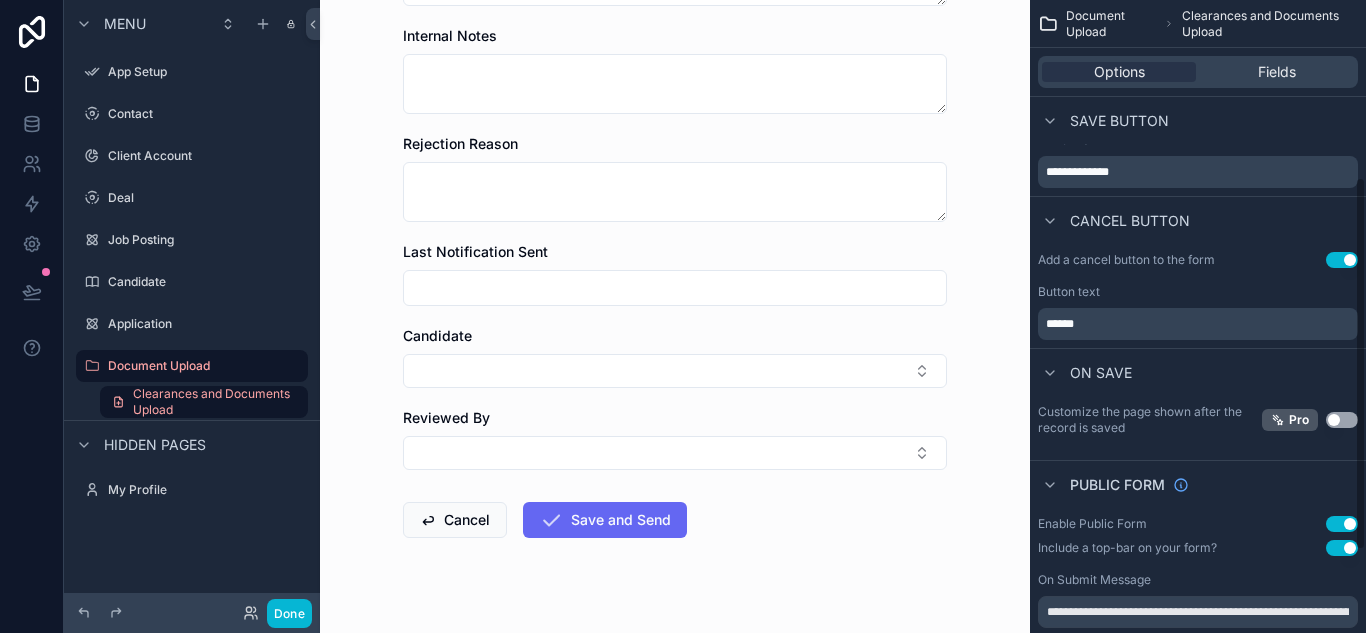 click on "******" at bounding box center (1198, 324) 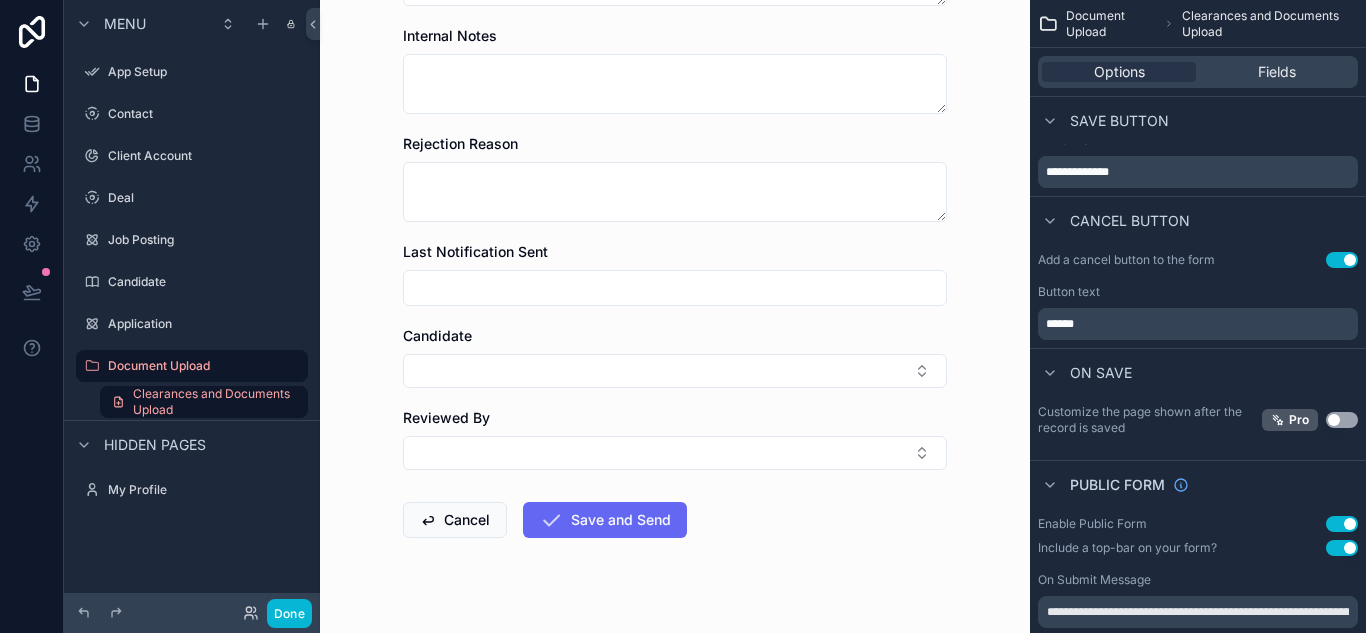 click on "******" at bounding box center (1200, 324) 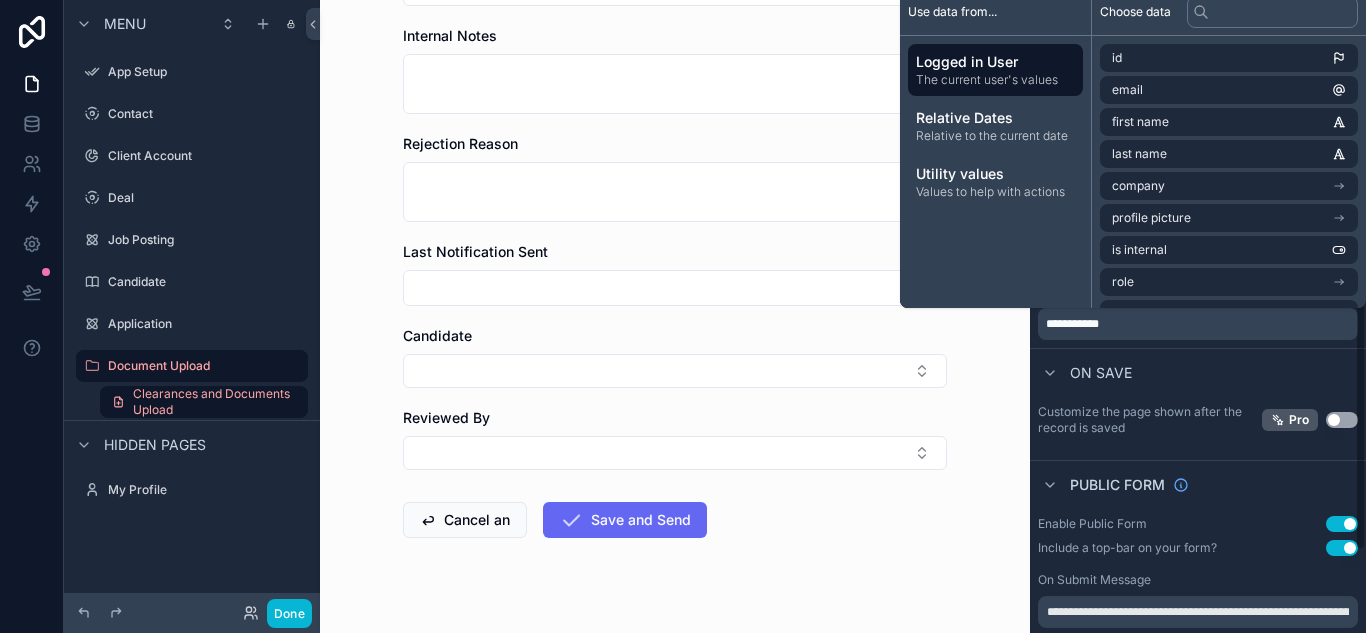 scroll, scrollTop: 0, scrollLeft: 0, axis: both 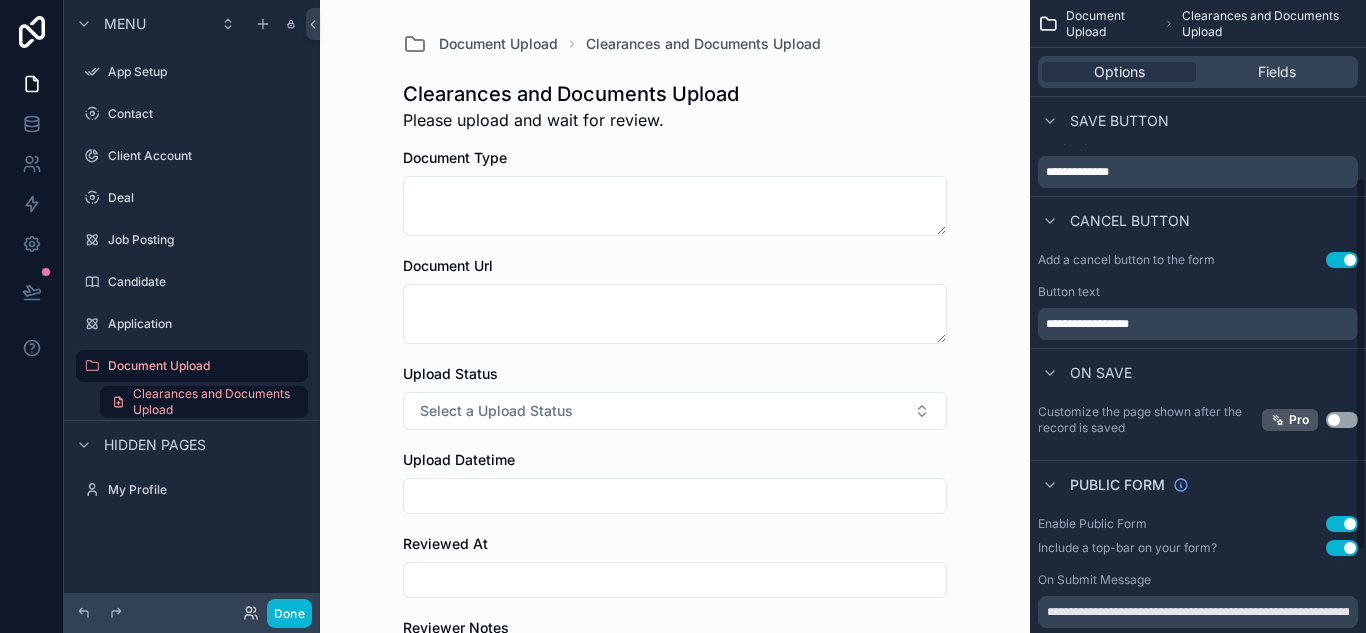 click on "On save" at bounding box center (1198, 372) 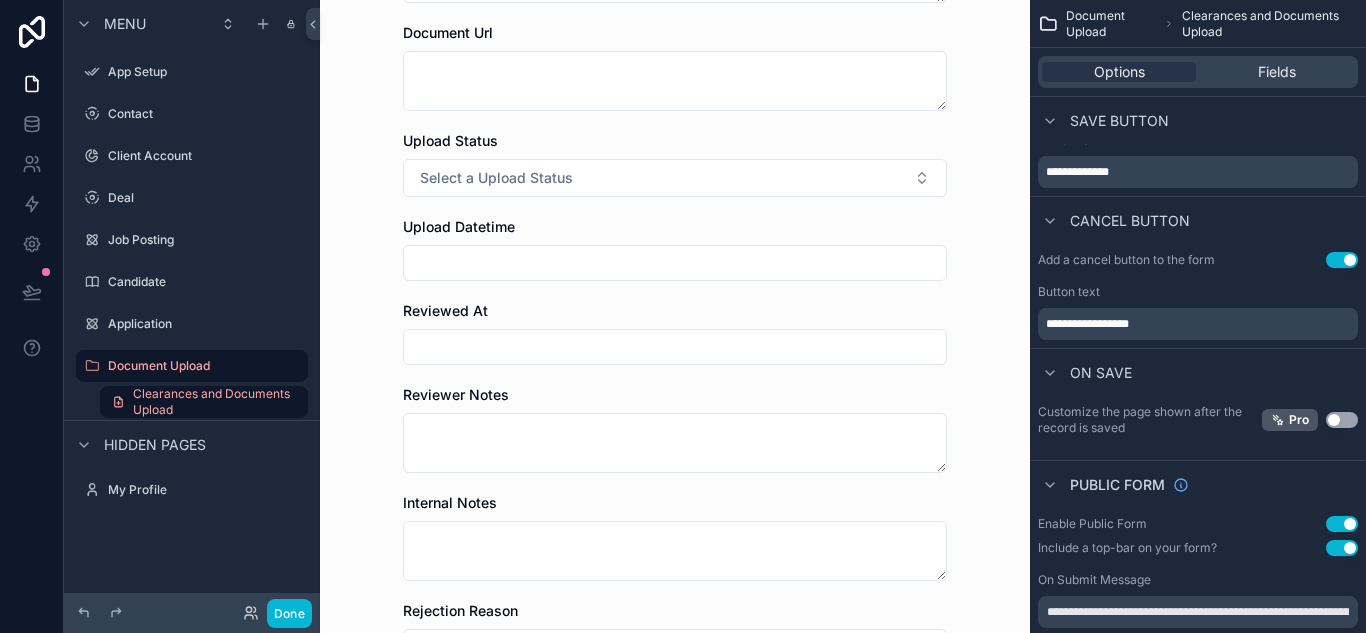 scroll, scrollTop: 0, scrollLeft: 0, axis: both 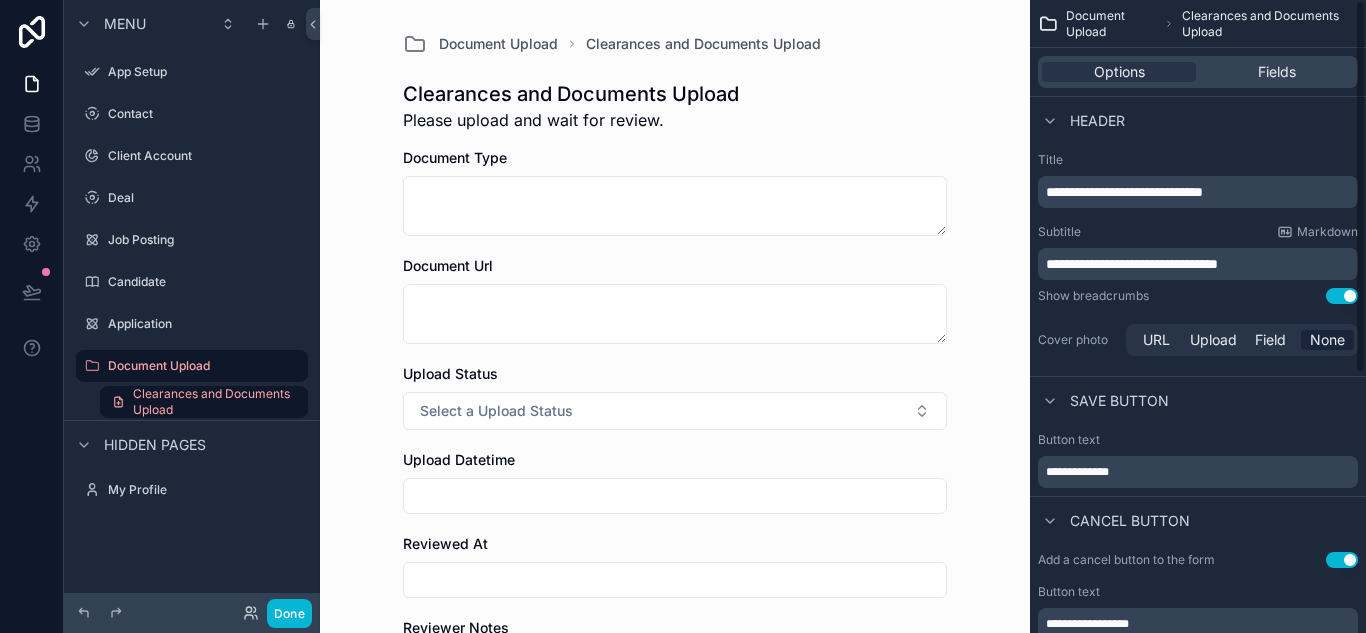 click on "Header" at bounding box center [1097, 121] 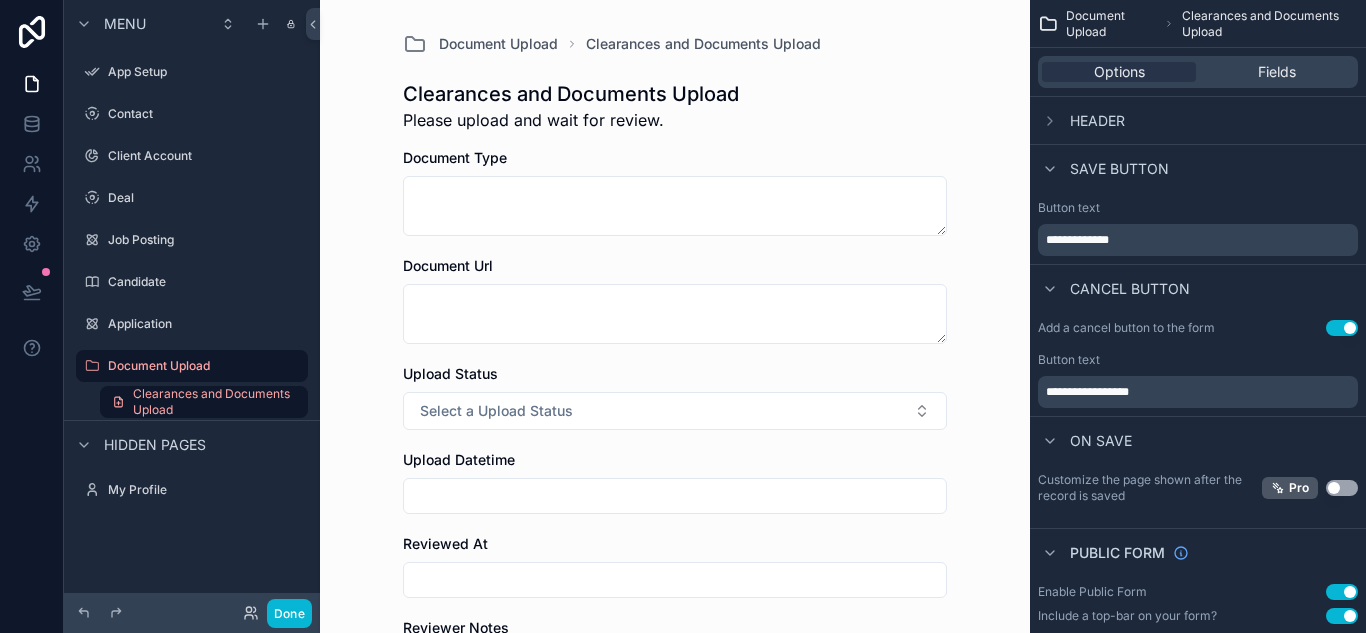 click on "Header" at bounding box center [1097, 121] 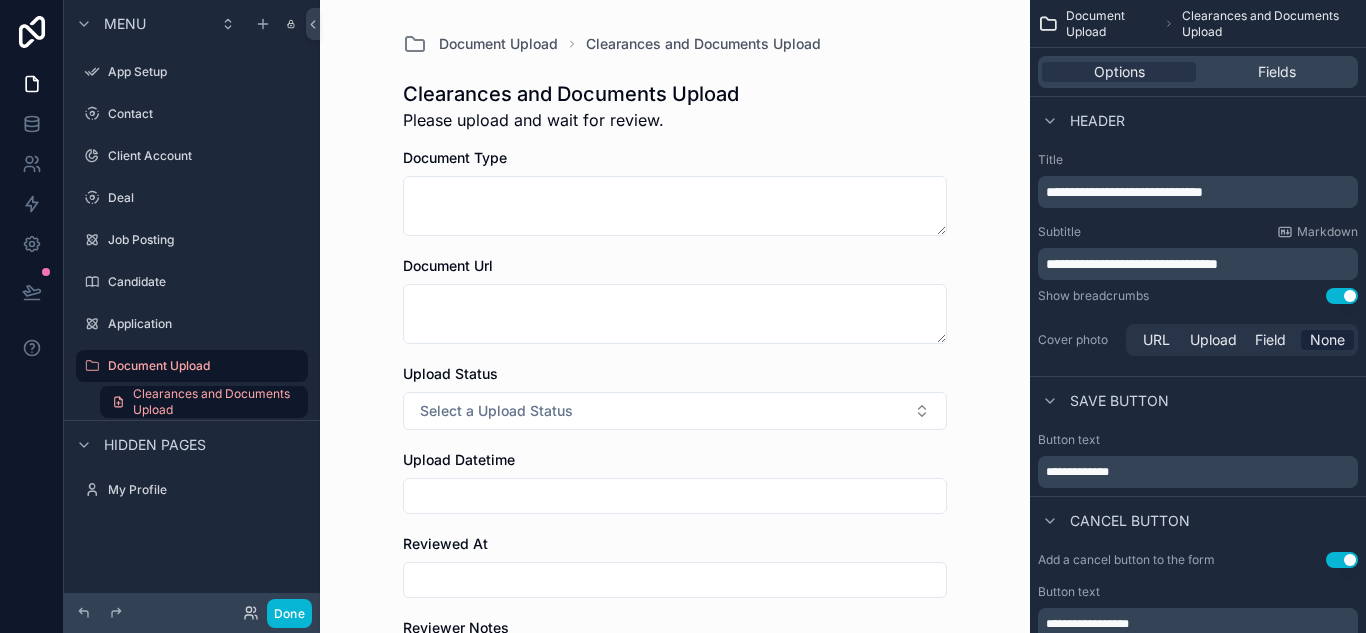 click on "Header" at bounding box center [1097, 121] 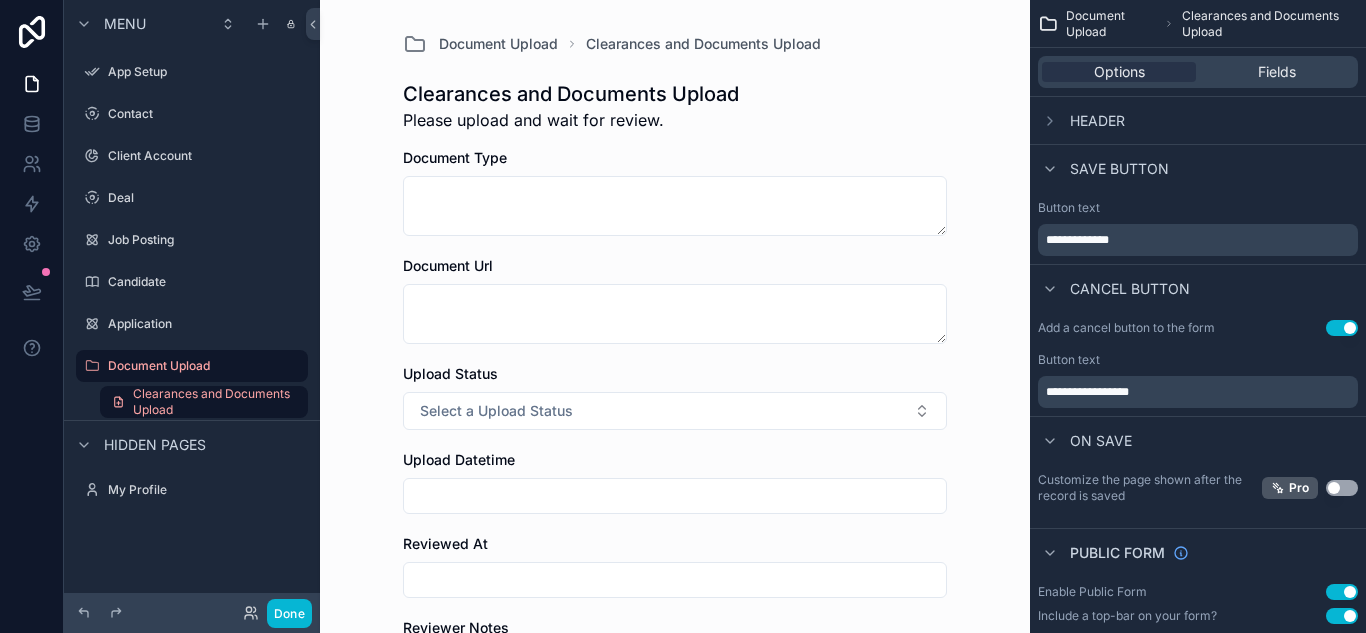 click on "Save button" at bounding box center [1119, 169] 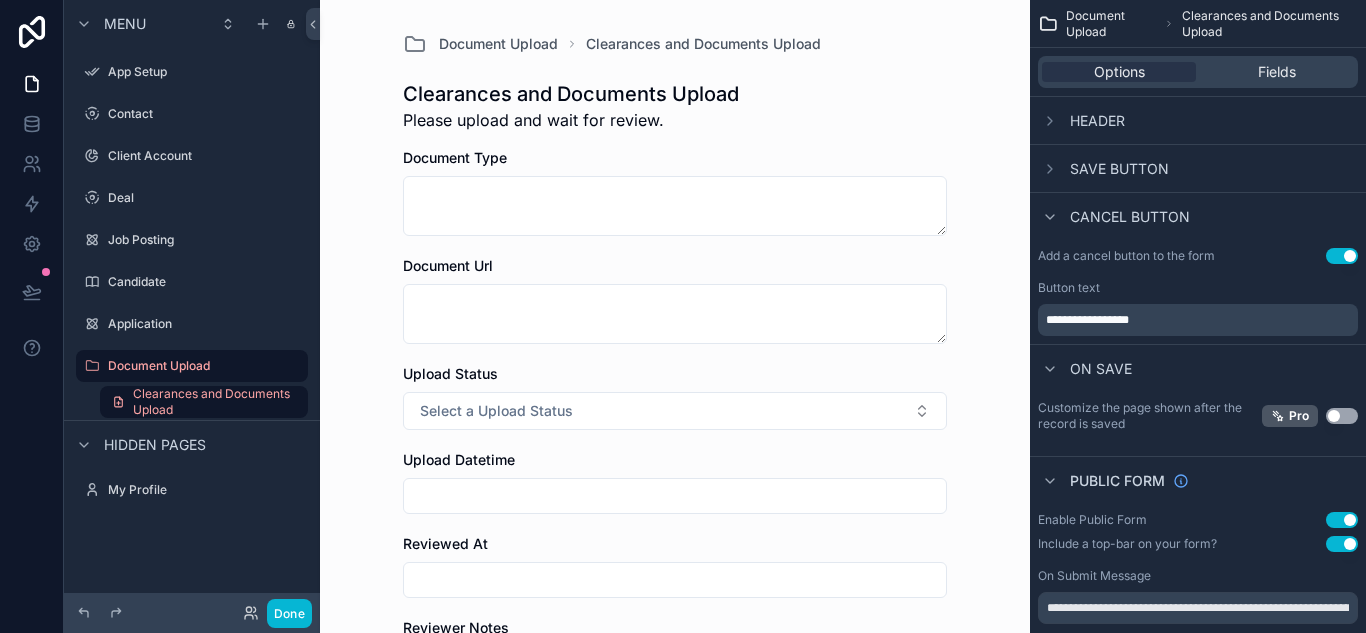 click on "Cancel button" at bounding box center [1130, 217] 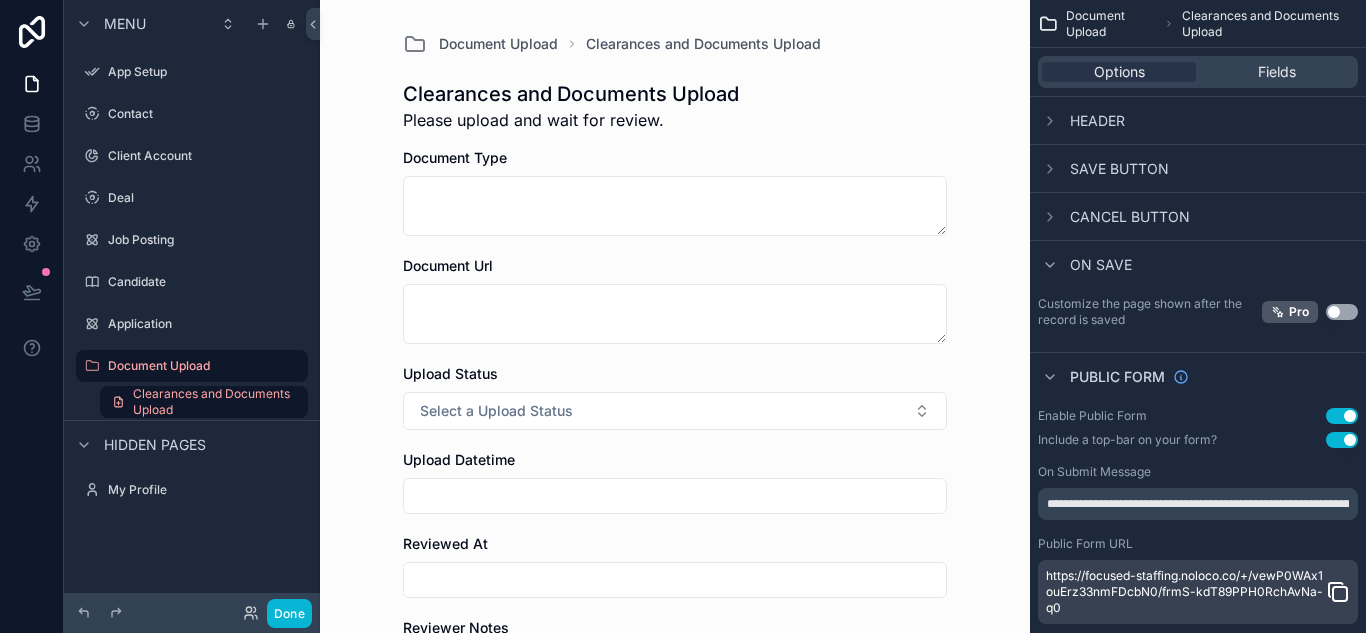 click on "On save" at bounding box center [1198, 264] 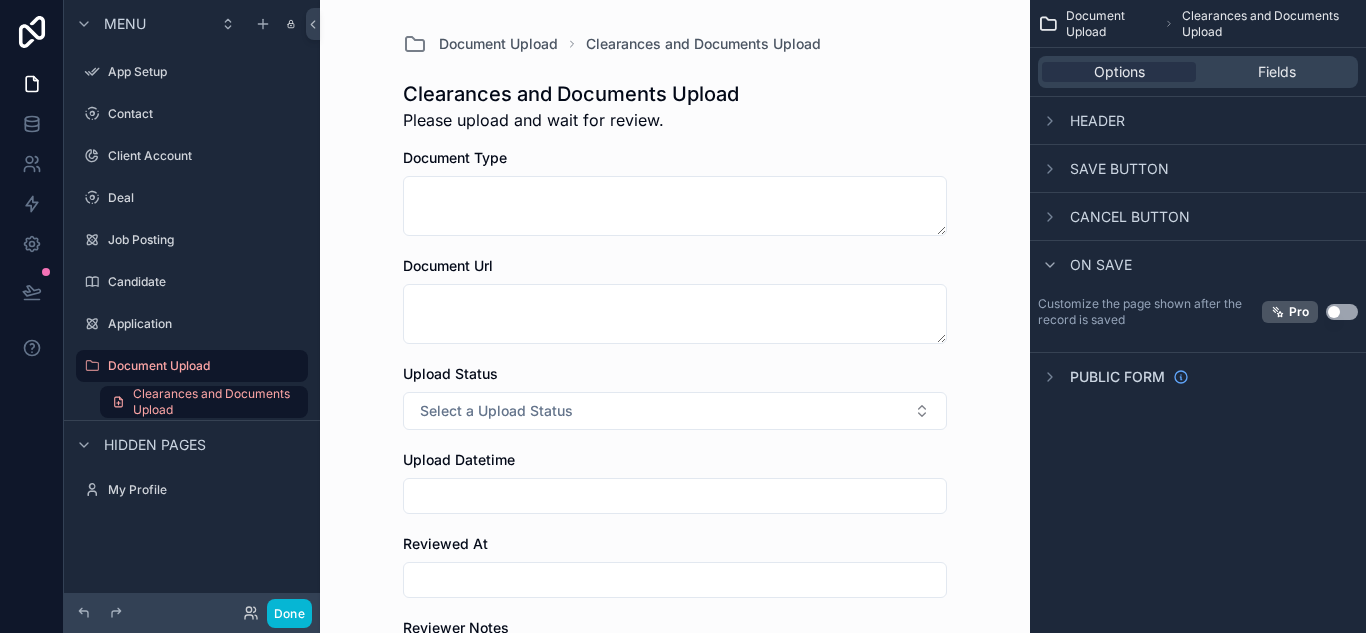 click on "On save" at bounding box center (1101, 265) 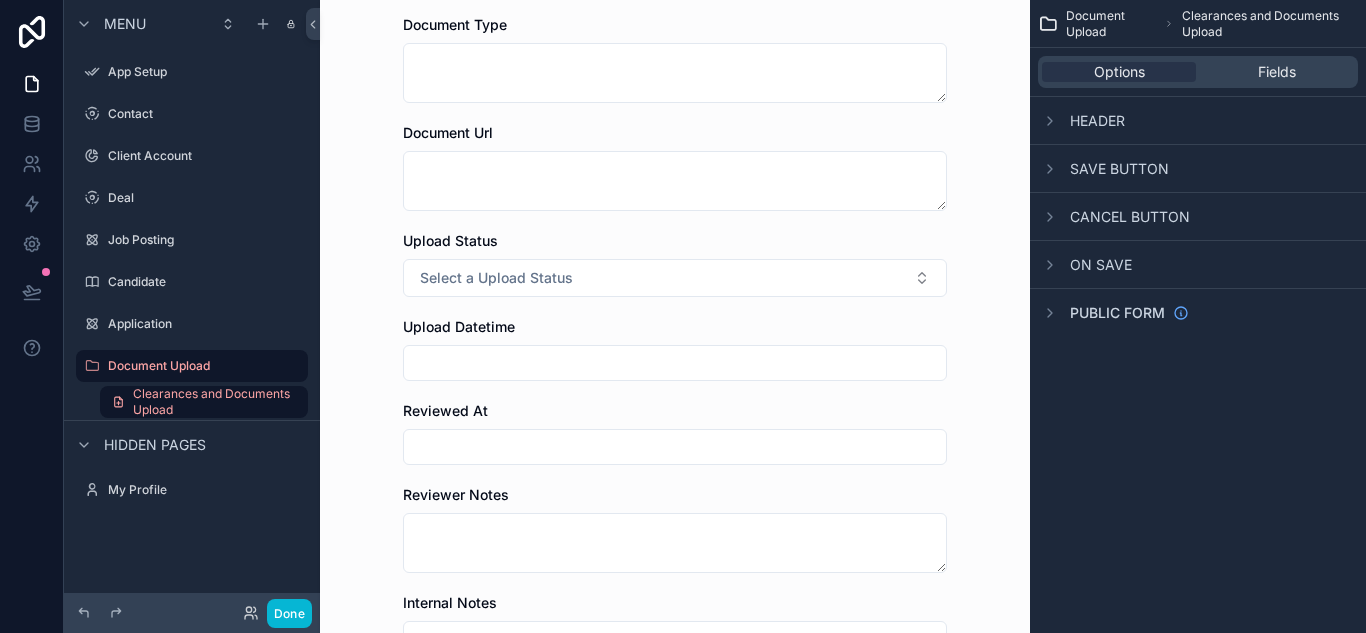 scroll, scrollTop: 0, scrollLeft: 0, axis: both 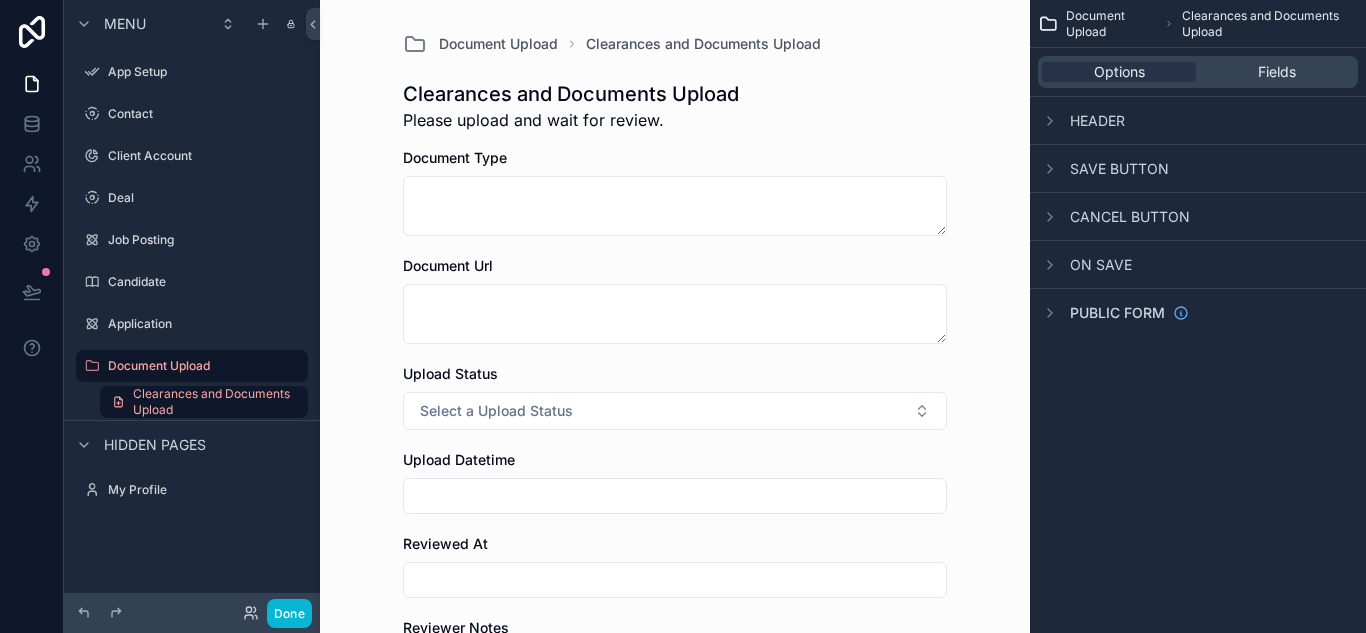 click on "Document Upload" at bounding box center [1111, 24] 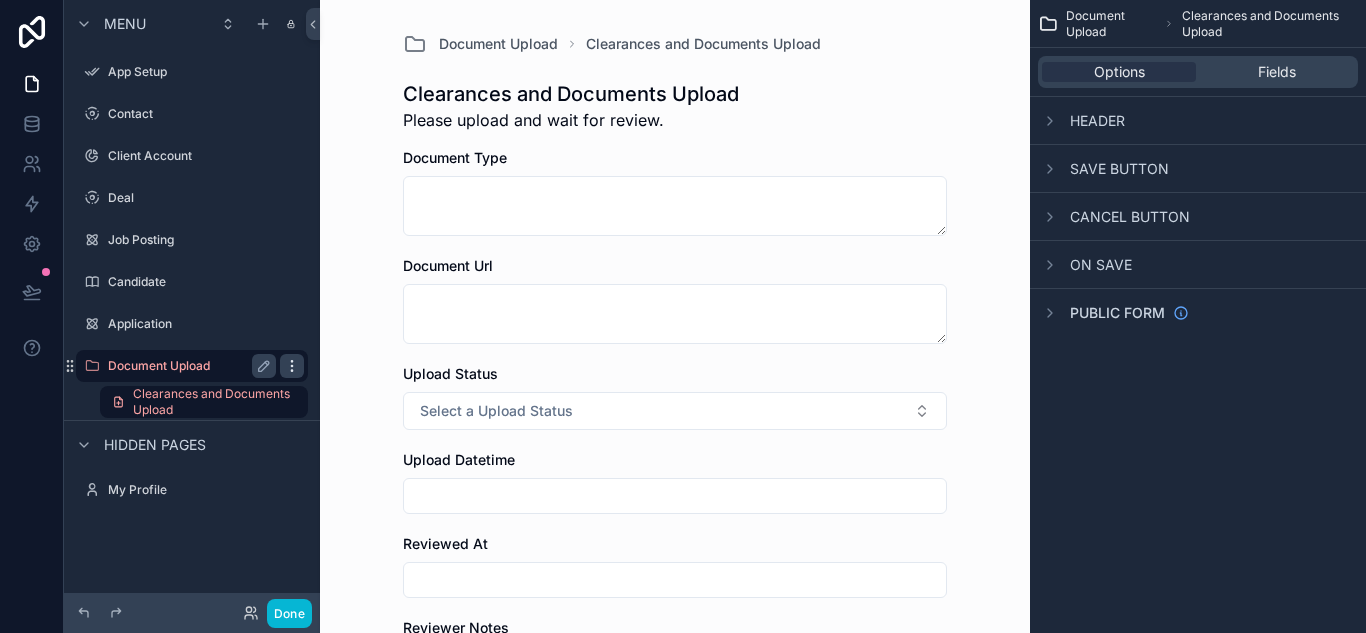 click 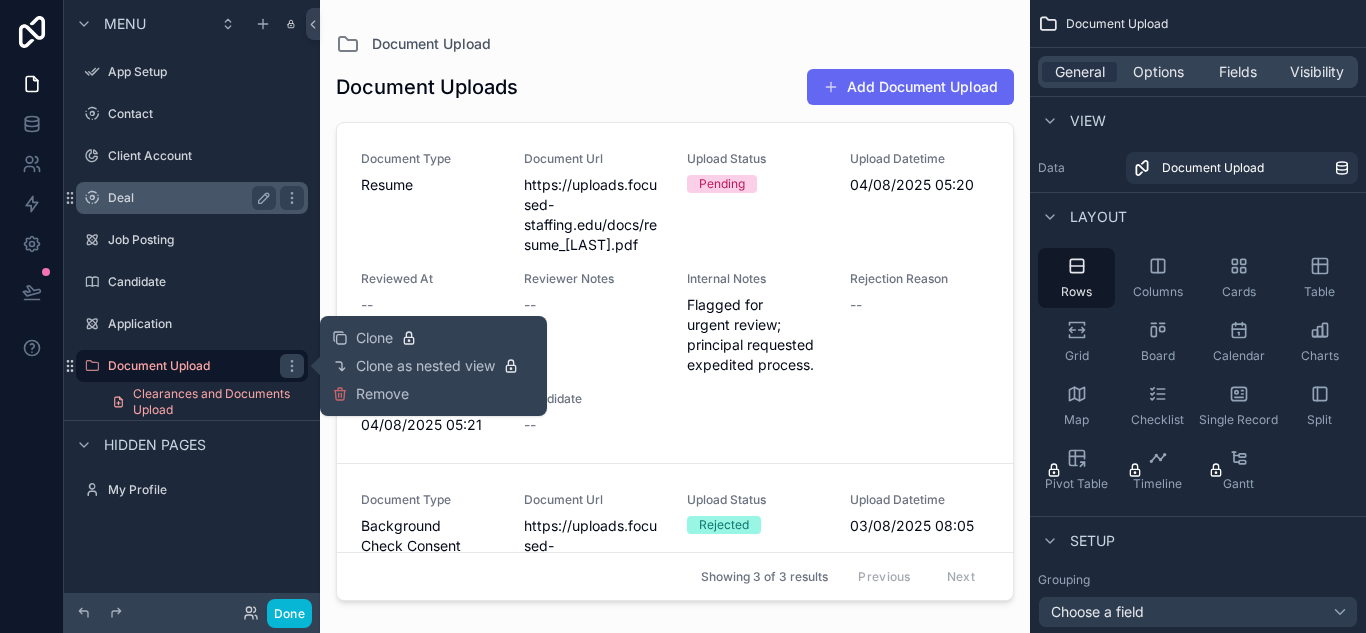 click on "Deal" at bounding box center (188, 198) 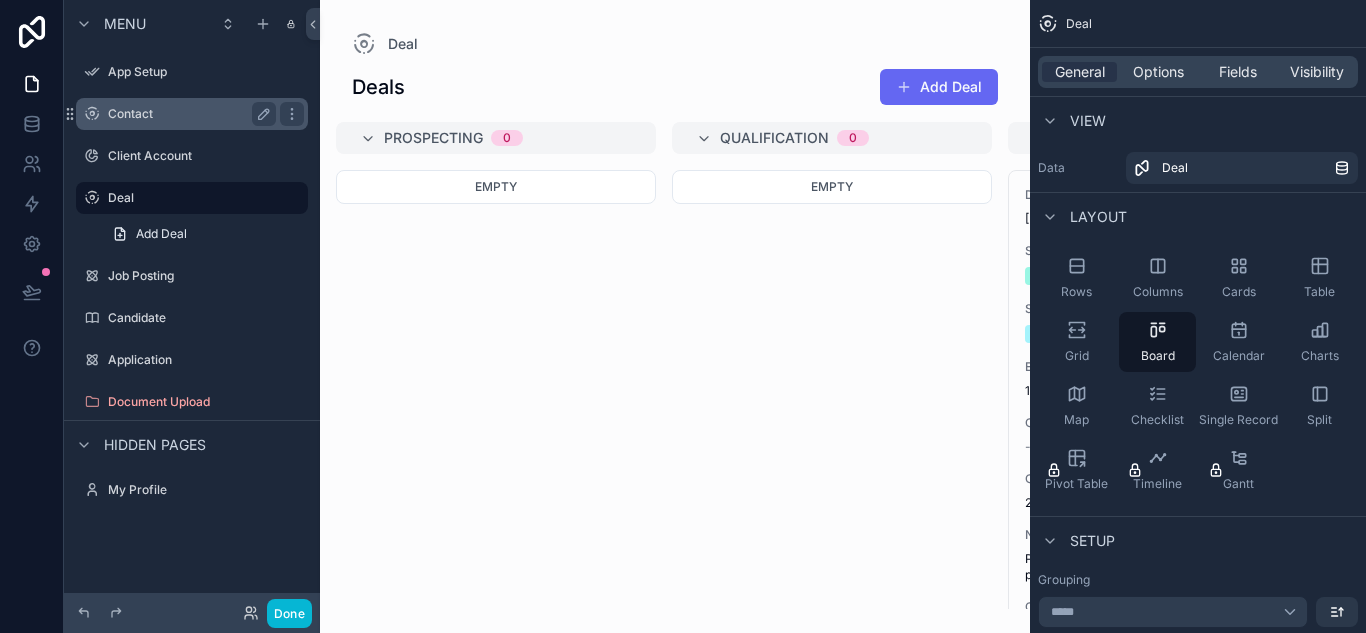 click on "Contact" at bounding box center [188, 114] 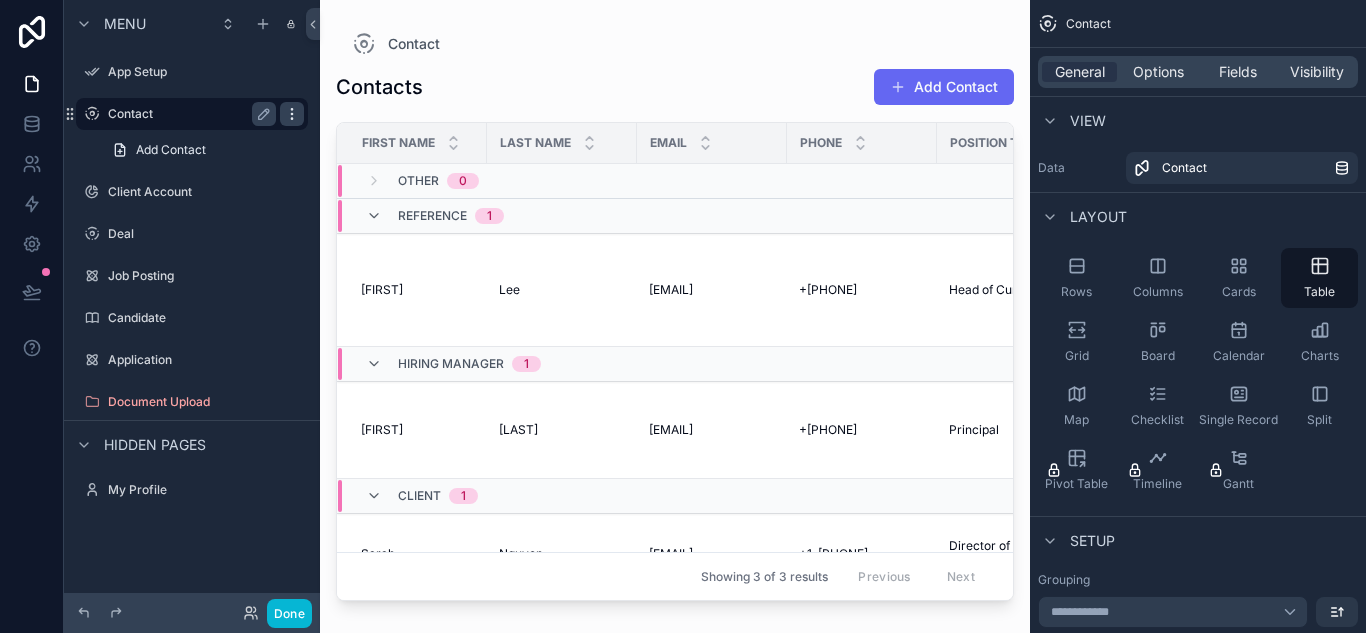 click 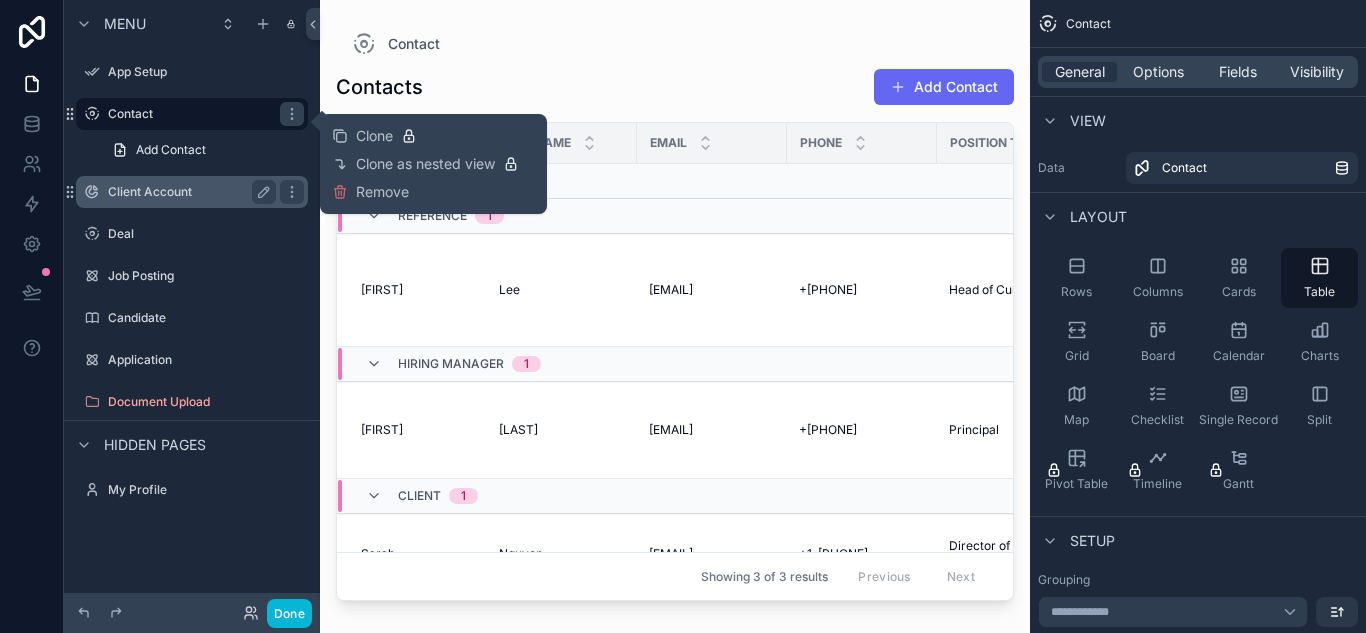 click on "Client Account" at bounding box center [188, 192] 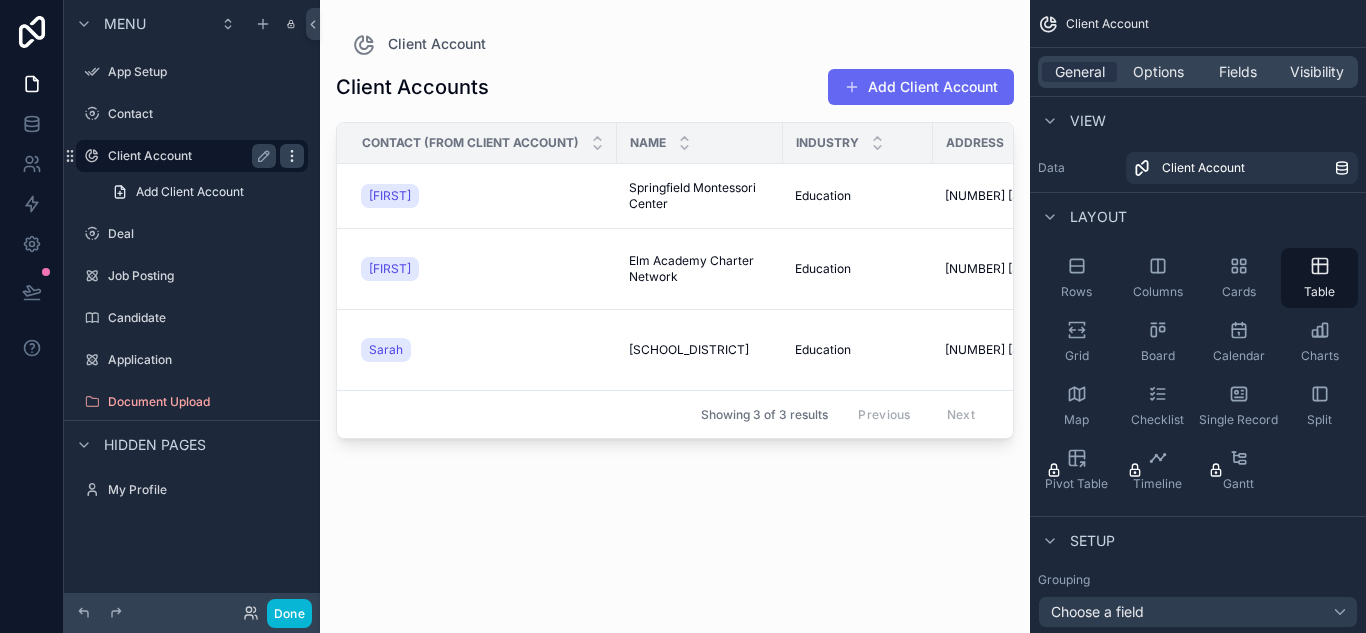 click 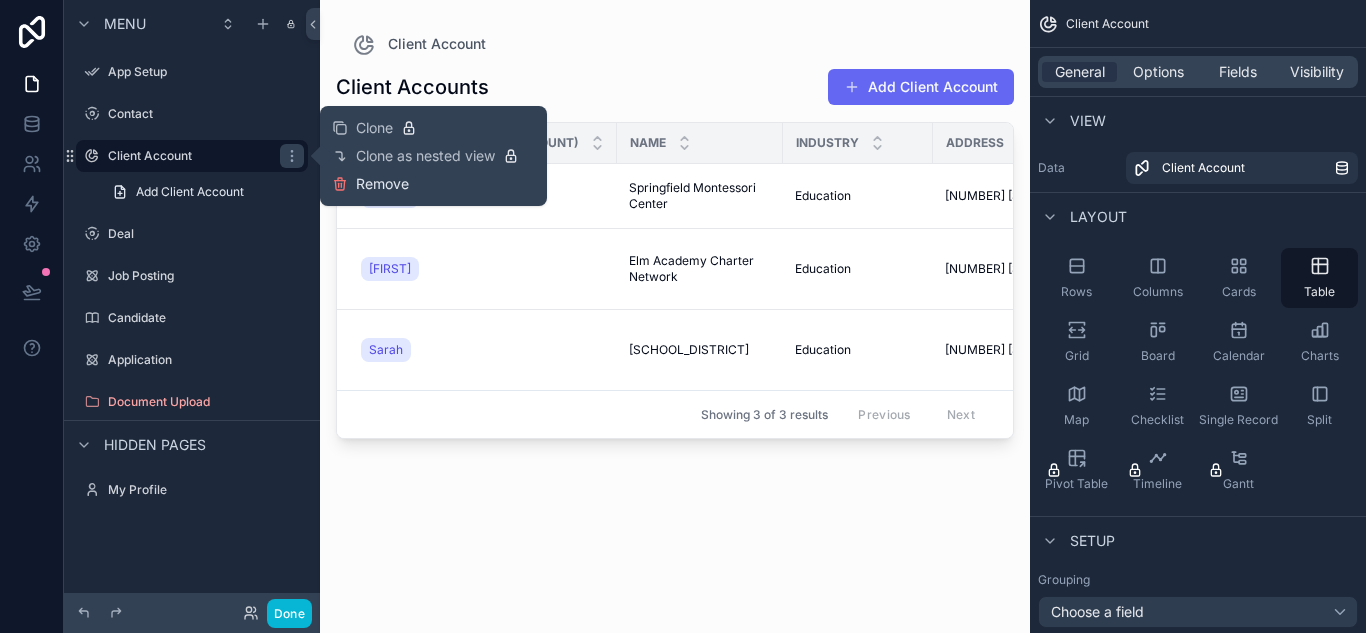 click on "Remove" at bounding box center [370, 184] 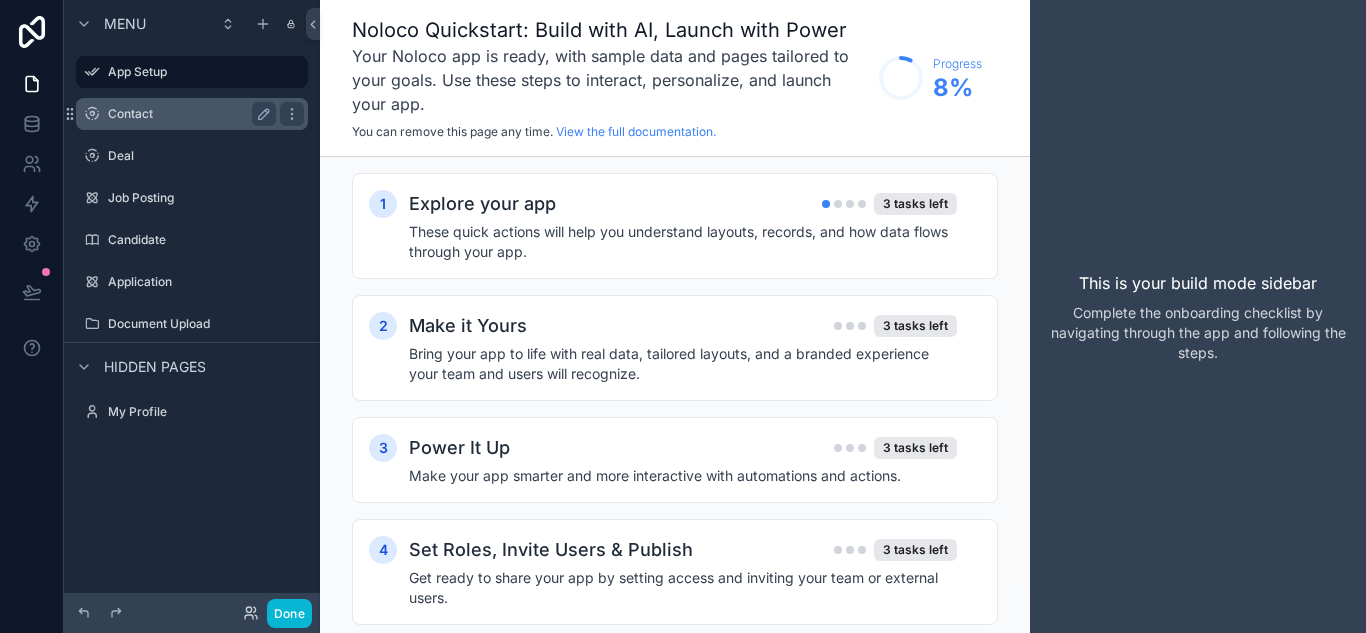 click on "Contact" at bounding box center [188, 114] 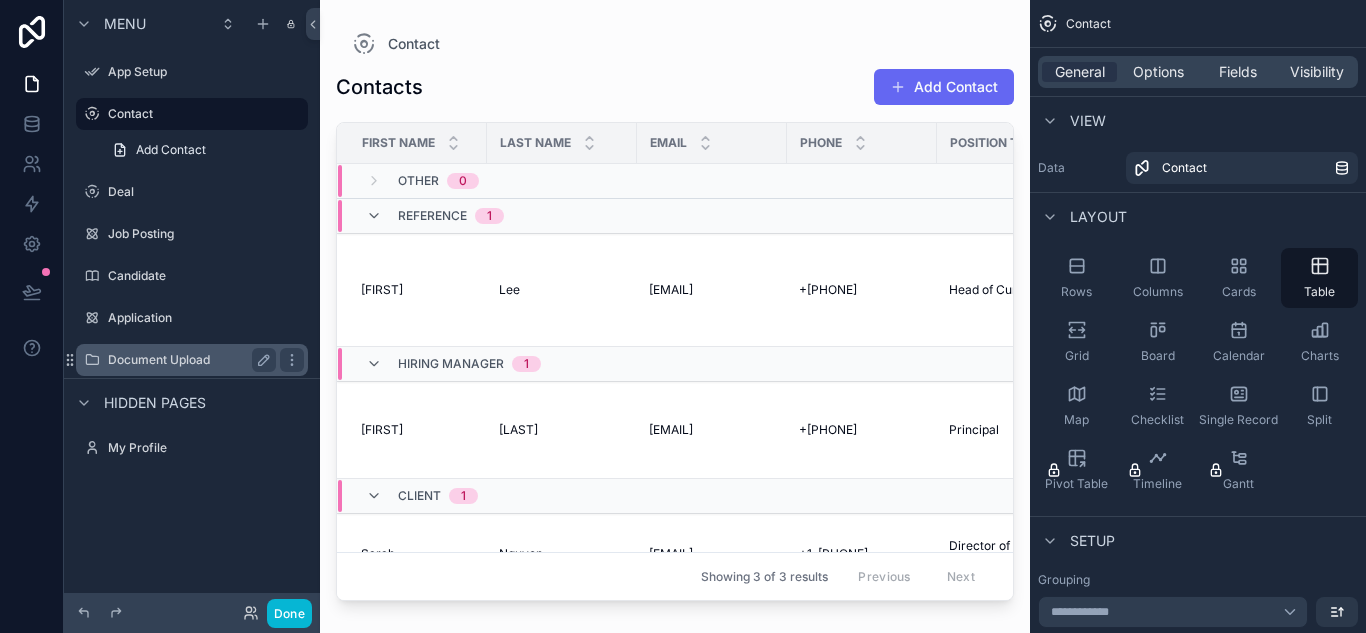 click on "Document Upload" at bounding box center (188, 360) 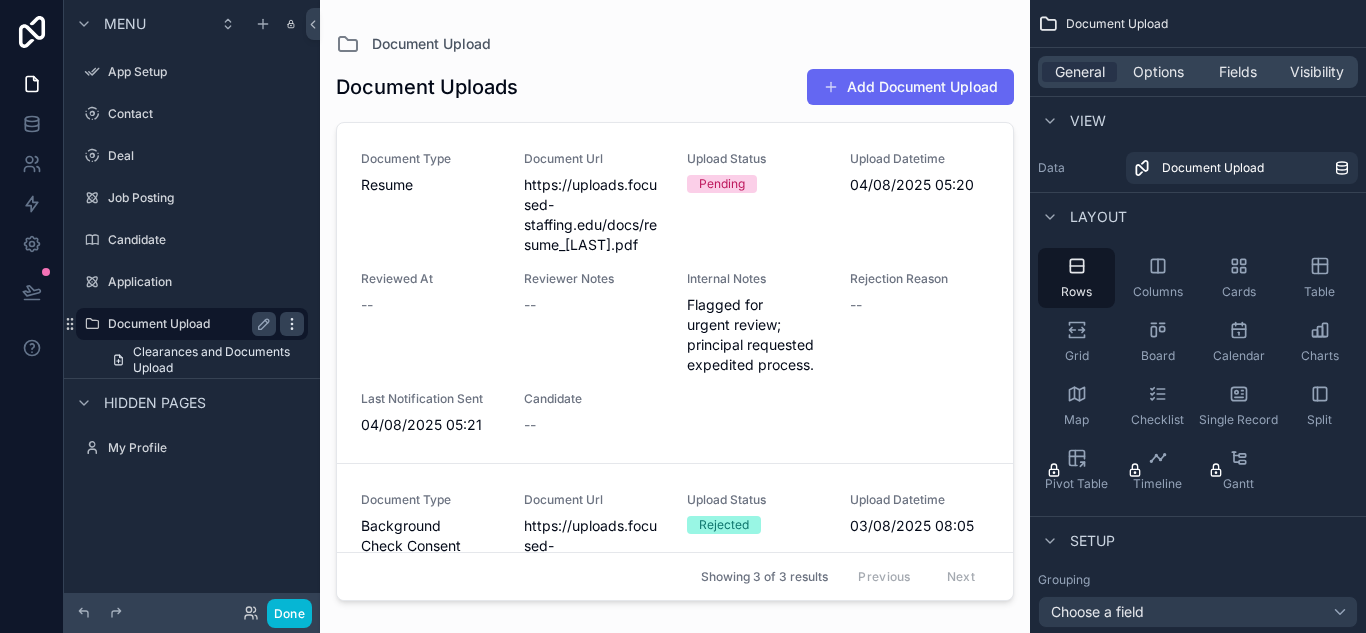 click 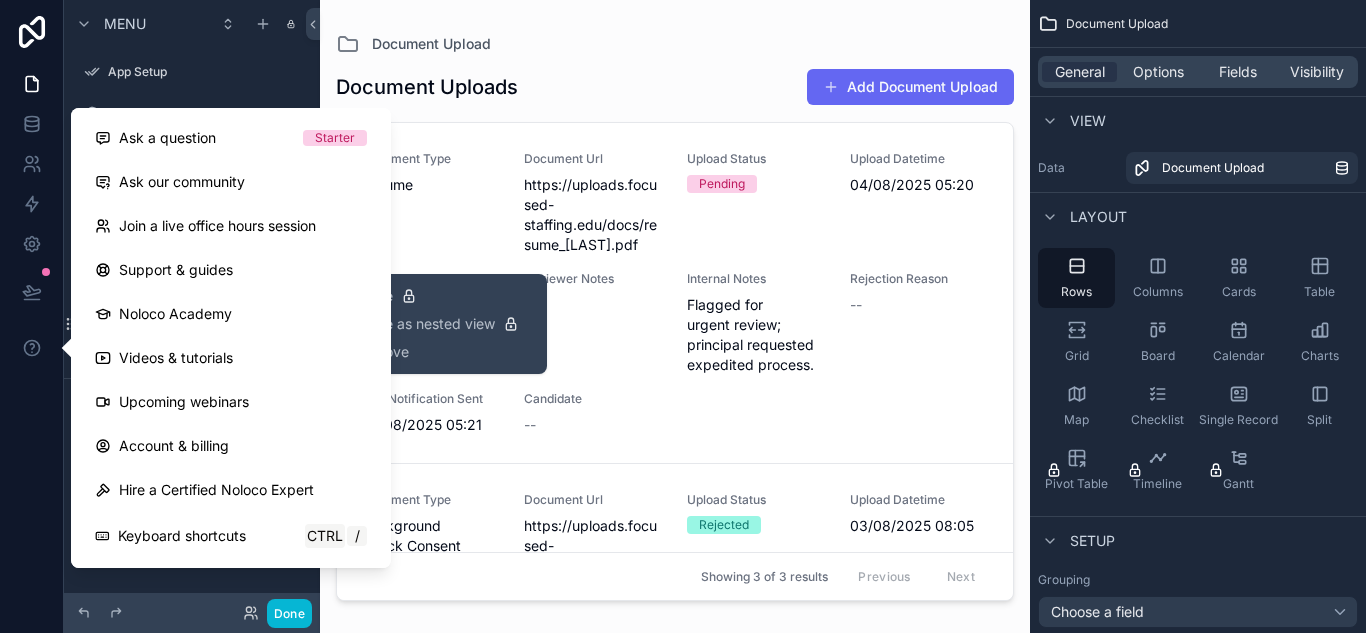click at bounding box center [32, 316] 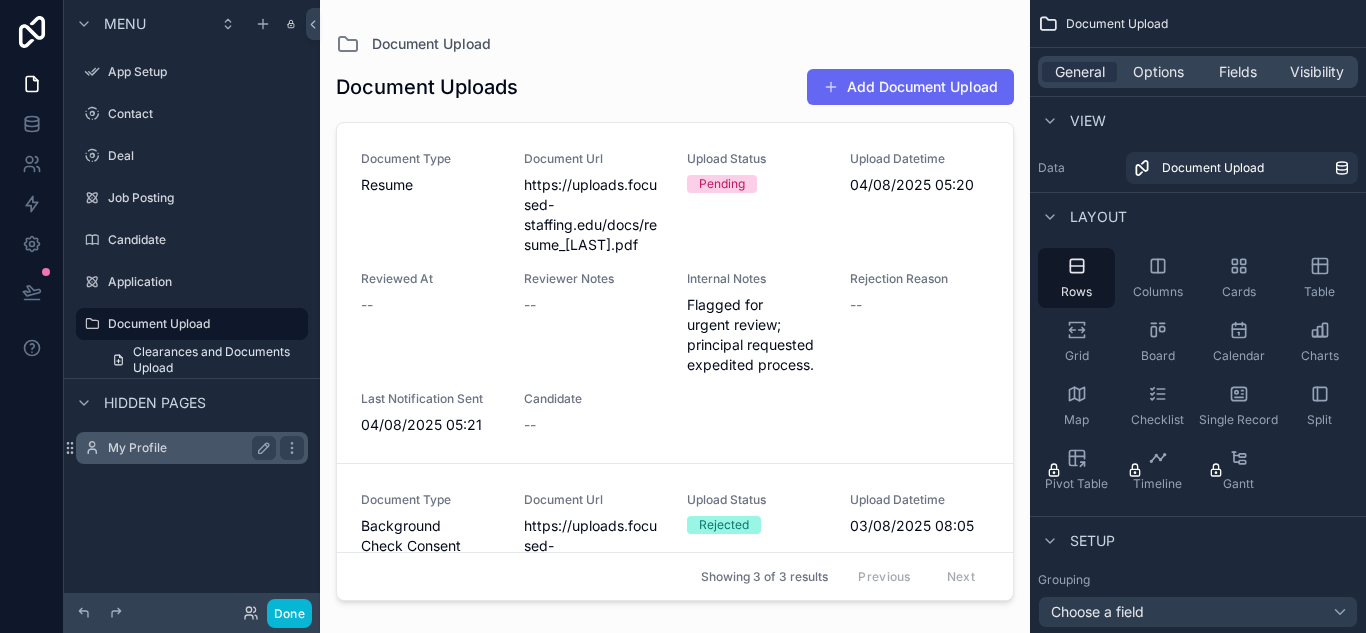 click on "My Profile" at bounding box center (188, 448) 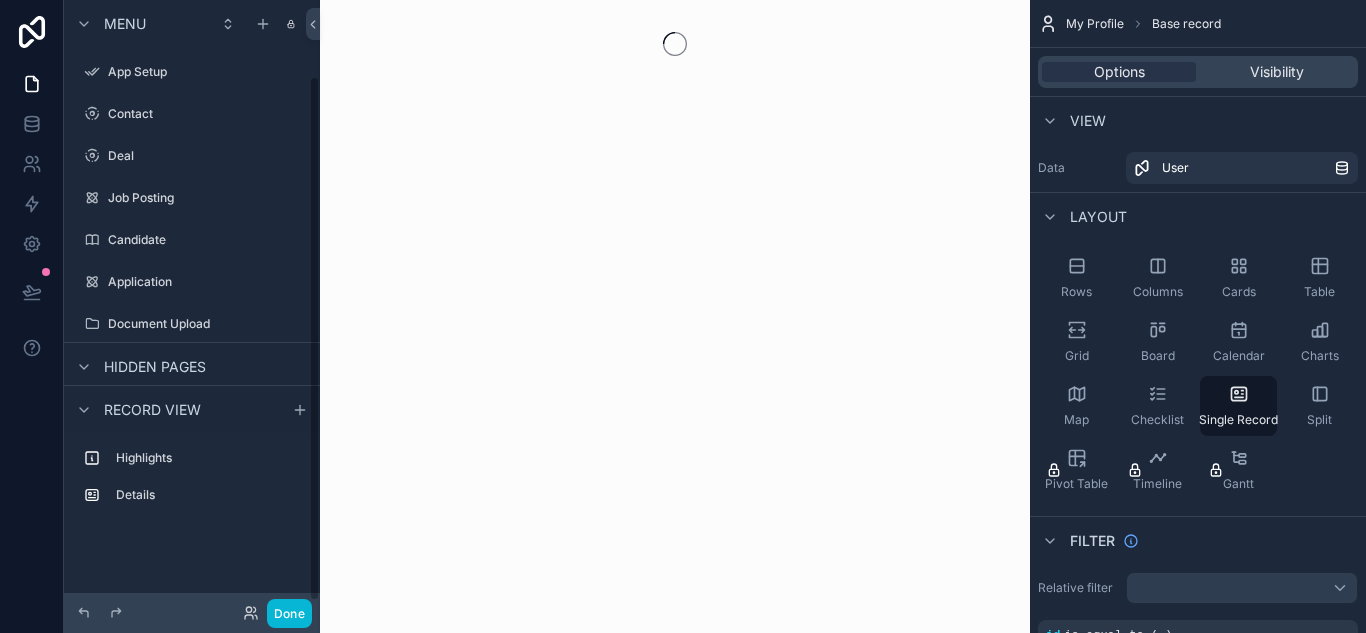 scroll, scrollTop: 88, scrollLeft: 0, axis: vertical 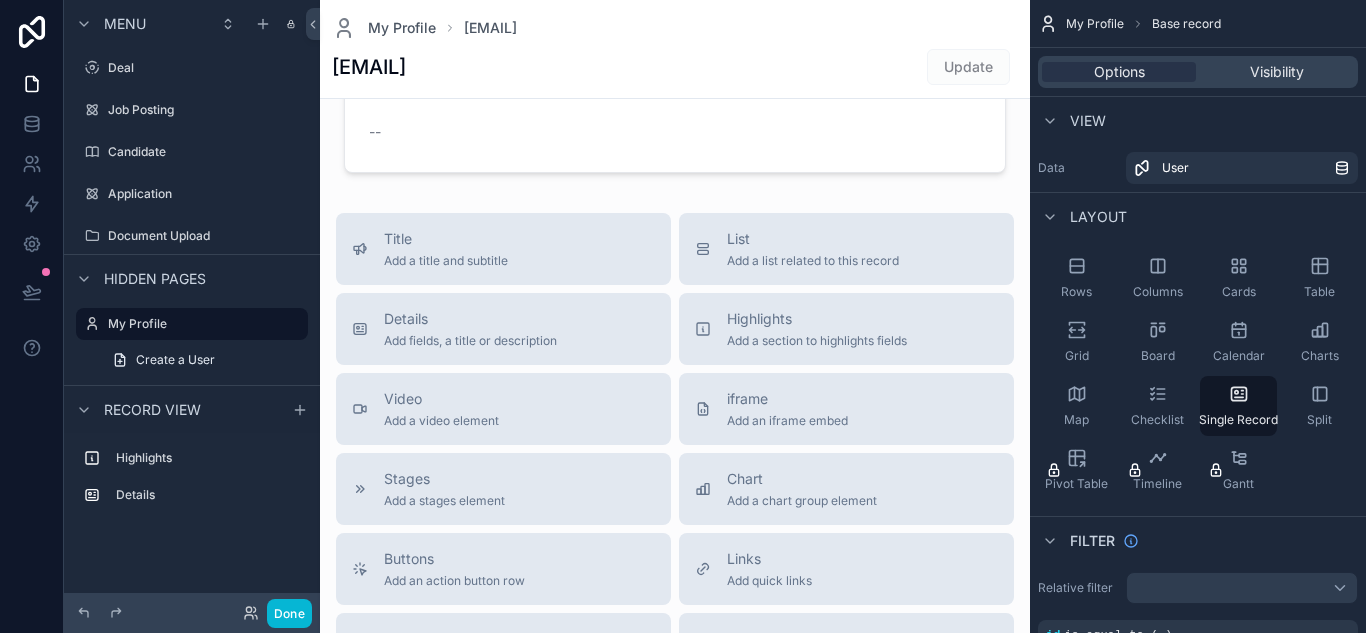 click at bounding box center [675, 400] 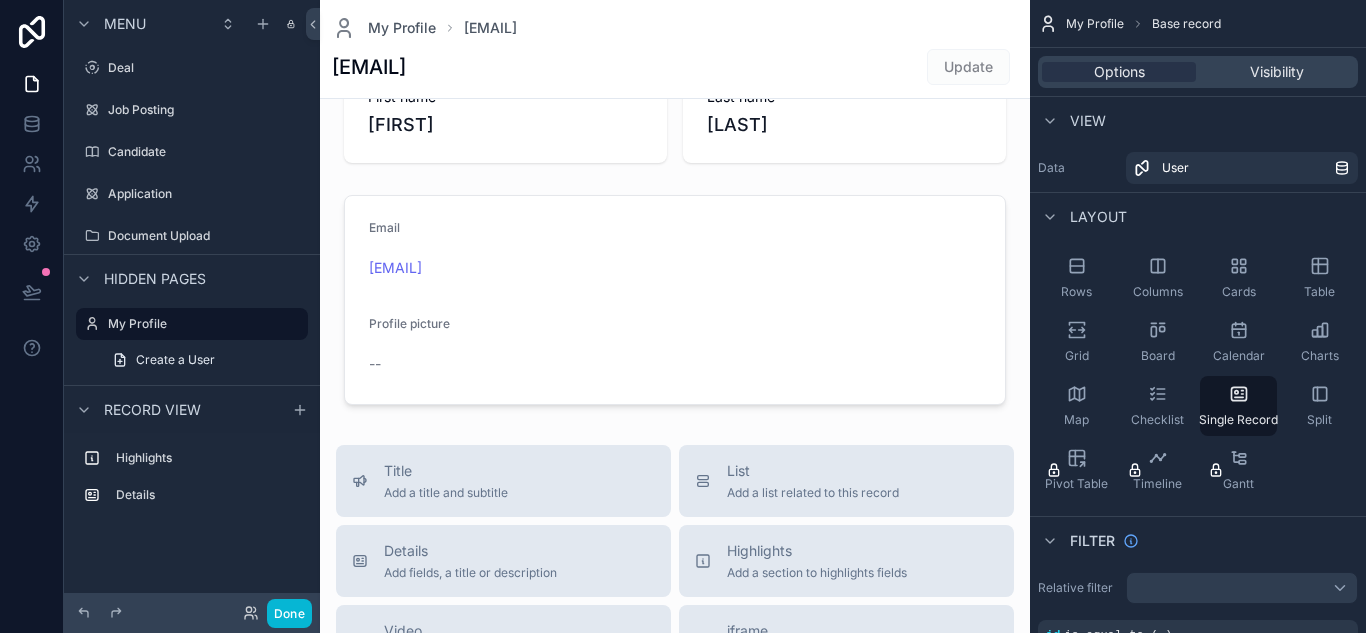 scroll, scrollTop: 0, scrollLeft: 0, axis: both 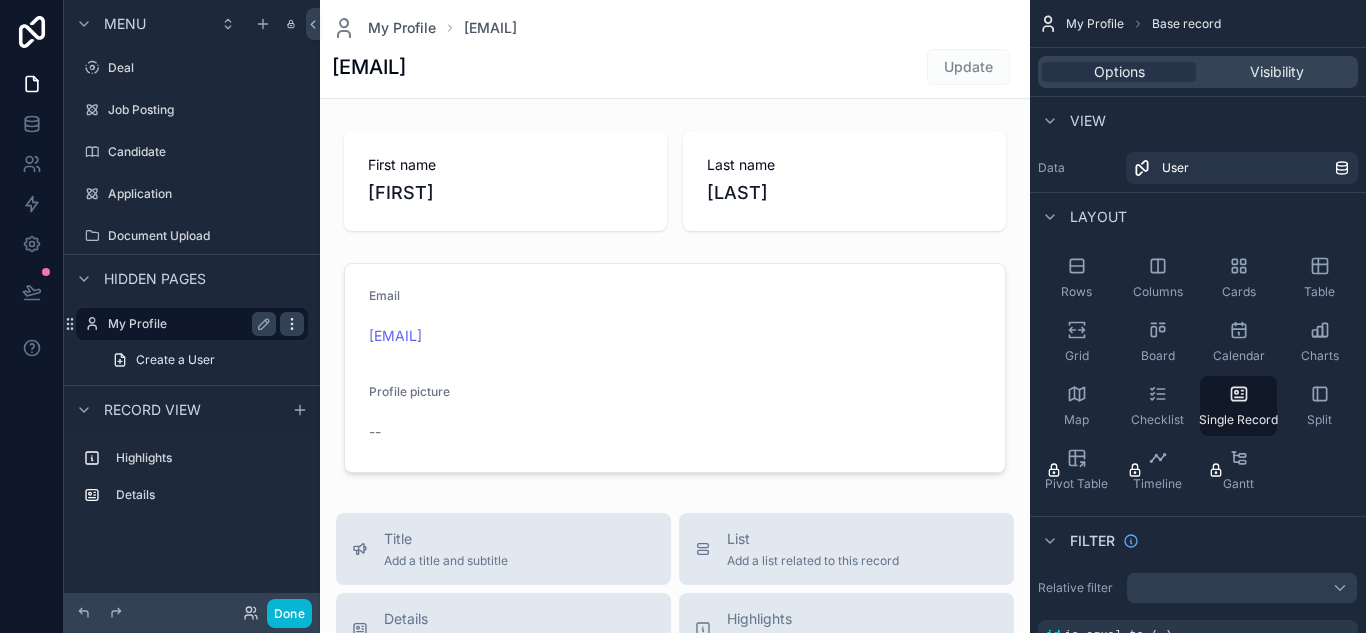click 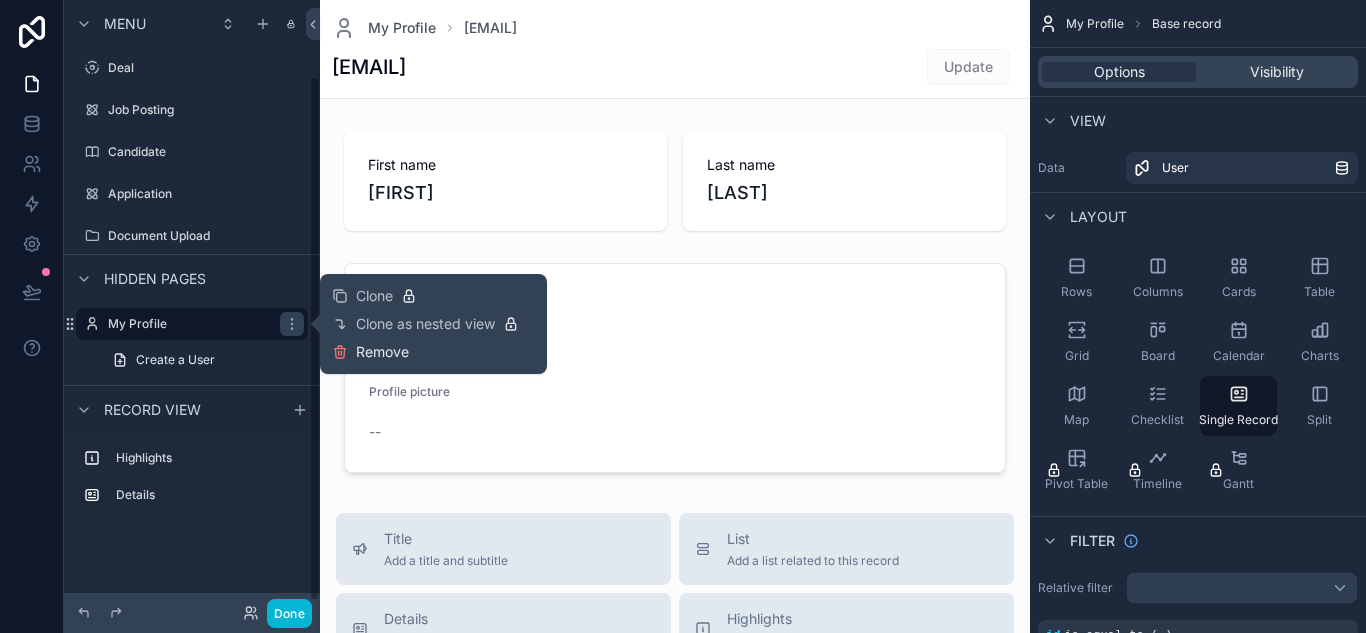 click on "Clone Clone as nested view Remove" at bounding box center [433, 324] 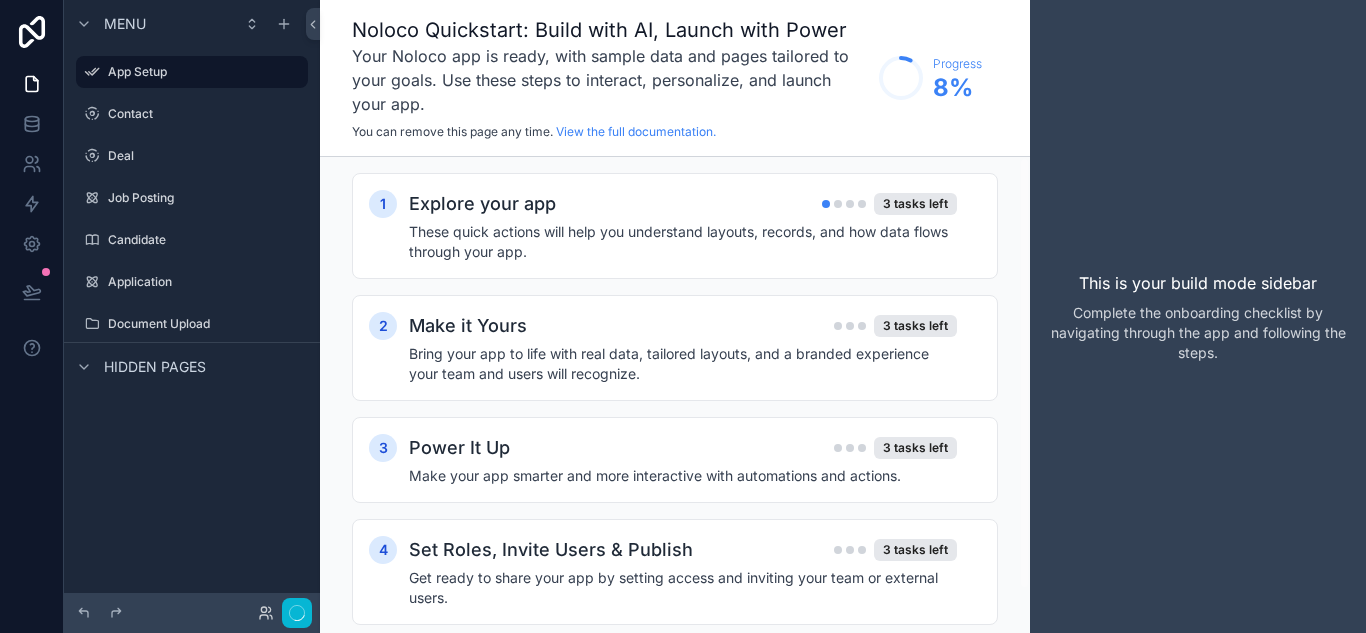 scroll, scrollTop: 0, scrollLeft: 0, axis: both 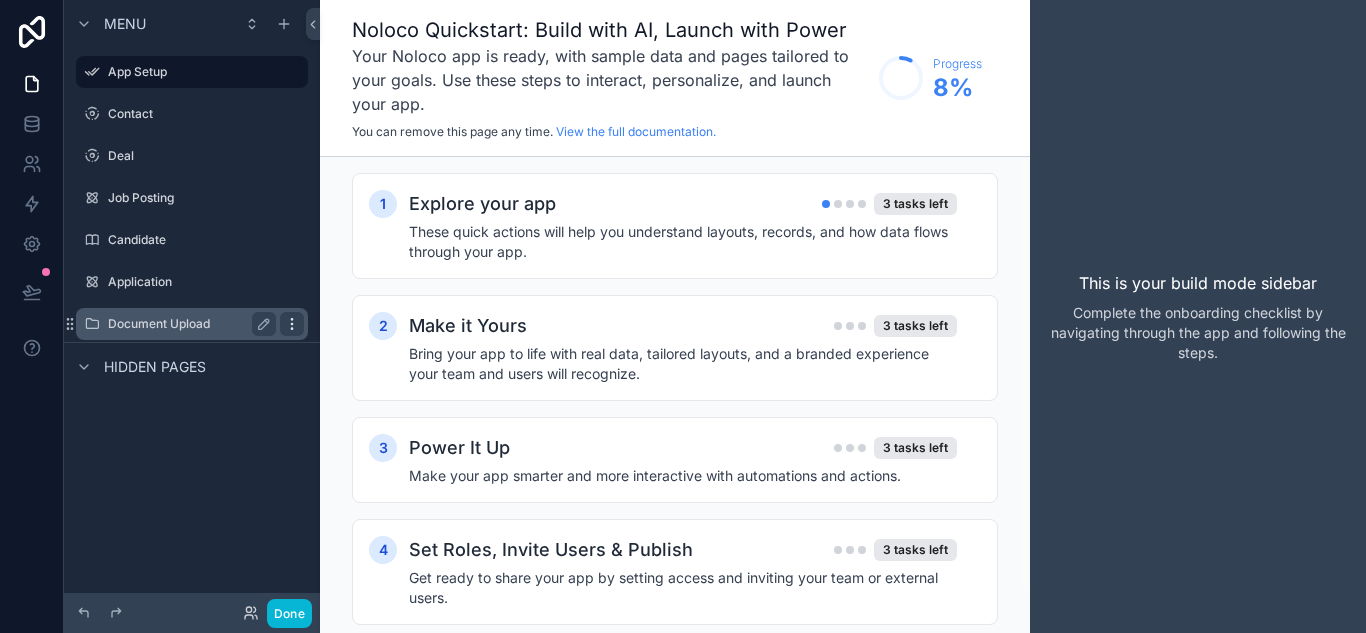 click 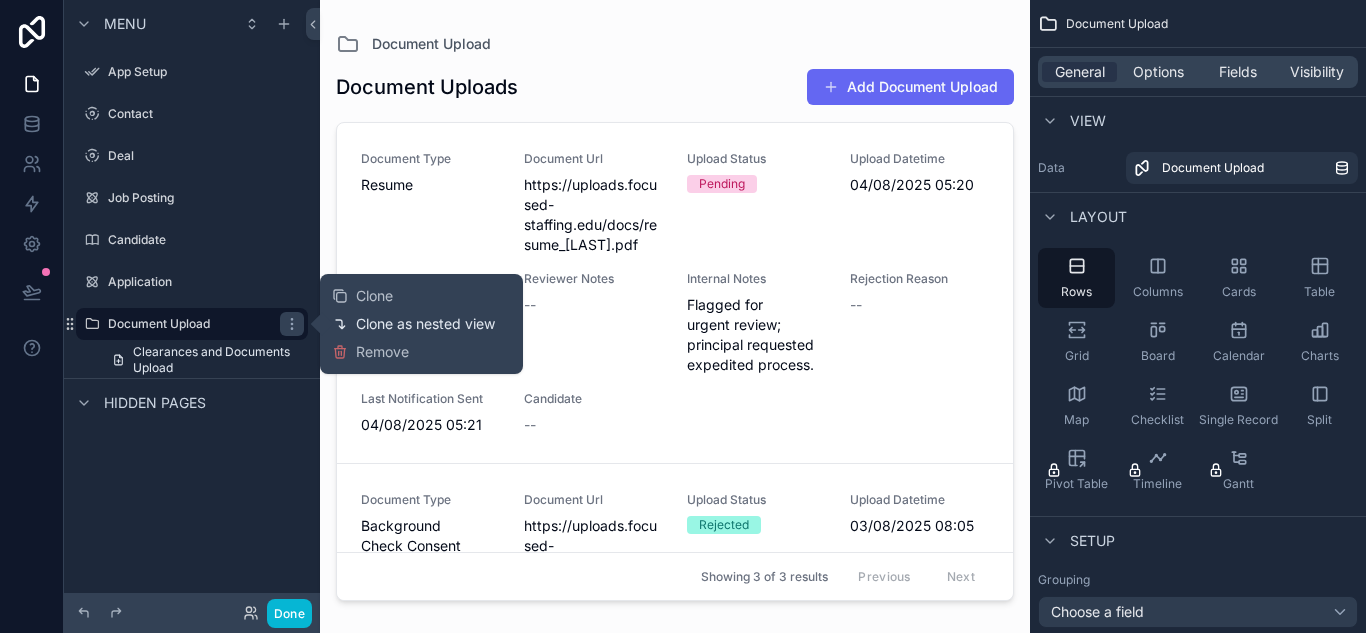 click on "Clone as nested view" at bounding box center [425, 324] 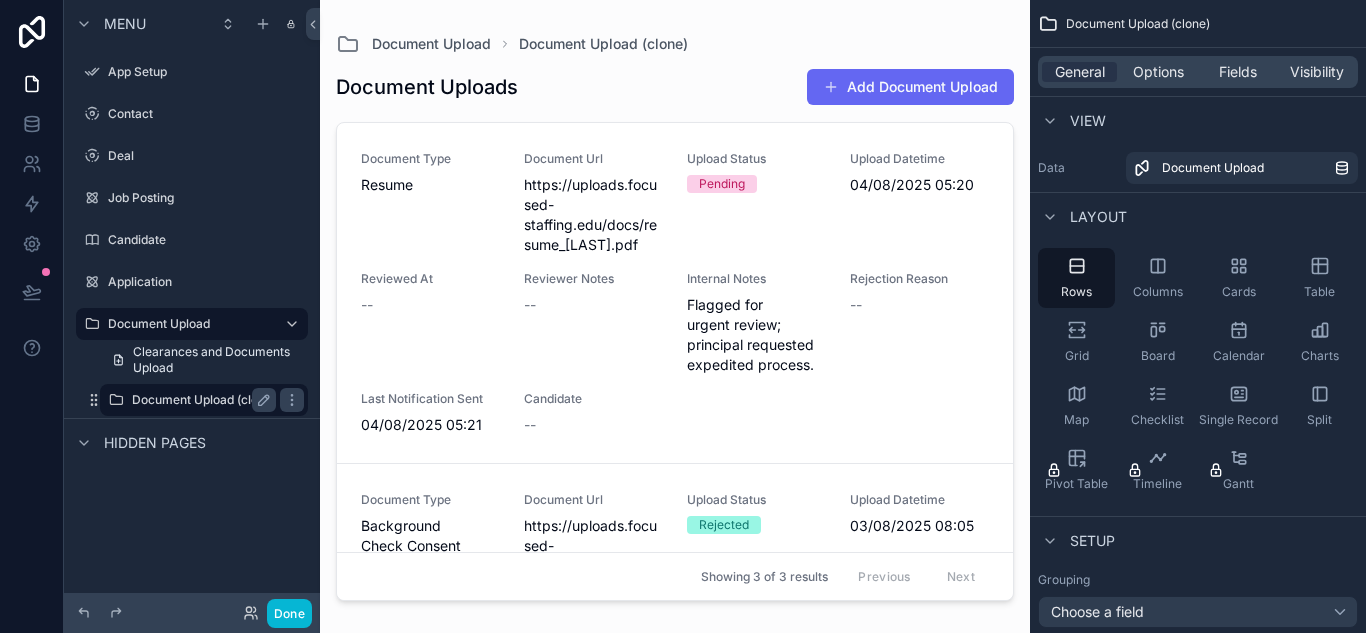 click on "Document Upload (clone)" at bounding box center (204, 400) 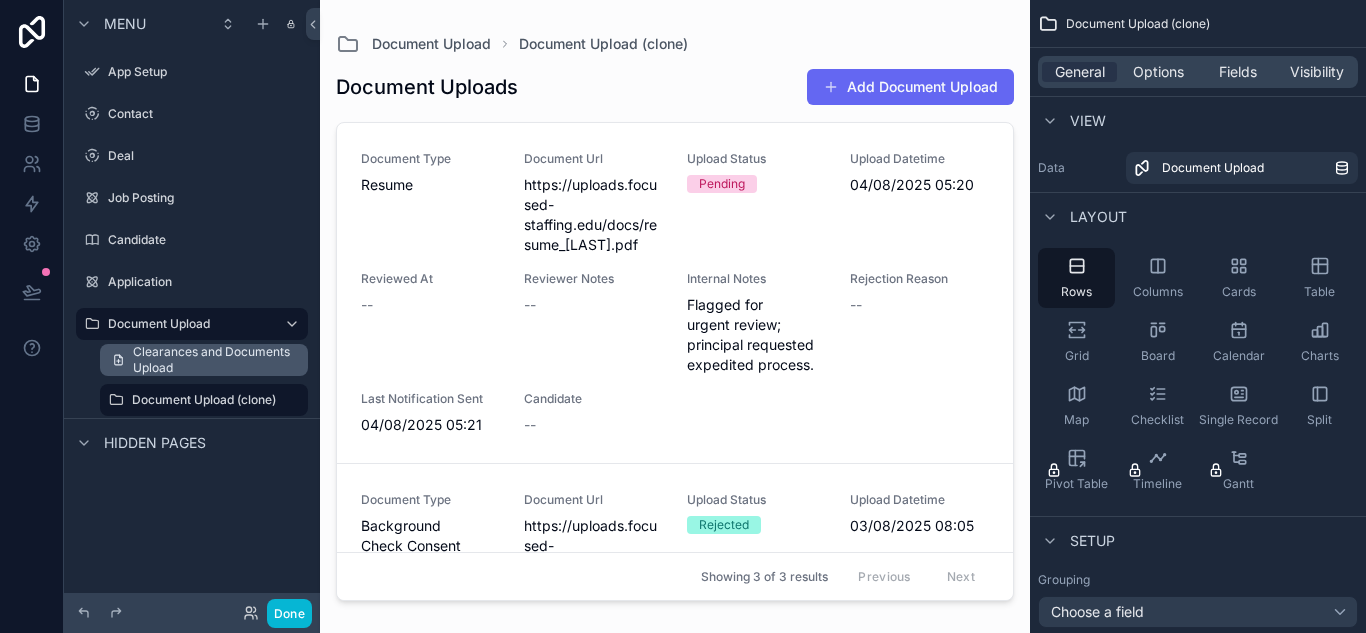 click on "Clearances and Documents Upload" at bounding box center [214, 360] 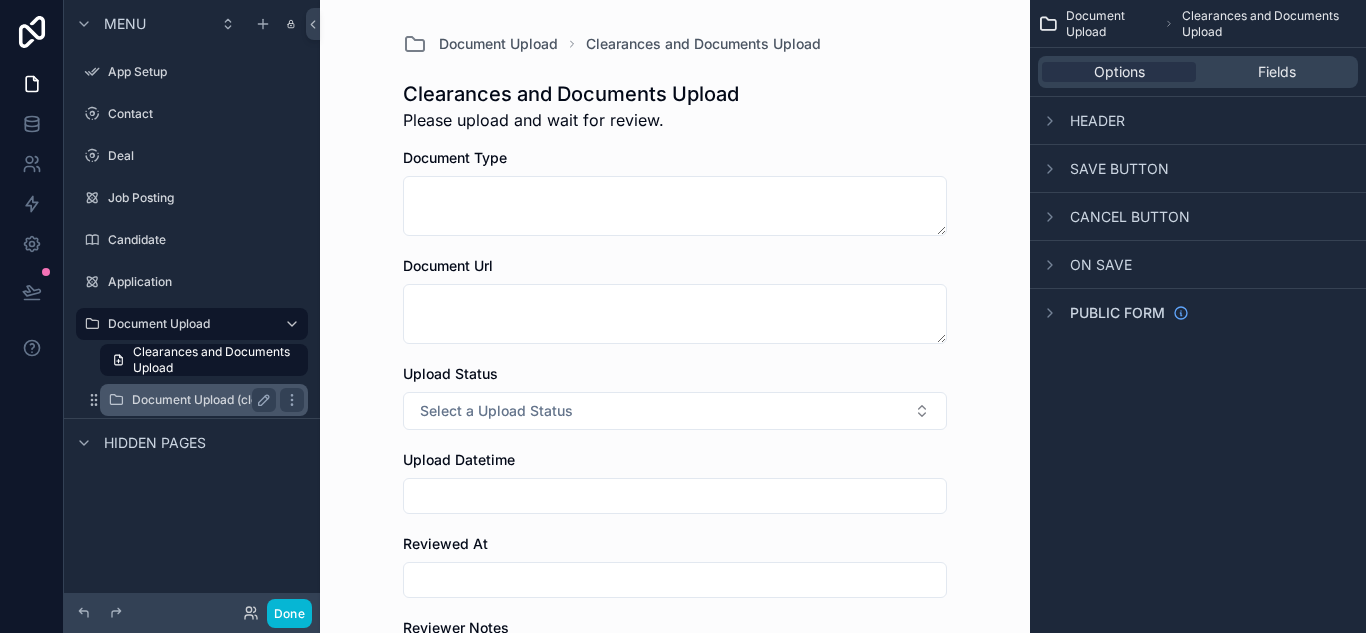 click on "Document Upload (clone)" at bounding box center [204, 400] 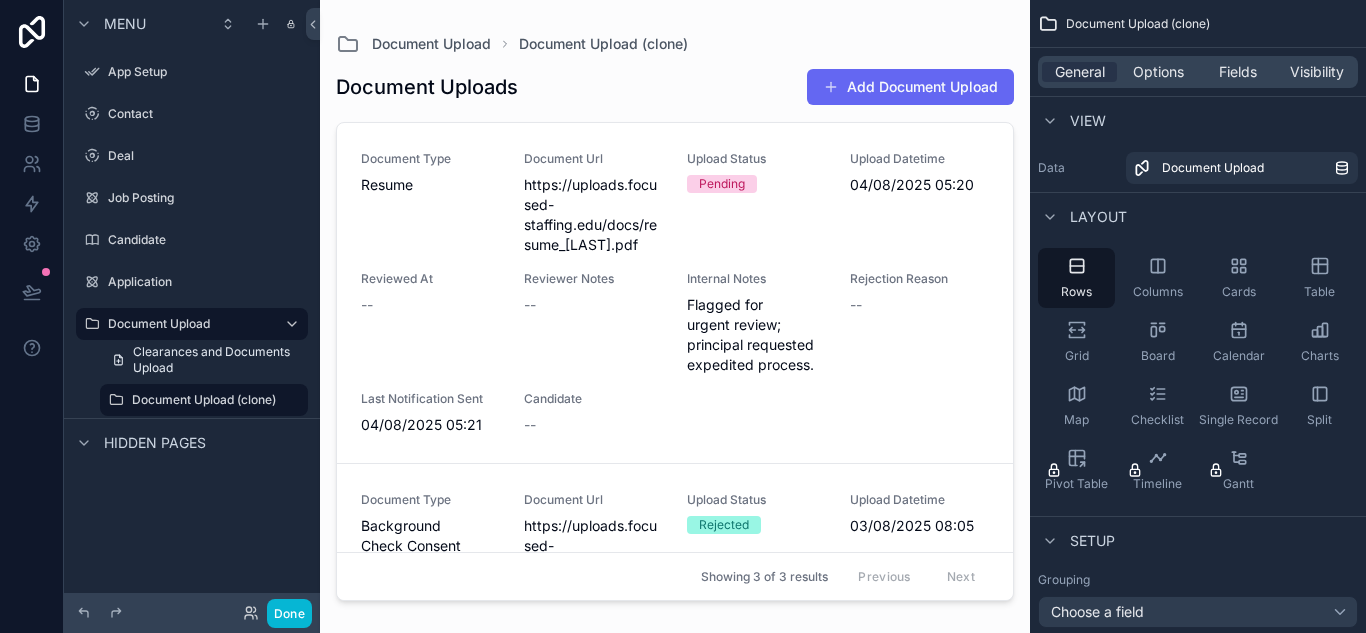 click at bounding box center [675, 304] 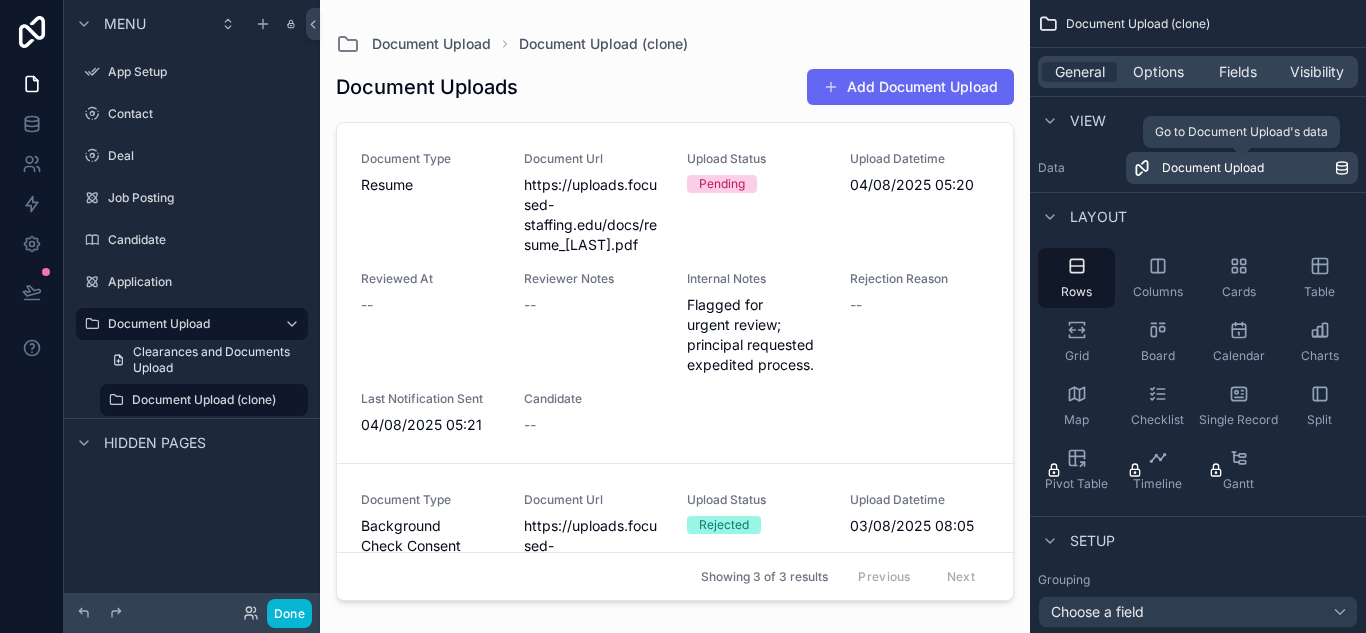 click on "Document Upload" at bounding box center [1213, 168] 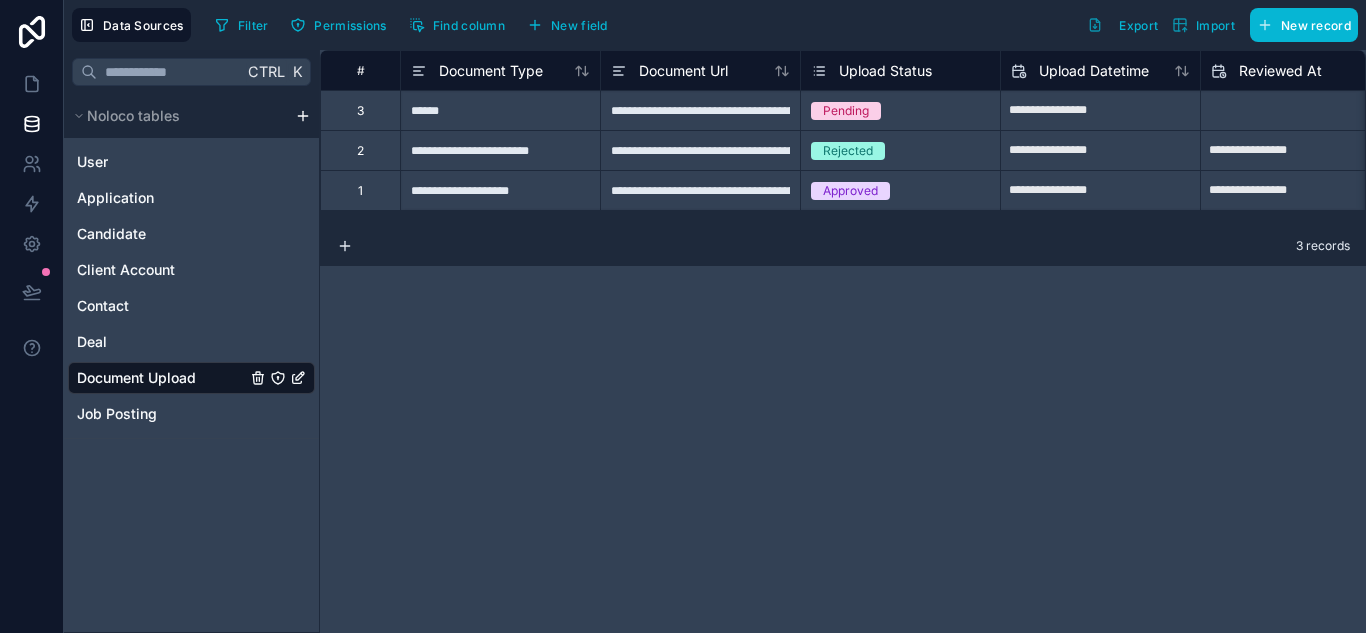 drag, startPoint x: 516, startPoint y: 228, endPoint x: 555, endPoint y: 235, distance: 39.623226 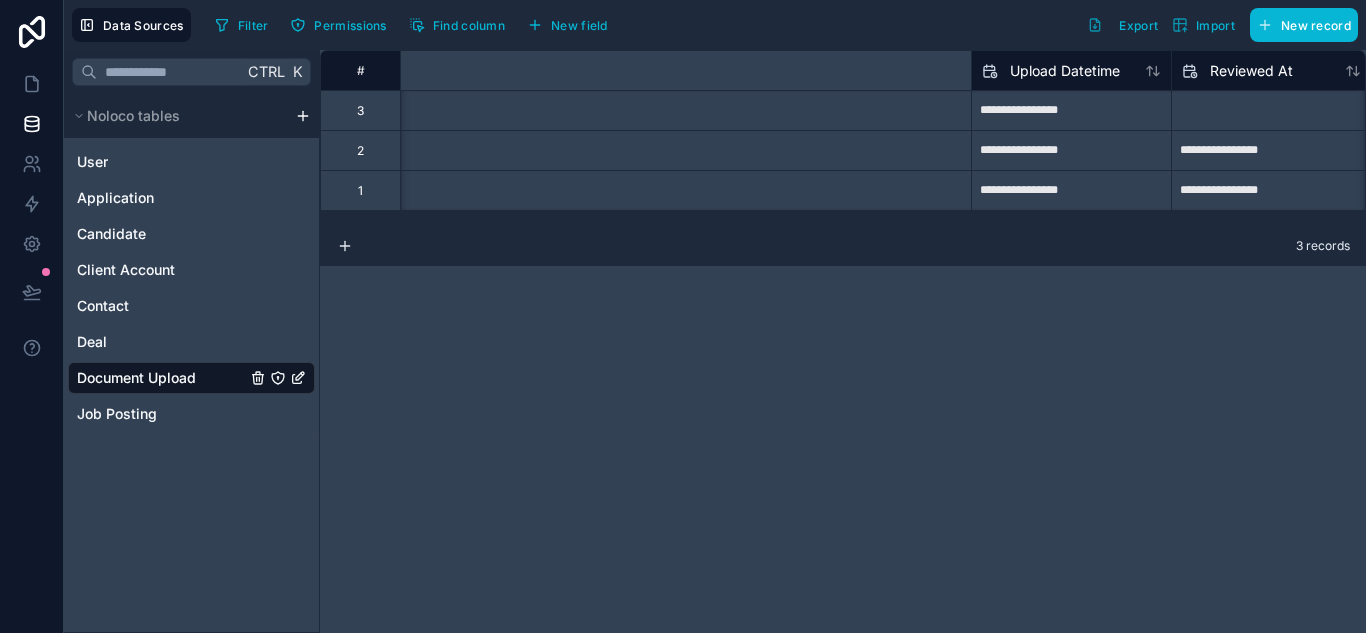 scroll, scrollTop: 0, scrollLeft: 0, axis: both 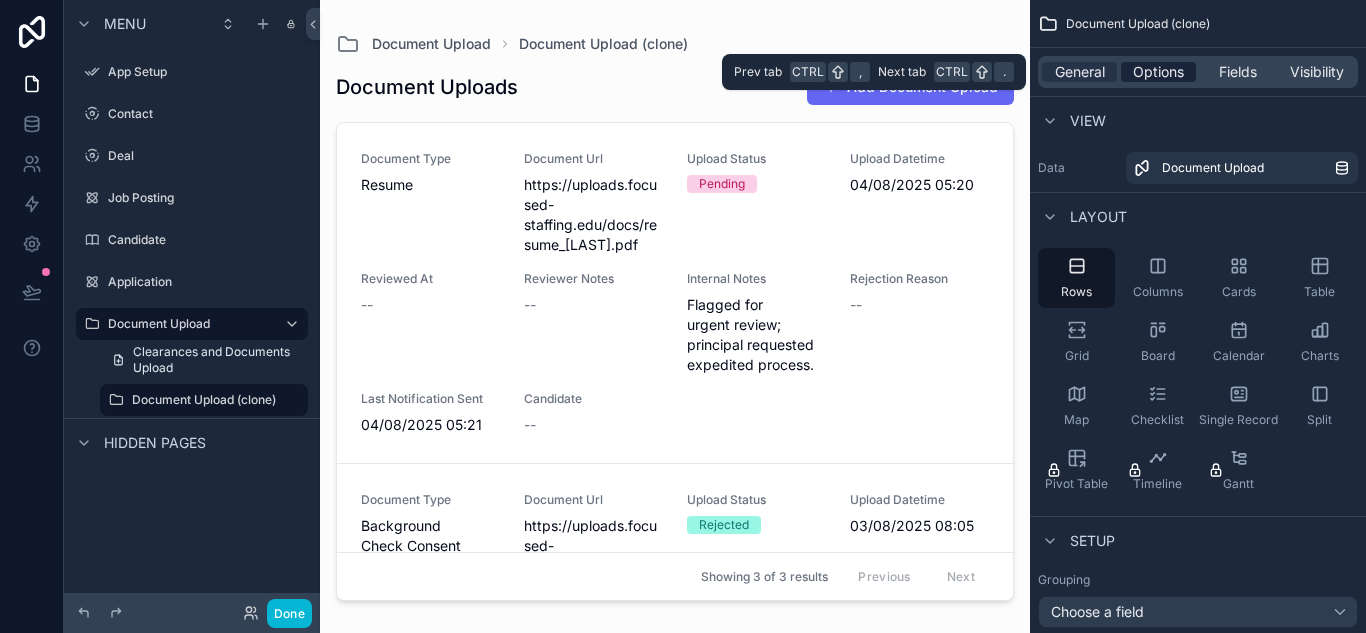click on "Options" at bounding box center [1158, 72] 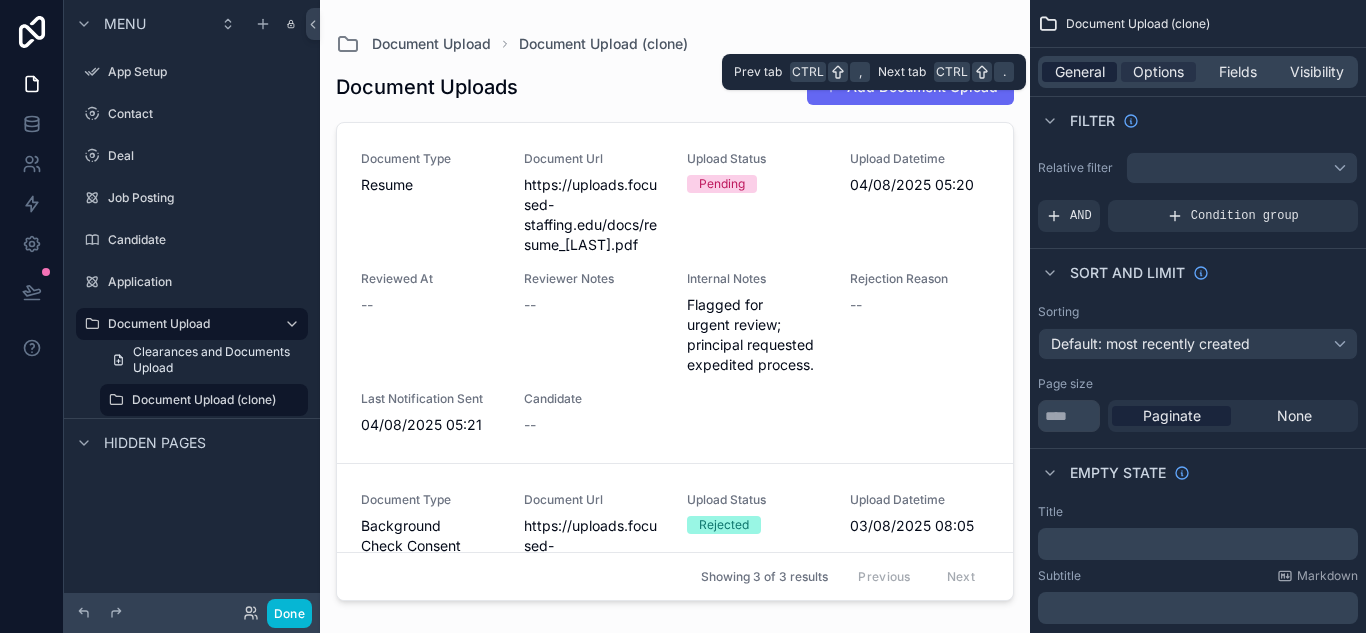 click on "General" at bounding box center (1080, 72) 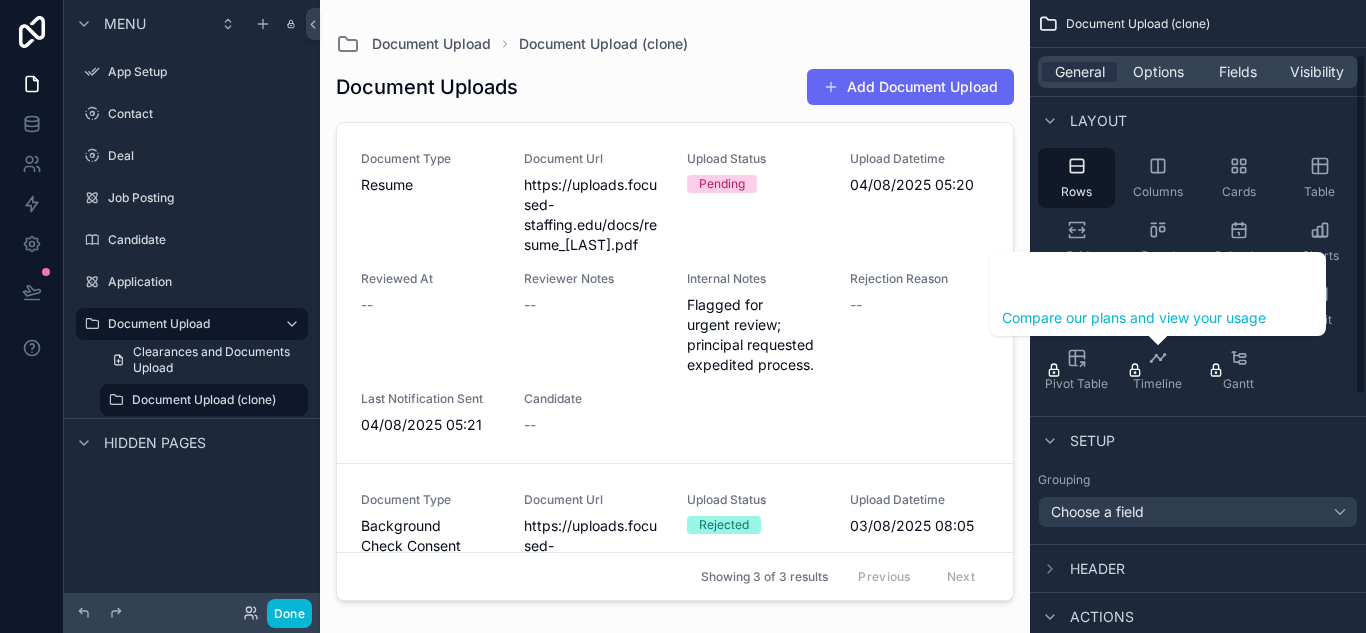 scroll, scrollTop: 300, scrollLeft: 0, axis: vertical 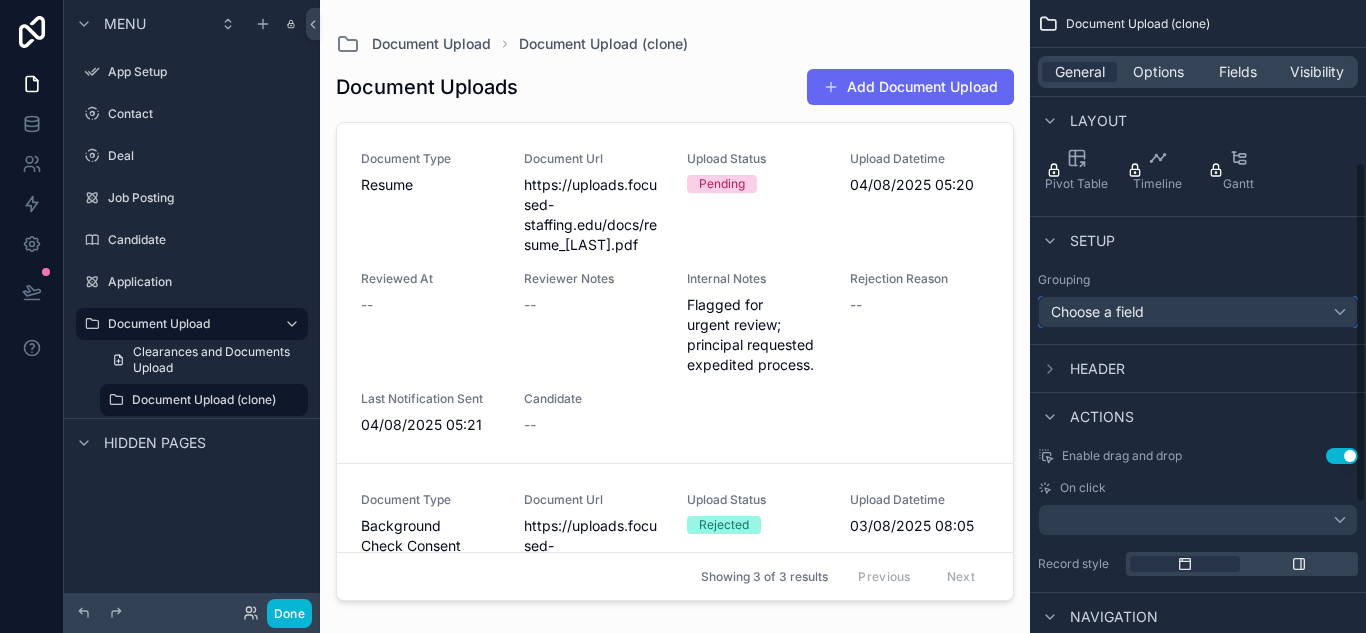 click on "Choose a field" at bounding box center [1198, 312] 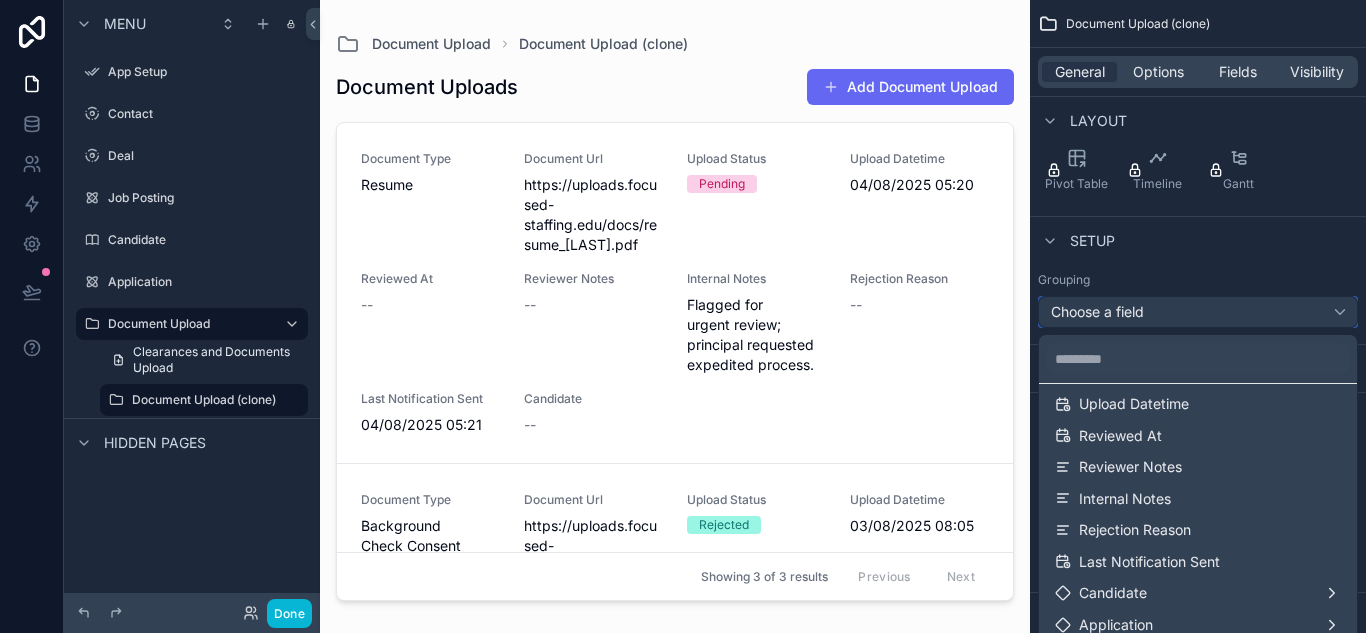 scroll, scrollTop: 100, scrollLeft: 0, axis: vertical 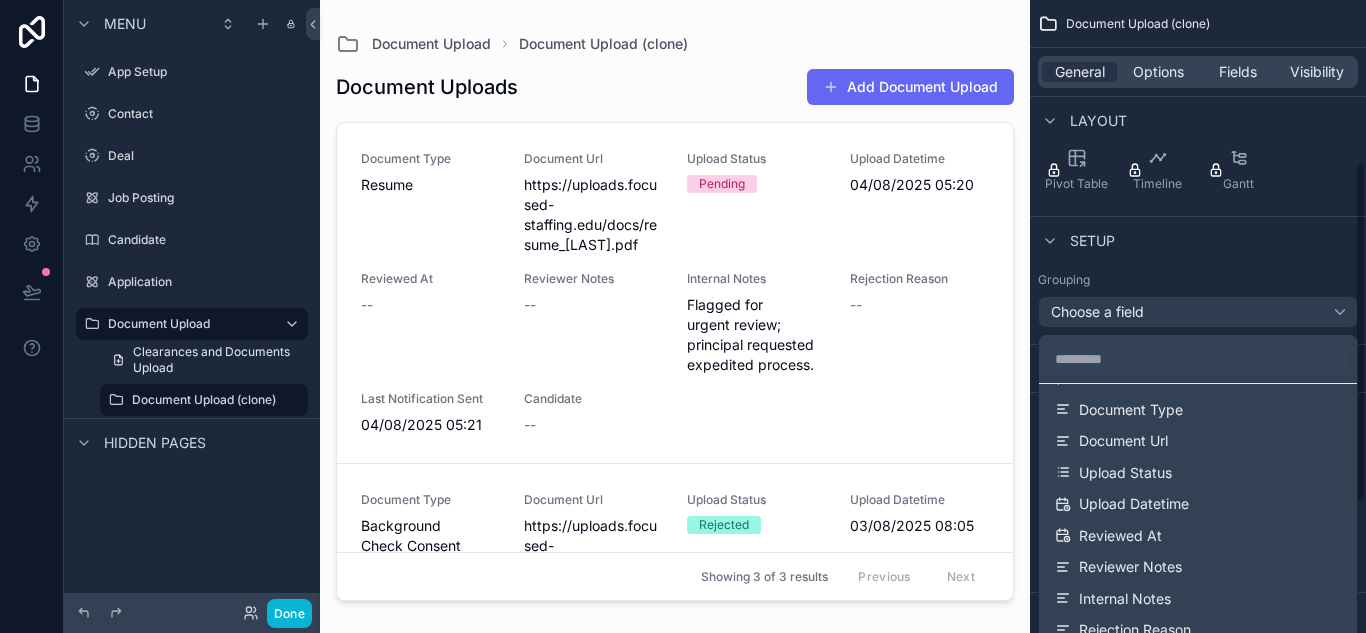 click at bounding box center [683, 316] 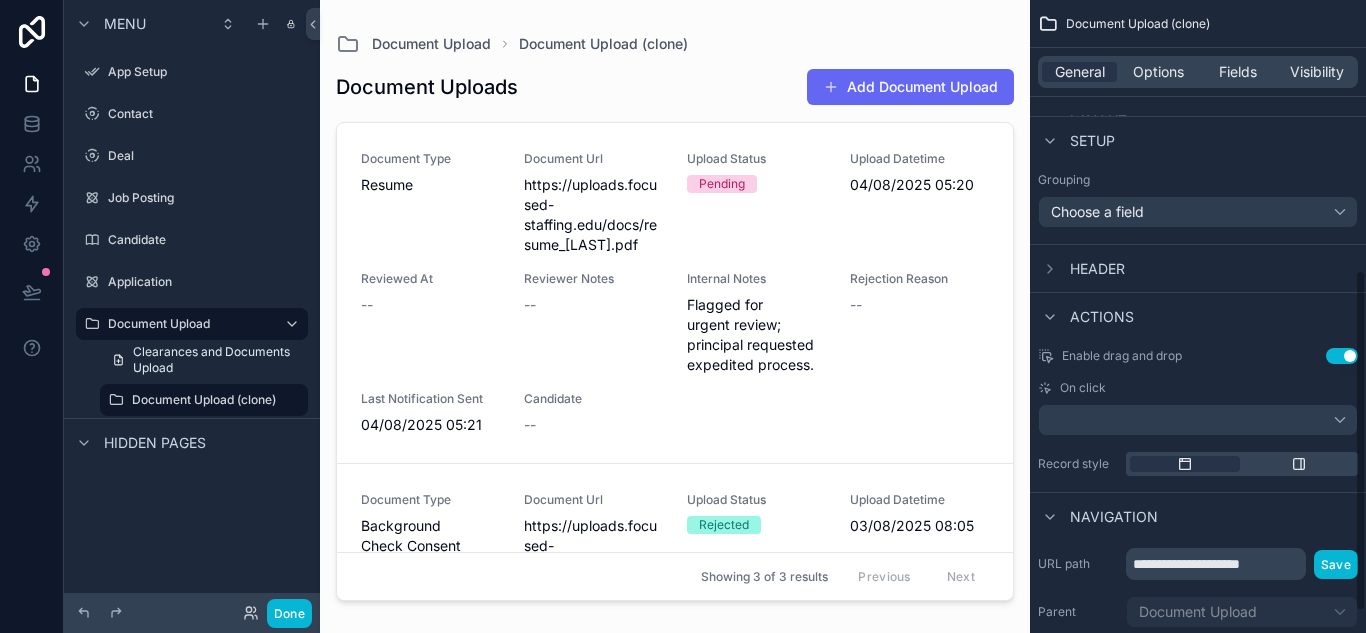 scroll, scrollTop: 539, scrollLeft: 0, axis: vertical 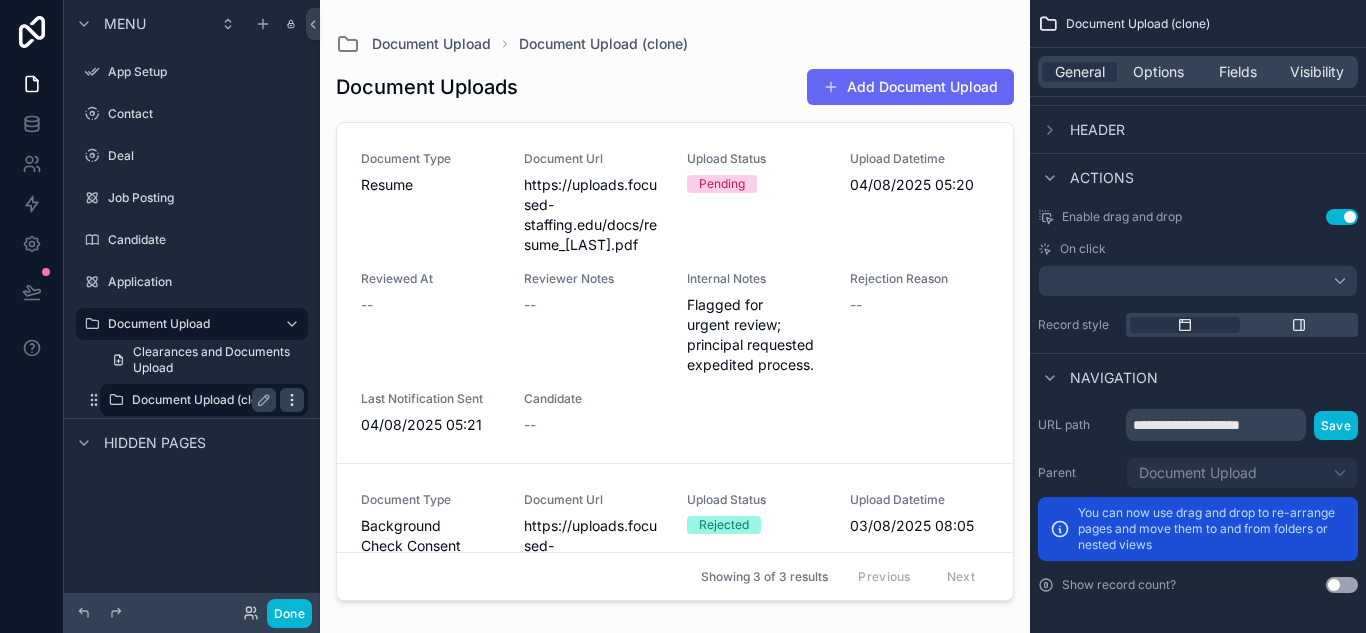 click 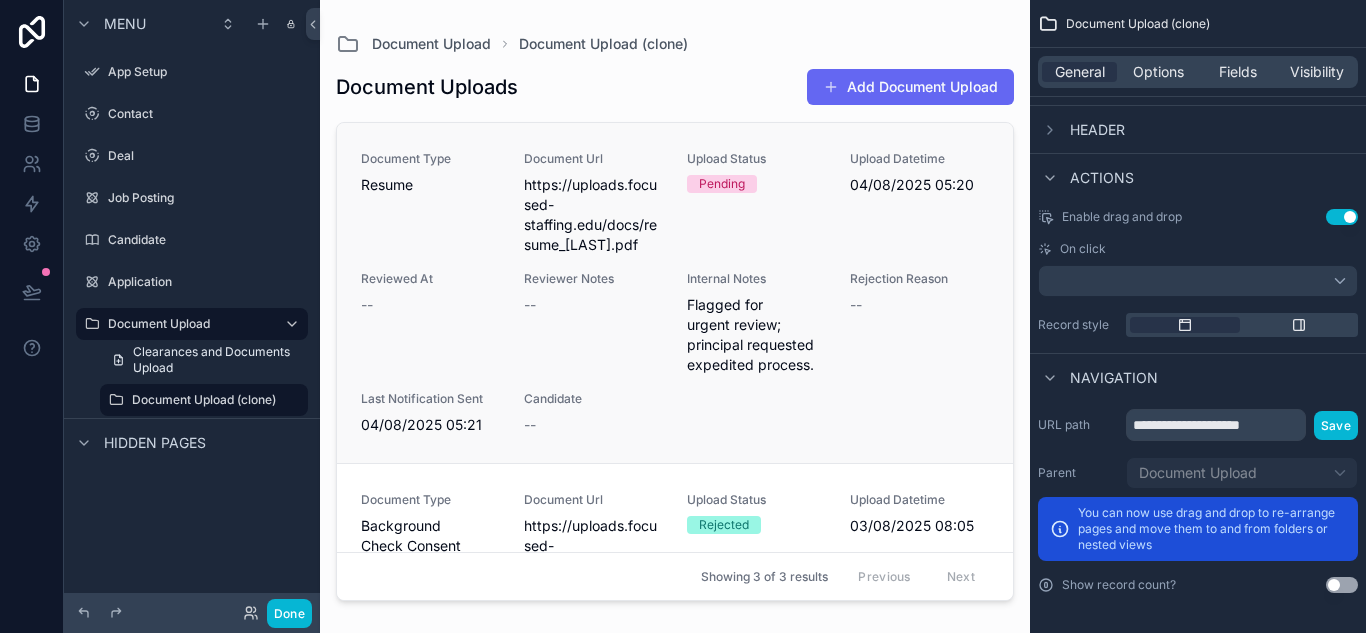 click on "Document Type Resume Document Url https://uploads.focused-staffing.edu/docs/resume_amorrison.pdf Upload Status Pending Upload Datetime 04/08/2025 05:20 Reviewed At -- Reviewer Notes -- Internal Notes Flagged for urgent review; principal requested expedited process. Rejection Reason -- Last Notification Sent 04/08/2025 05:21 Candidate --" at bounding box center [675, 293] 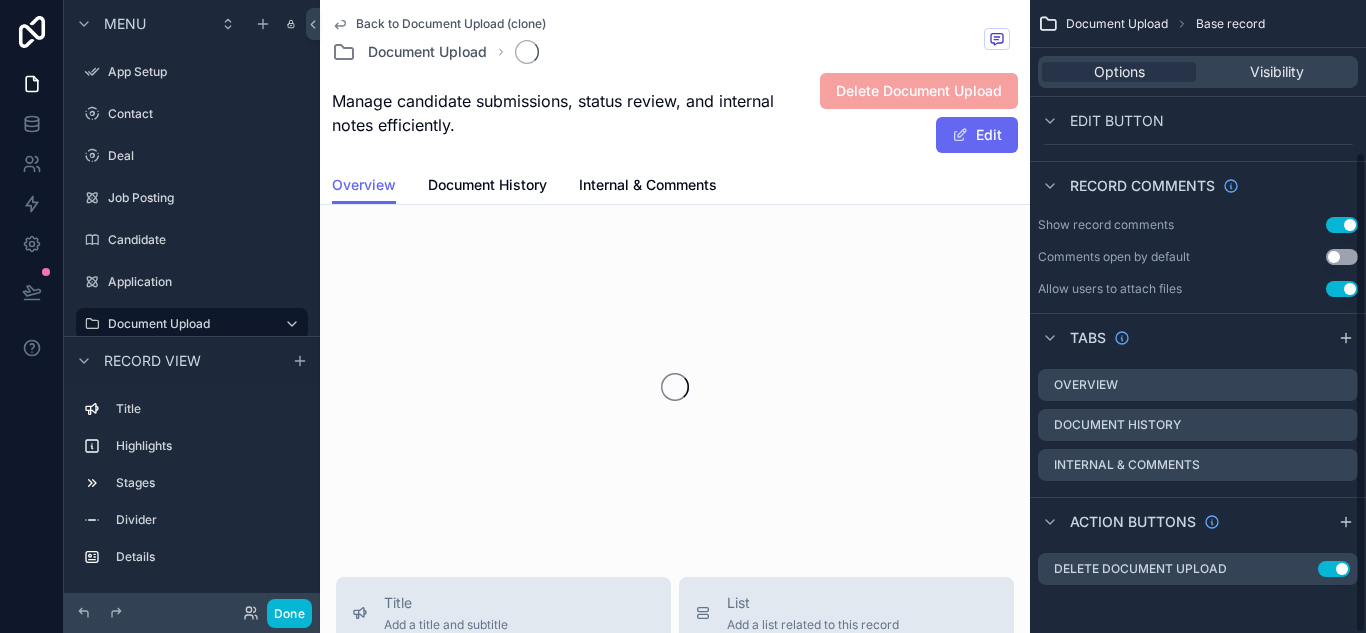 scroll, scrollTop: 199, scrollLeft: 0, axis: vertical 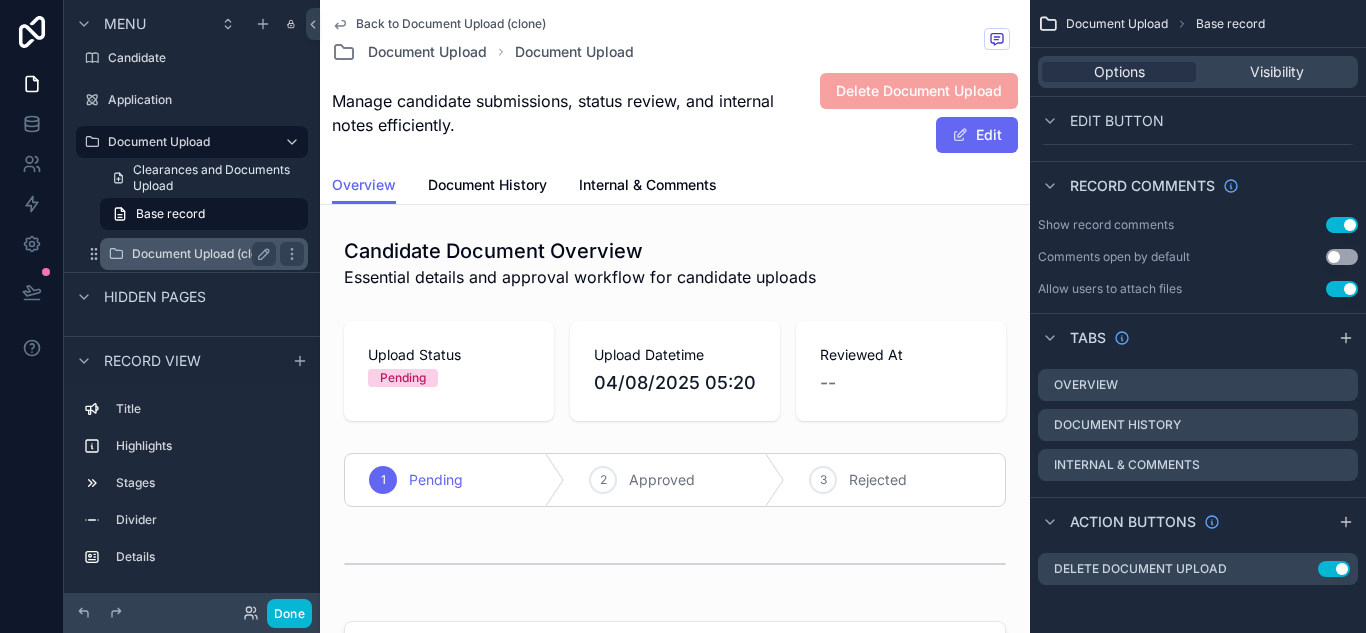 click on "Document Upload (clone)" at bounding box center (204, 254) 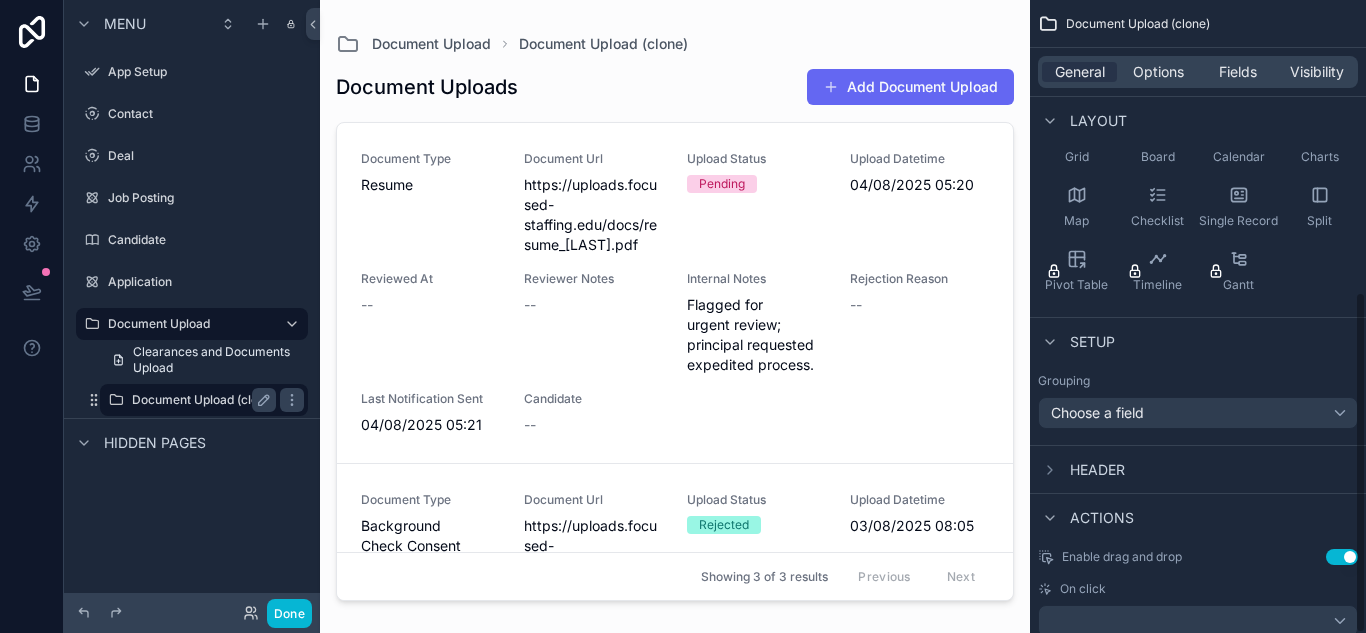 scroll, scrollTop: 0, scrollLeft: 0, axis: both 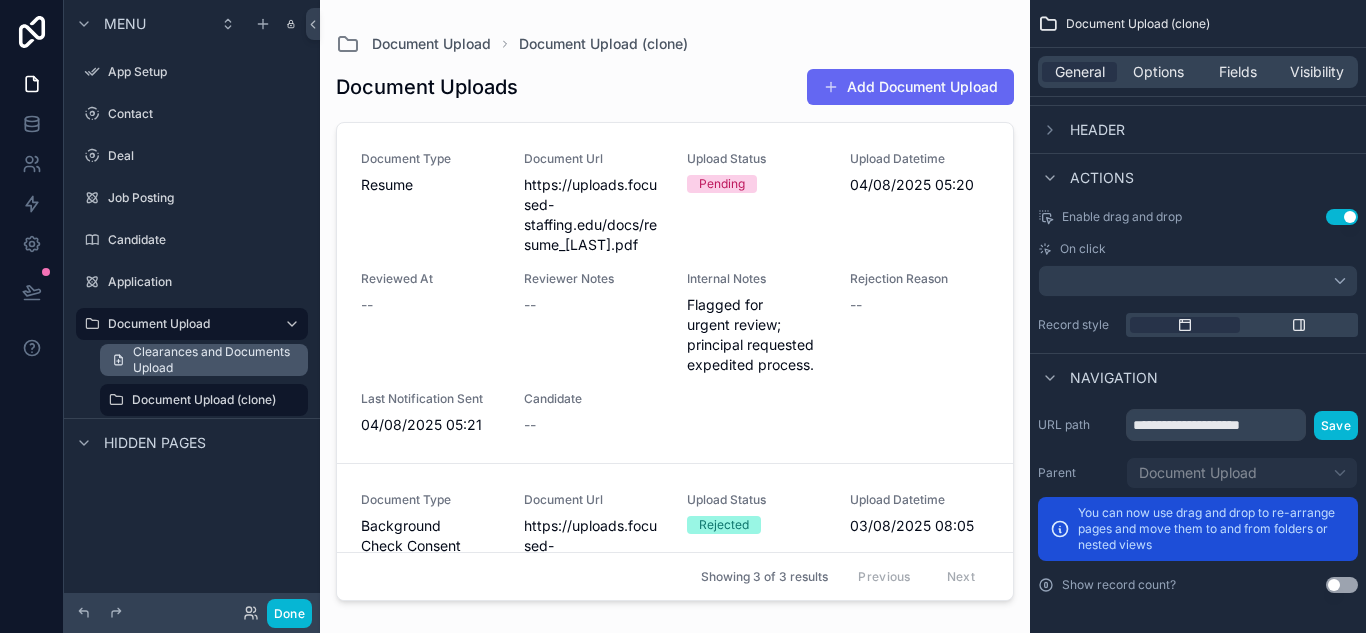 click on "Clearances and Documents Upload" at bounding box center (214, 360) 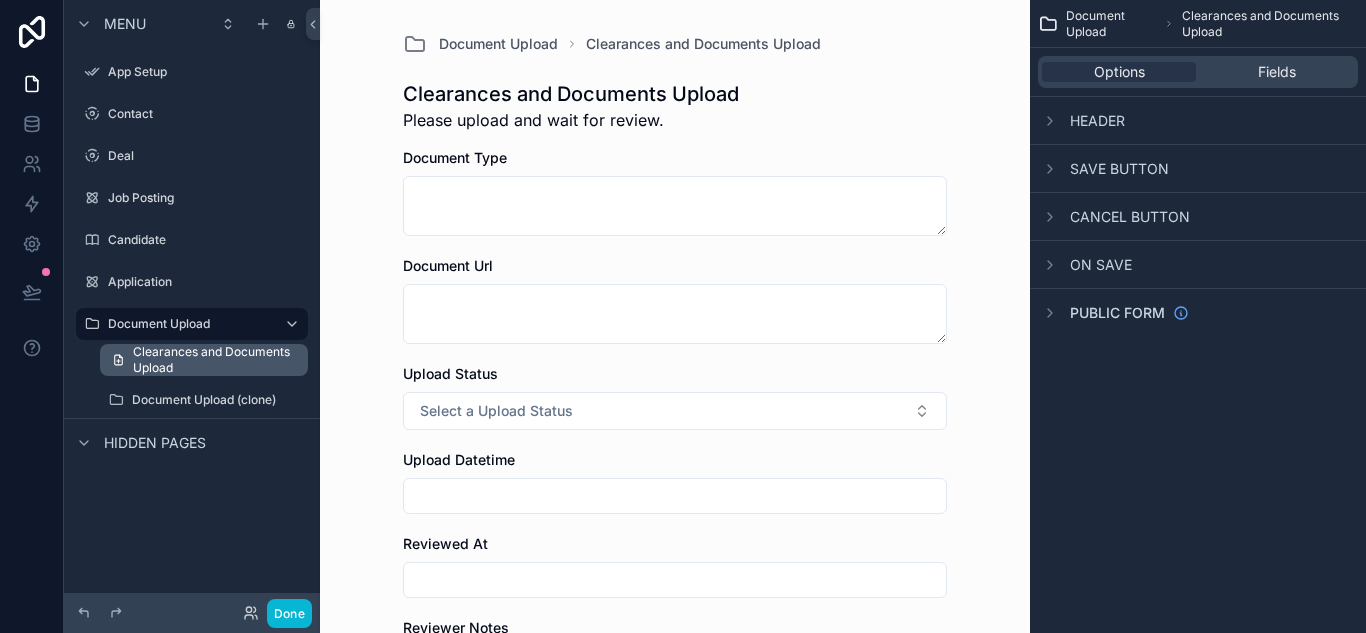 scroll, scrollTop: 0, scrollLeft: 0, axis: both 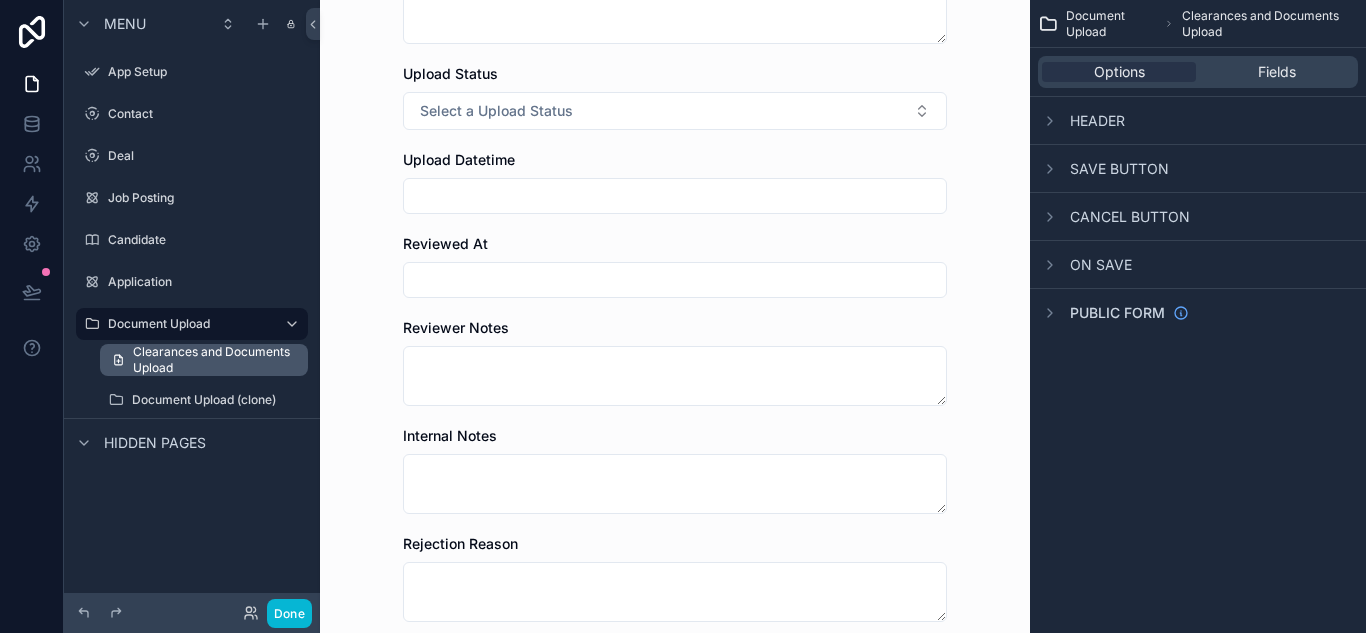 click on "Clearances and Documents Upload" at bounding box center (214, 360) 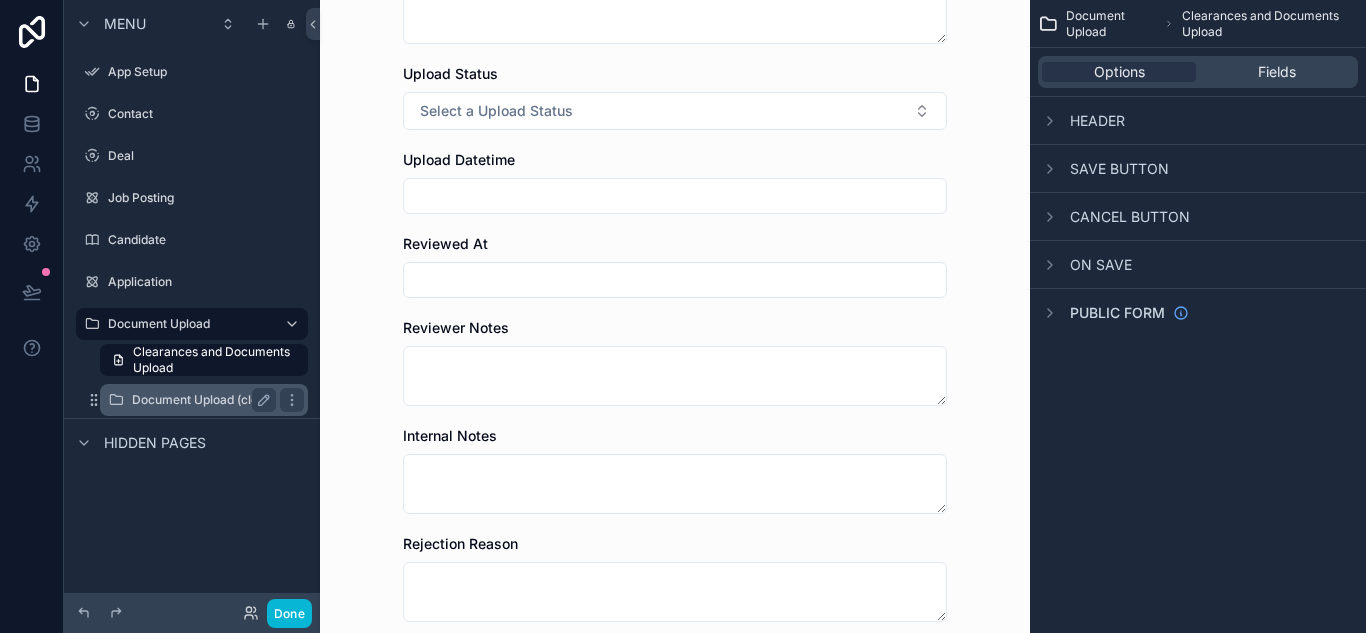 click on "Document Upload (clone)" at bounding box center (204, 400) 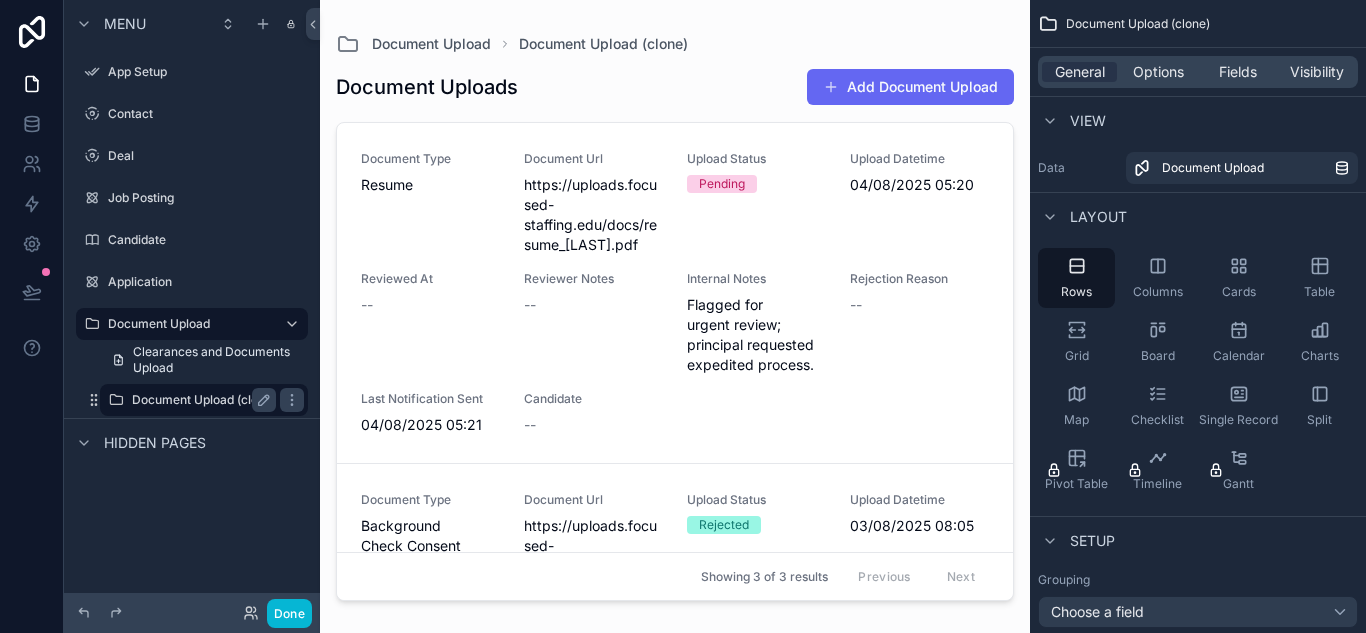 scroll, scrollTop: 0, scrollLeft: 0, axis: both 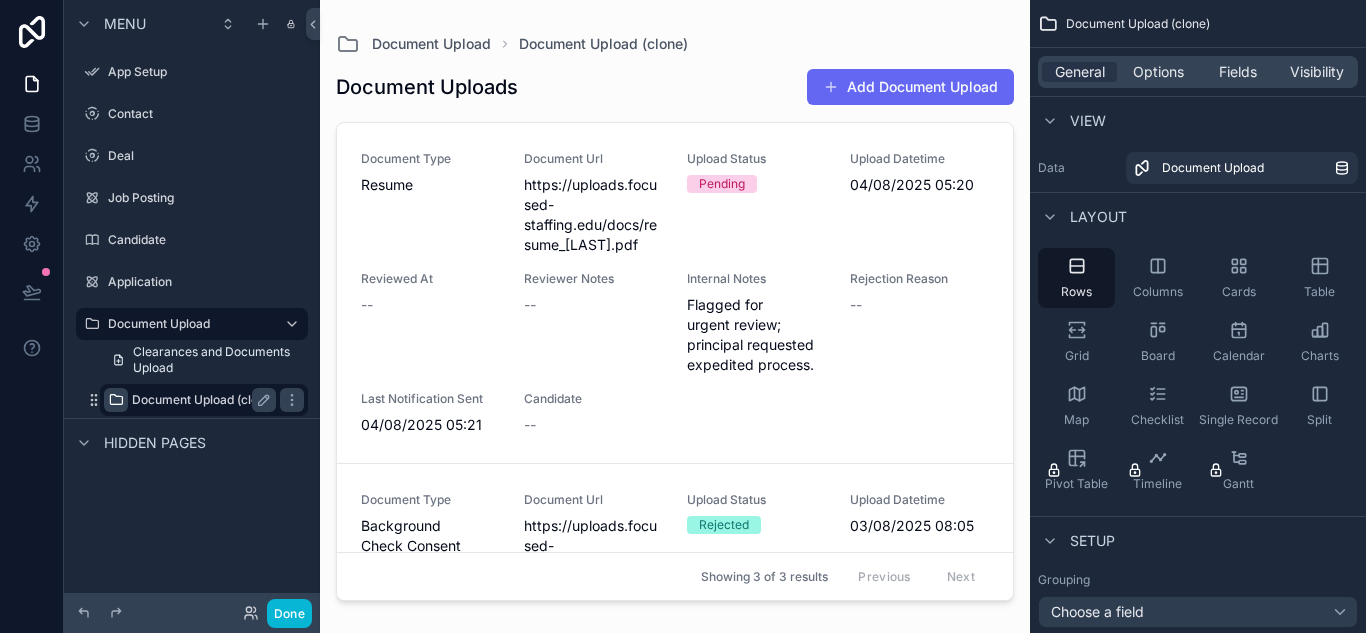click at bounding box center [116, 400] 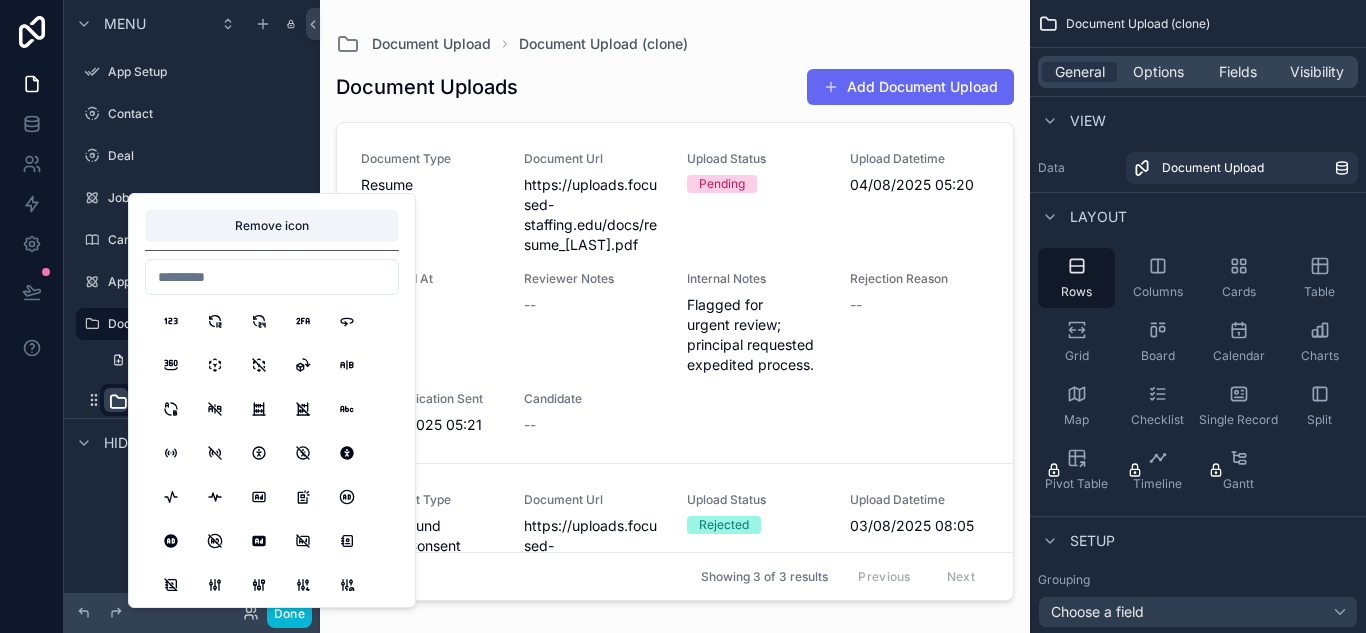 click on "Menu App Setup Contact Deal Job Posting Candidate Application Document Upload Clearances and Documents Upload Hidden pages My Profile" at bounding box center [192, 304] 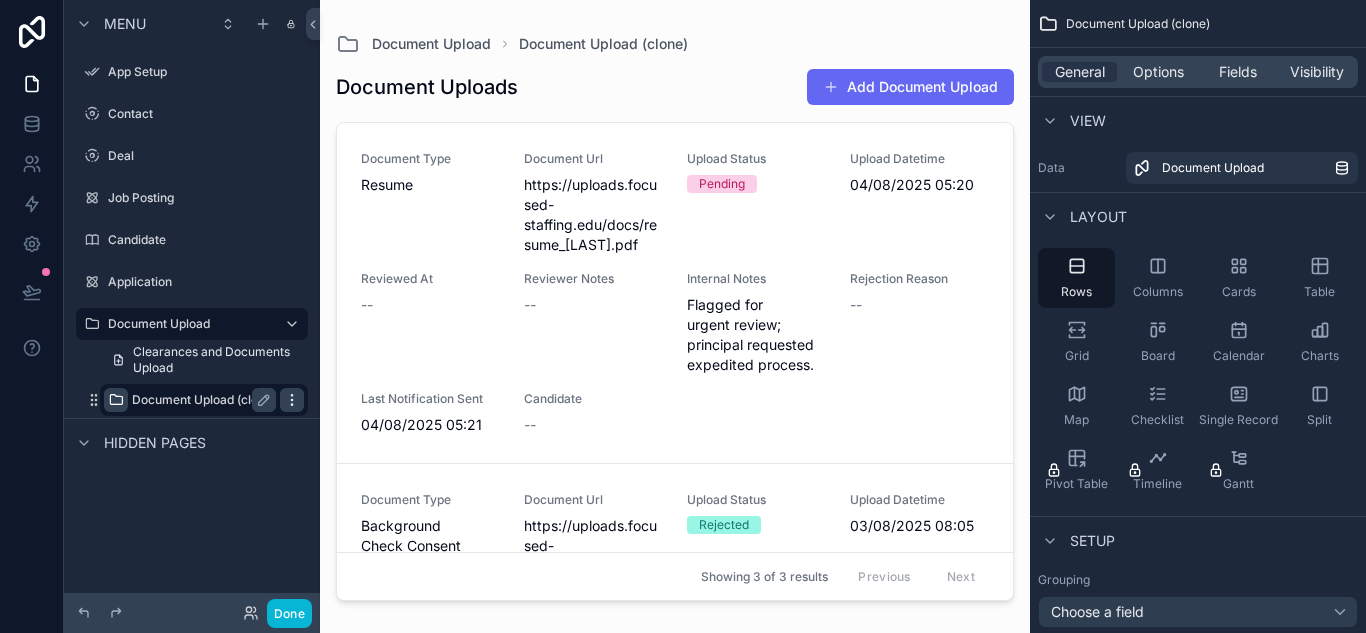 click 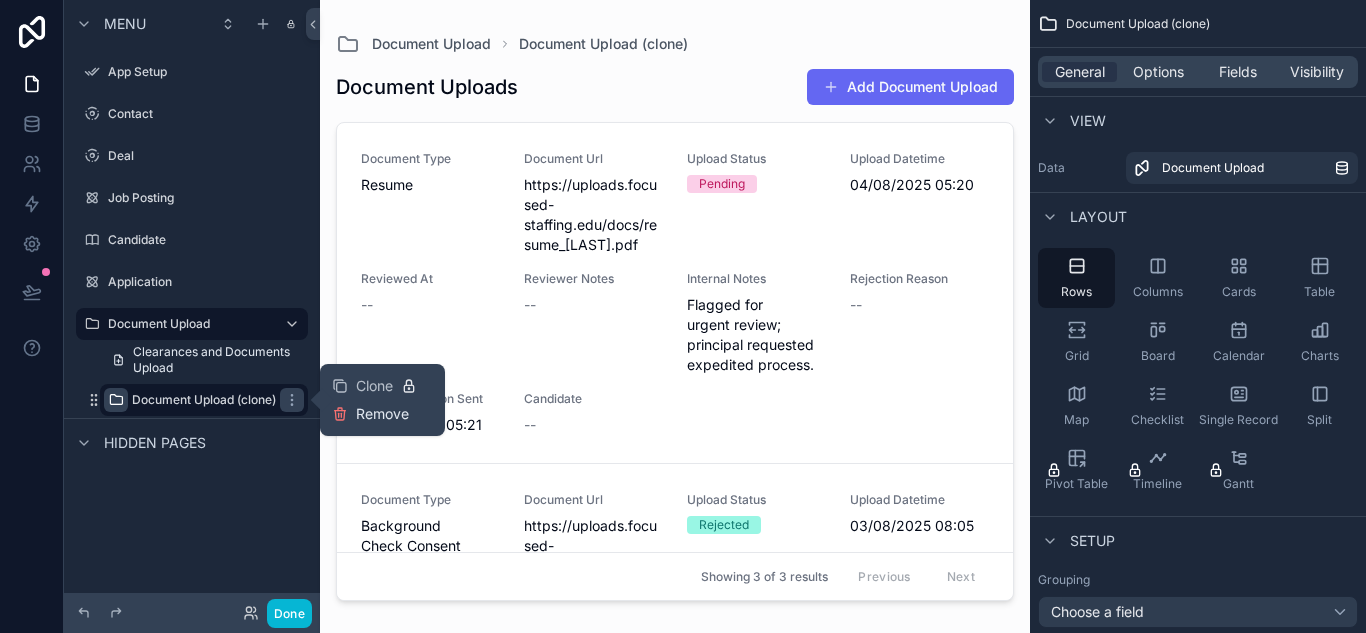 click 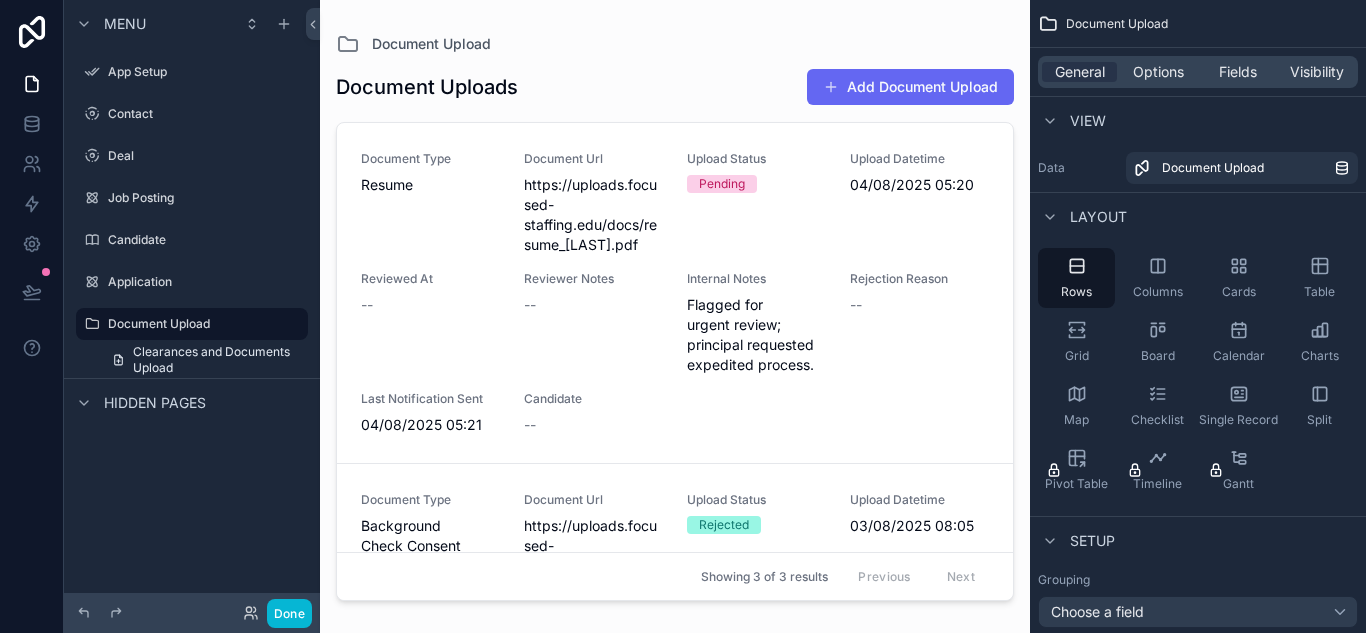click on "Hidden pages" at bounding box center [155, 403] 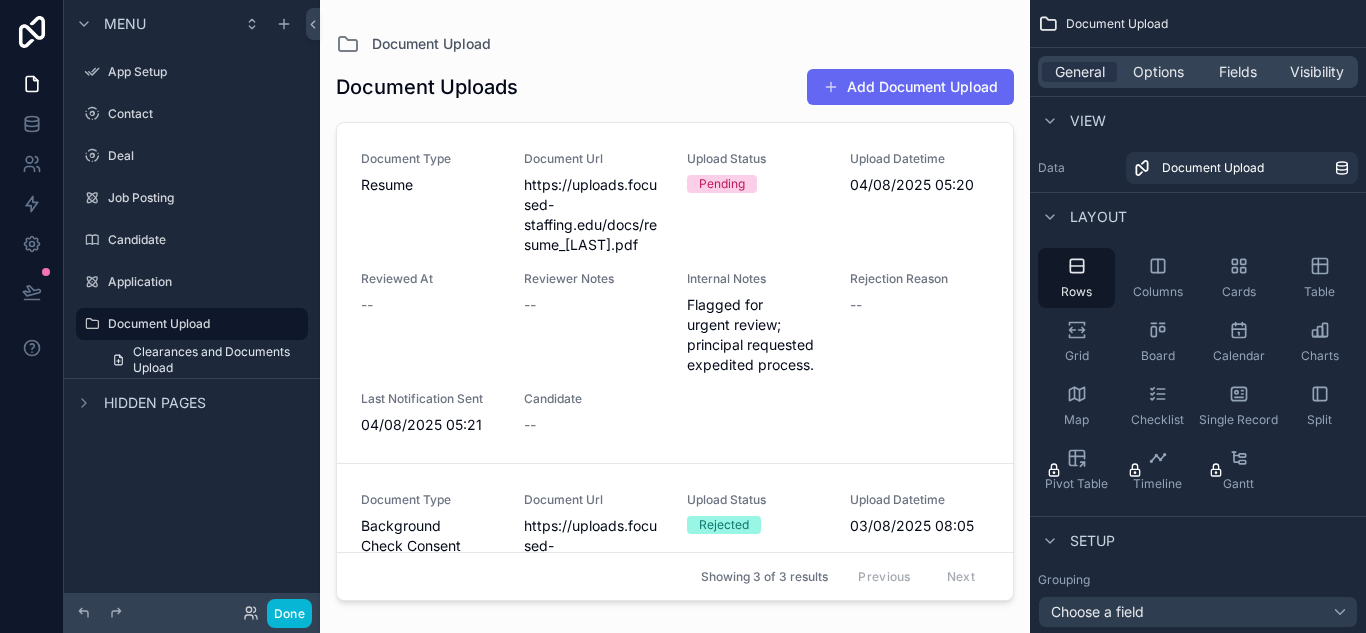 click on "Hidden pages" at bounding box center (155, 403) 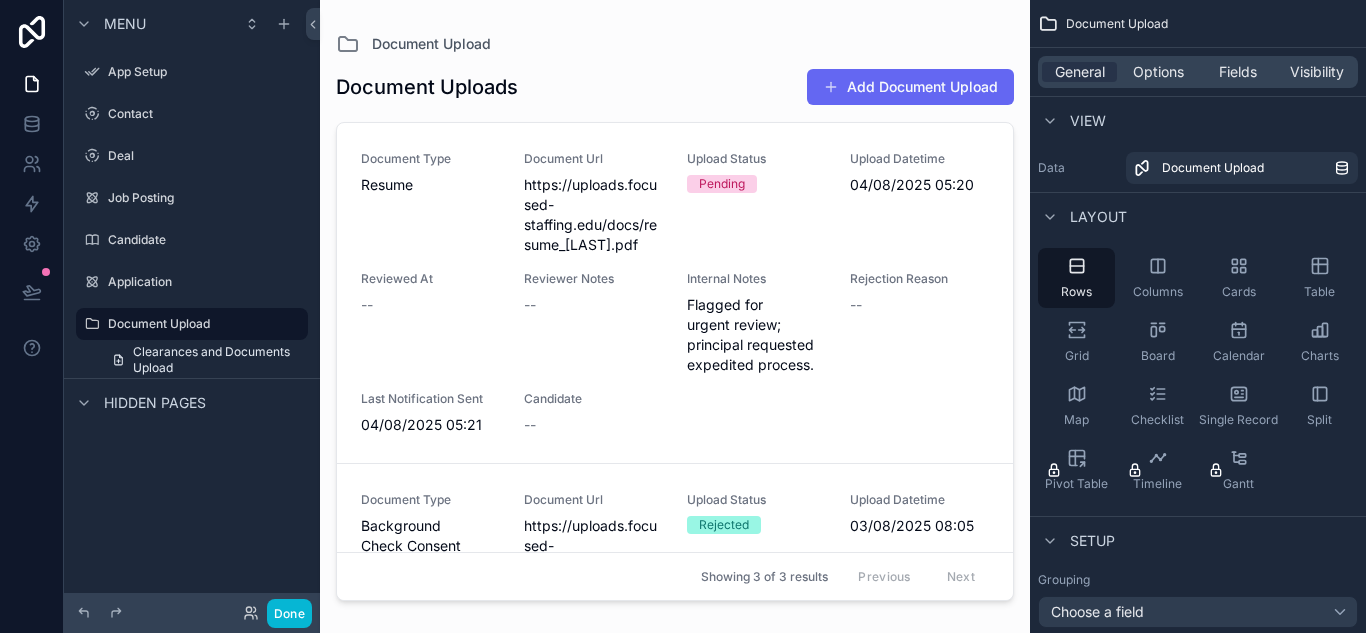 click on "Hidden pages" at bounding box center [155, 403] 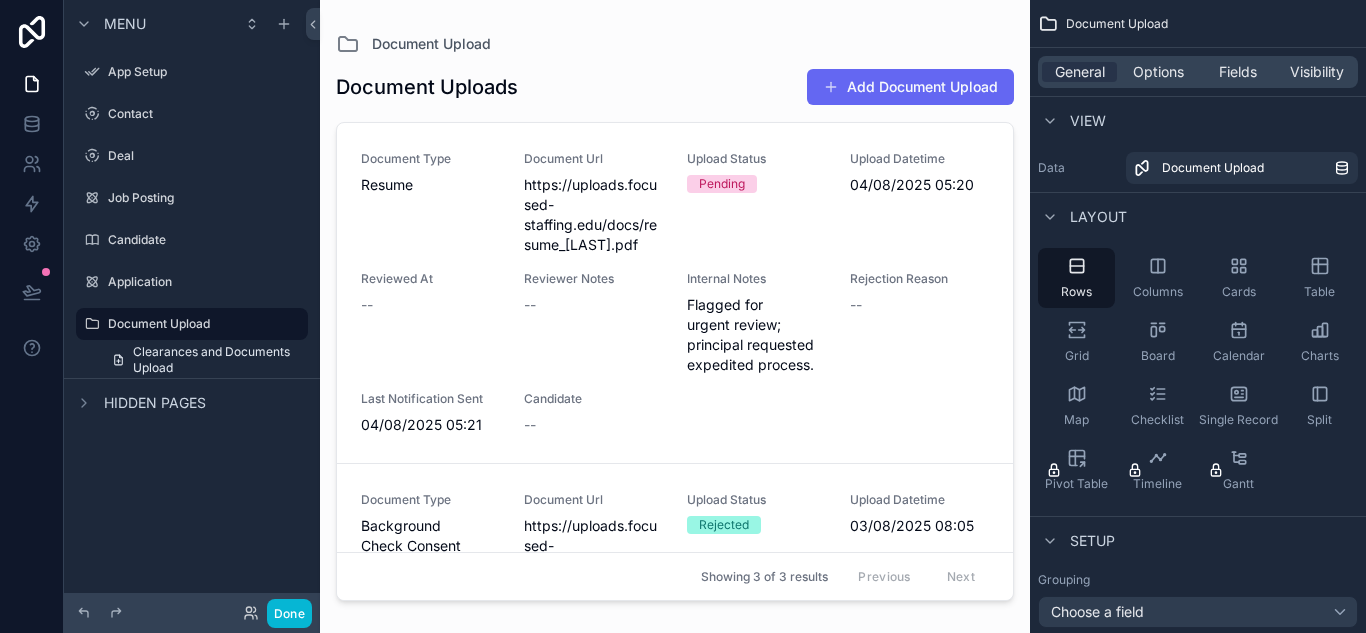 click on "Menu App Setup Contact Deal Job Posting Candidate Application Document Upload Clearances and Documents Upload Hidden pages" at bounding box center [192, 304] 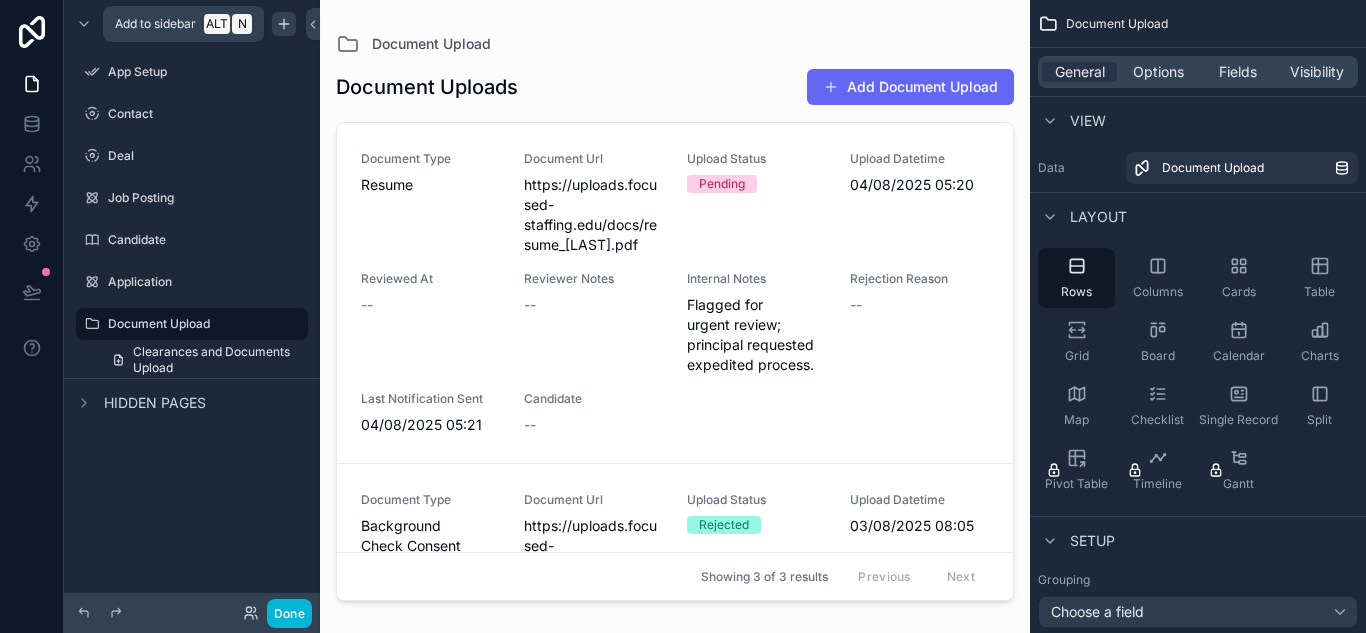click 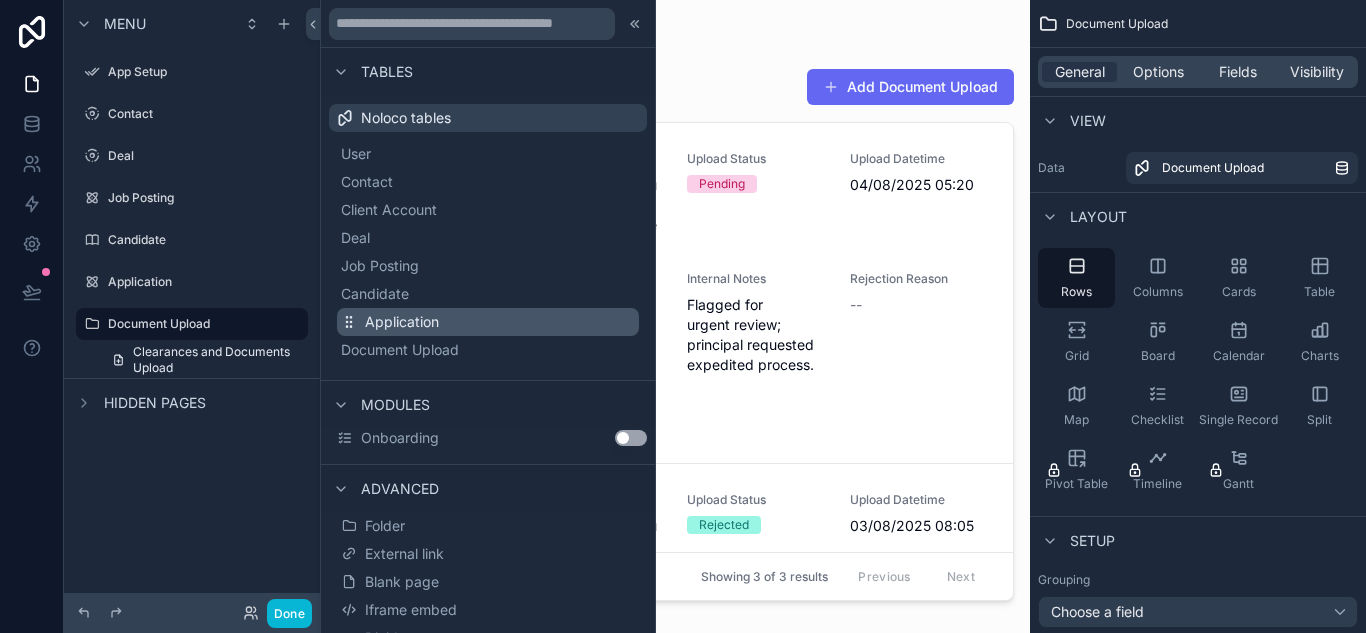 scroll, scrollTop: 19, scrollLeft: 0, axis: vertical 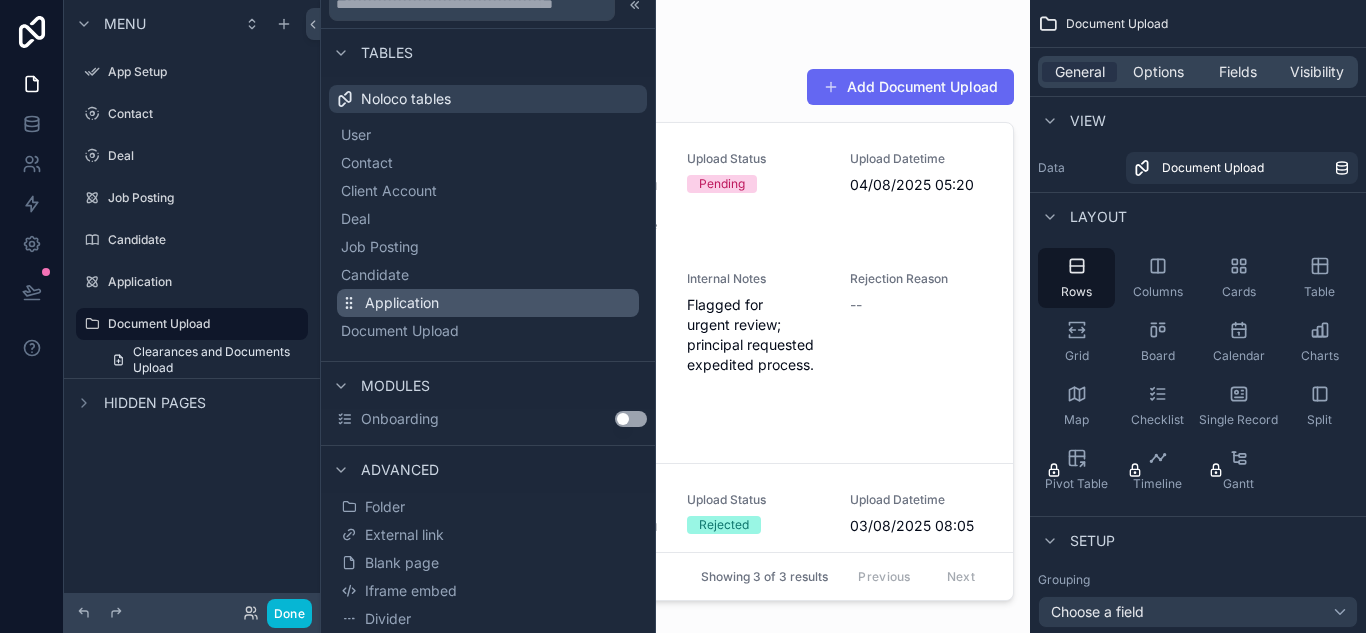 click on "Application" at bounding box center (488, 303) 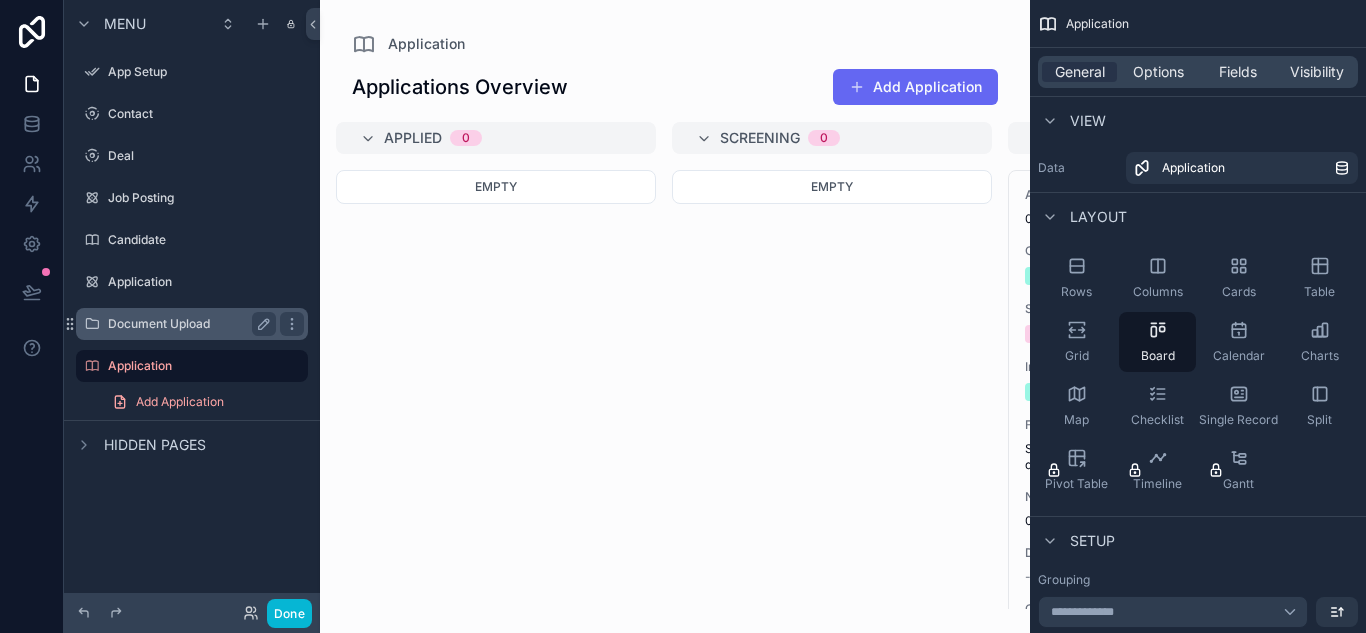 click on "Document Upload" at bounding box center [188, 324] 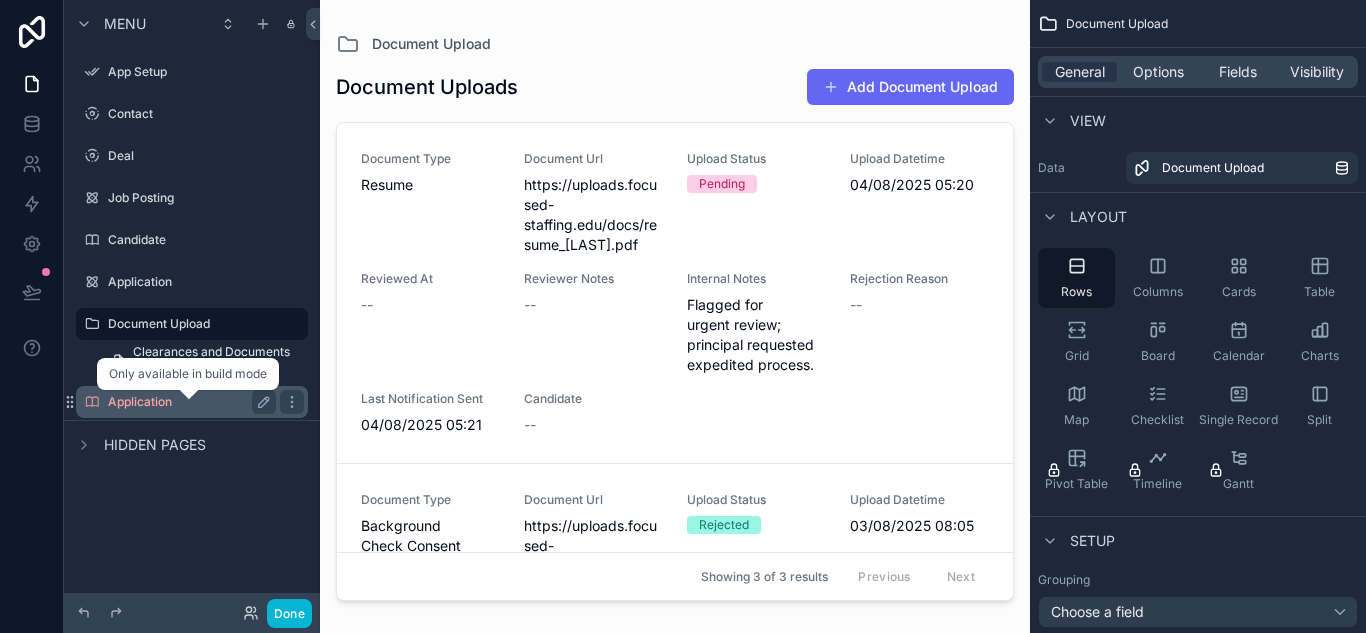 click on "Application" at bounding box center (188, 402) 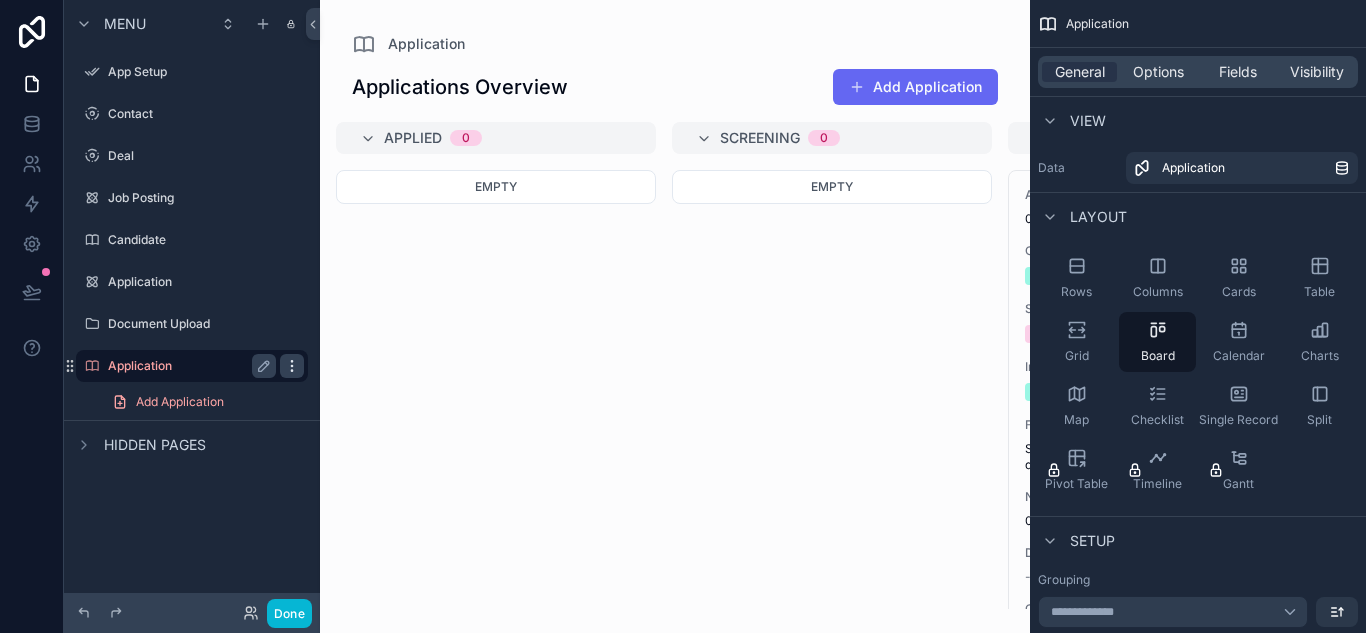 click 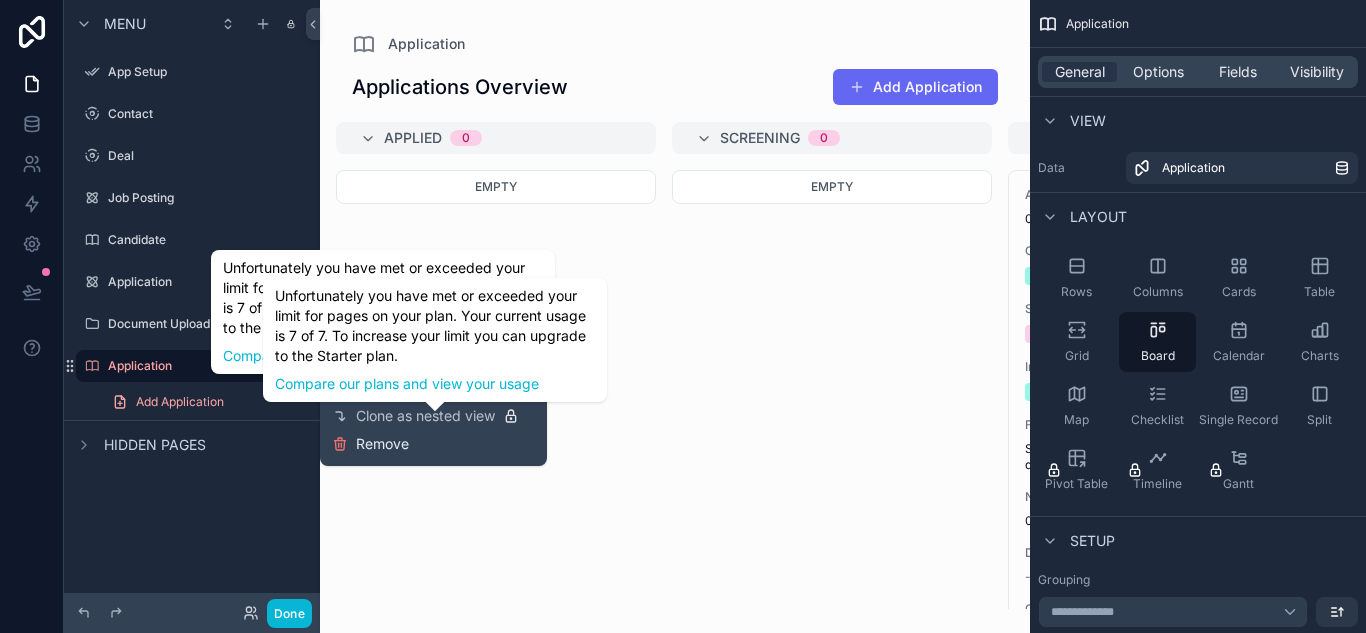 click at bounding box center (675, 316) 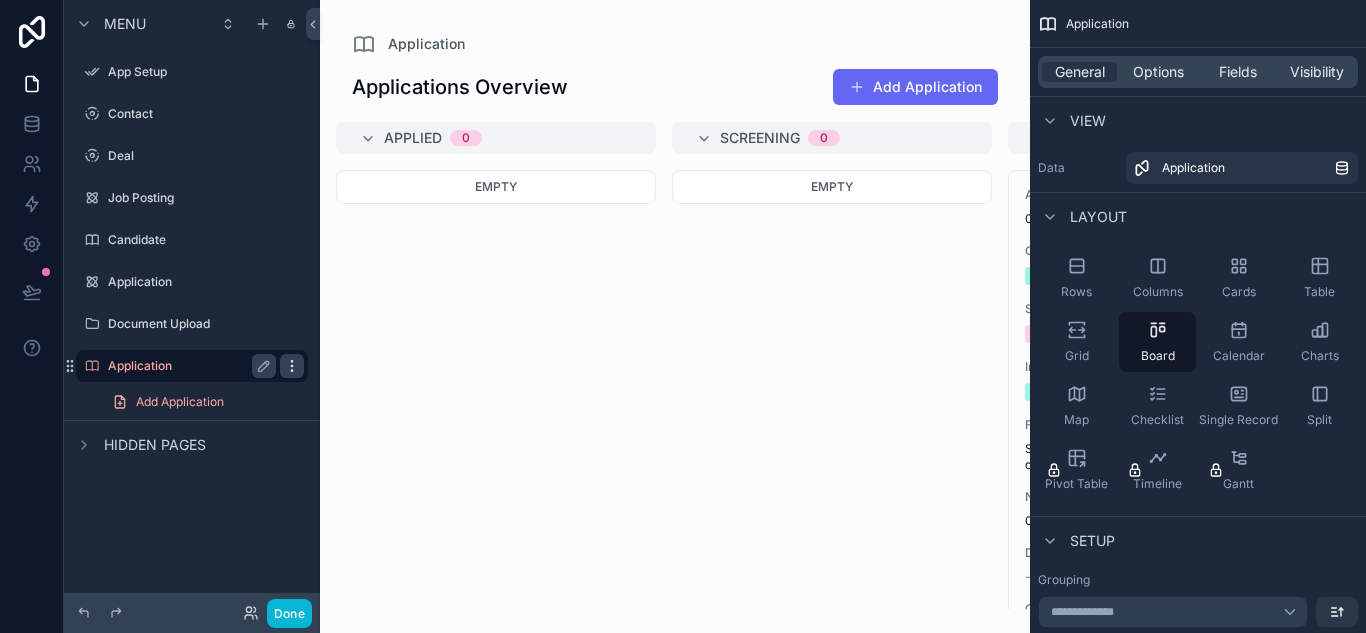 click 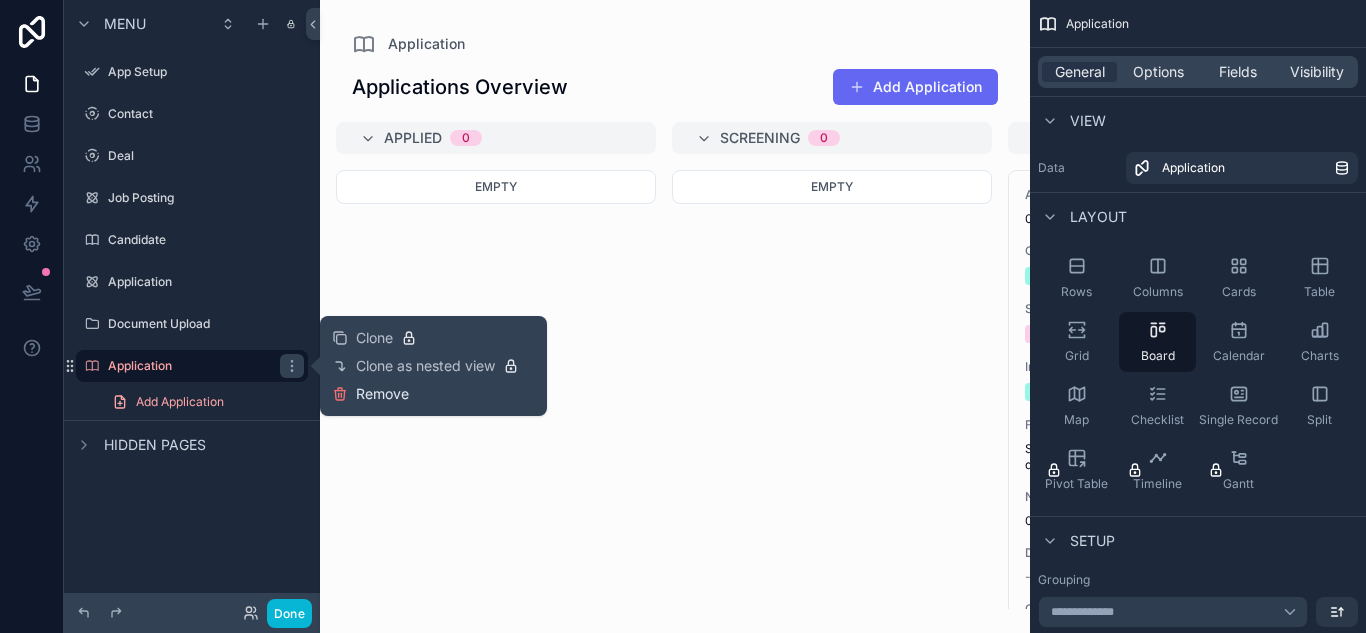 click on "Remove" at bounding box center (370, 394) 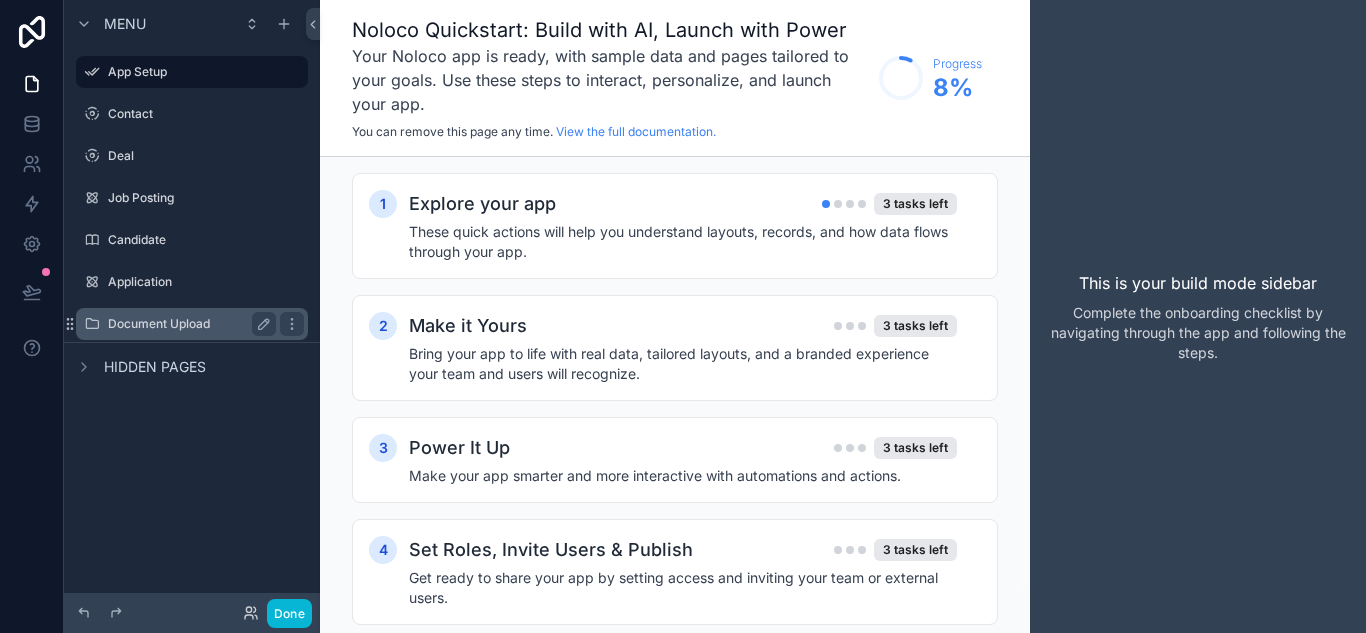 click on "Document Upload" at bounding box center (188, 324) 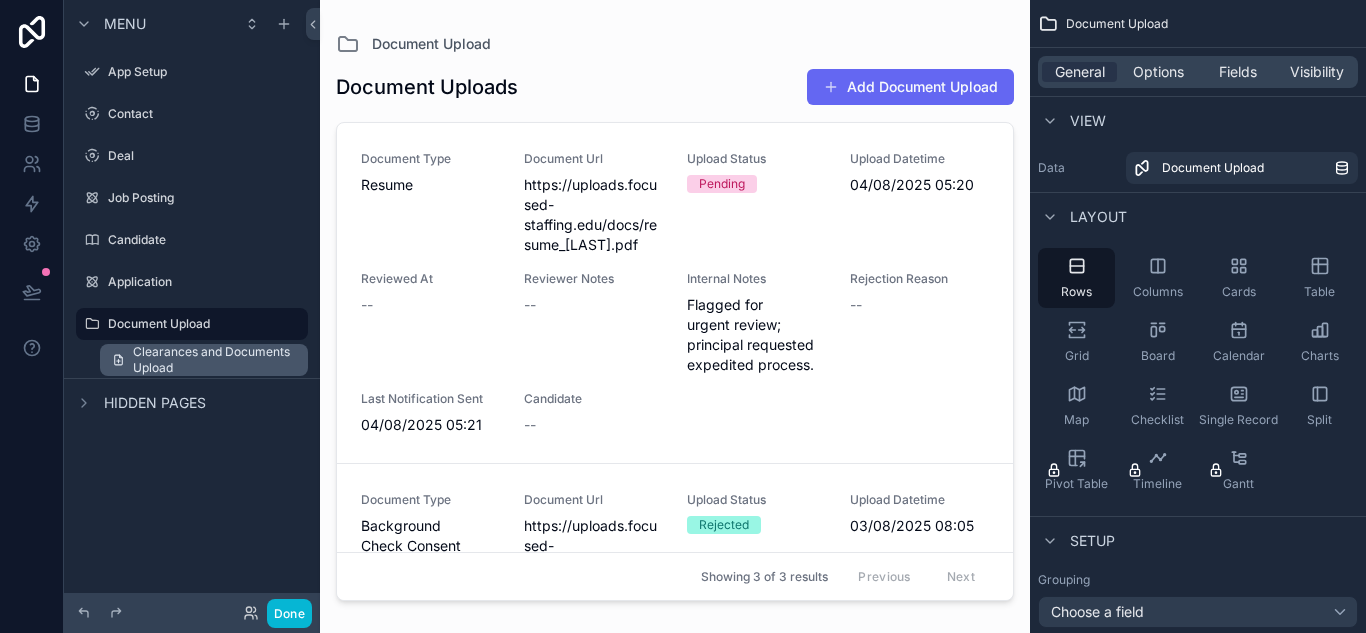 click on "Clearances and Documents Upload" at bounding box center [214, 360] 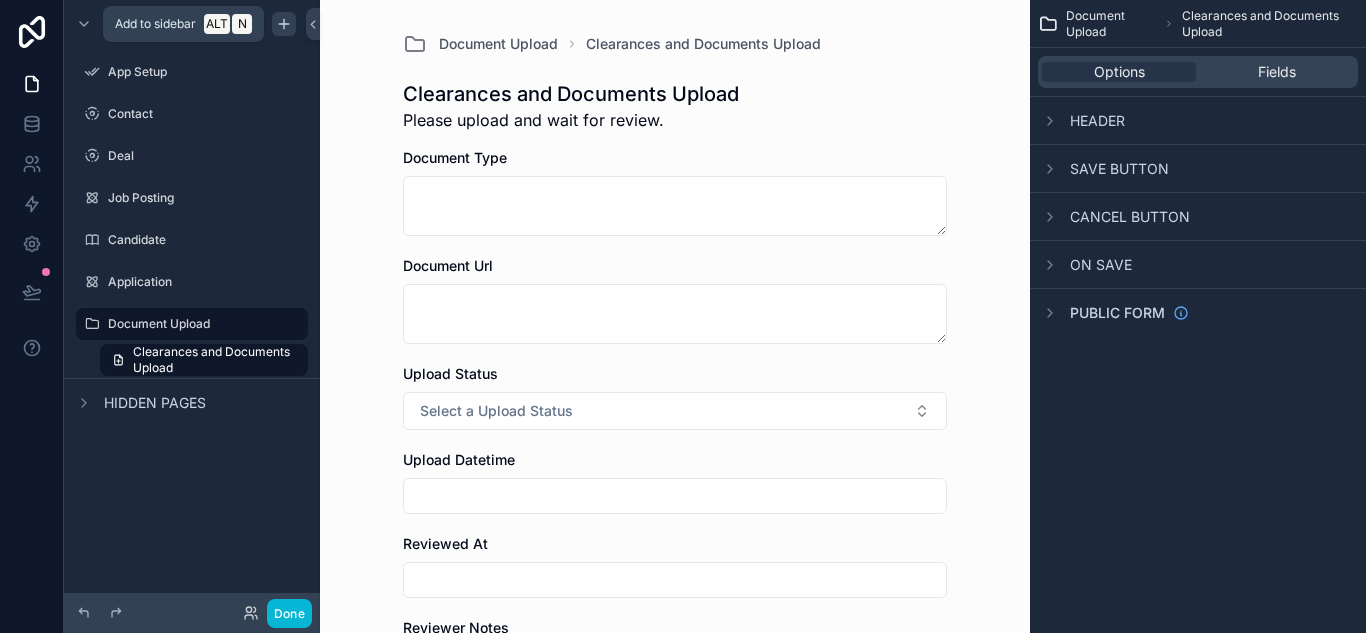 click 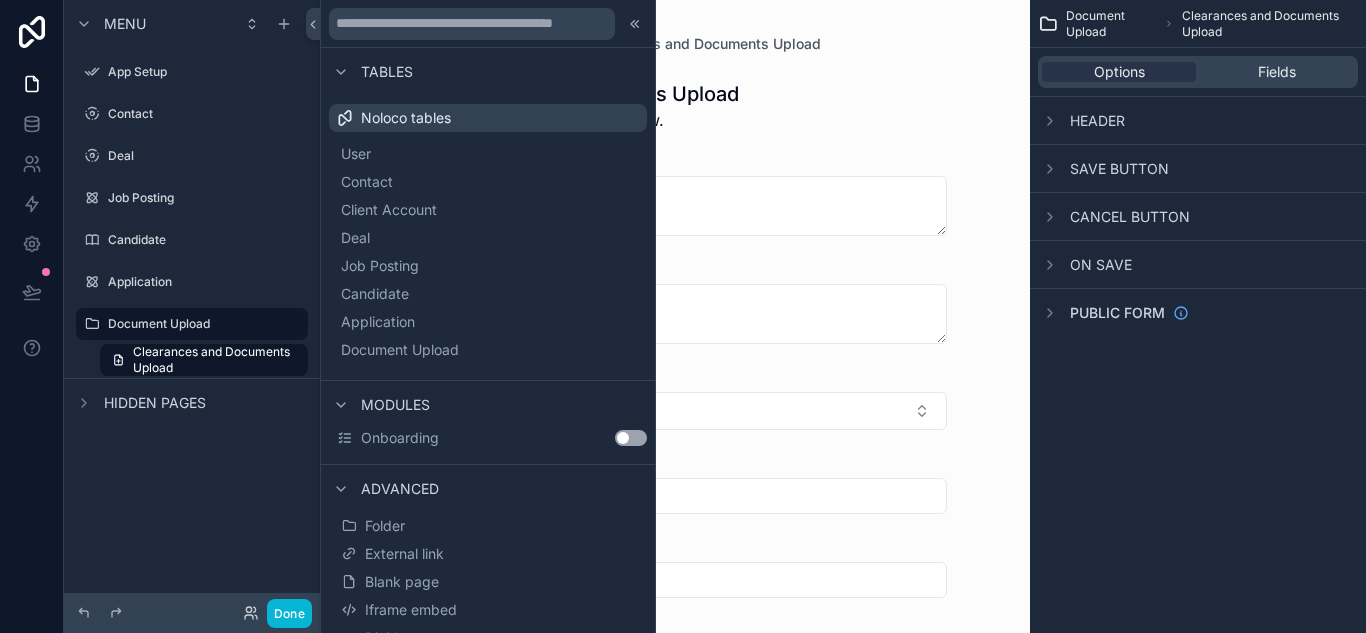 click on "Document Upload" at bounding box center (488, 350) 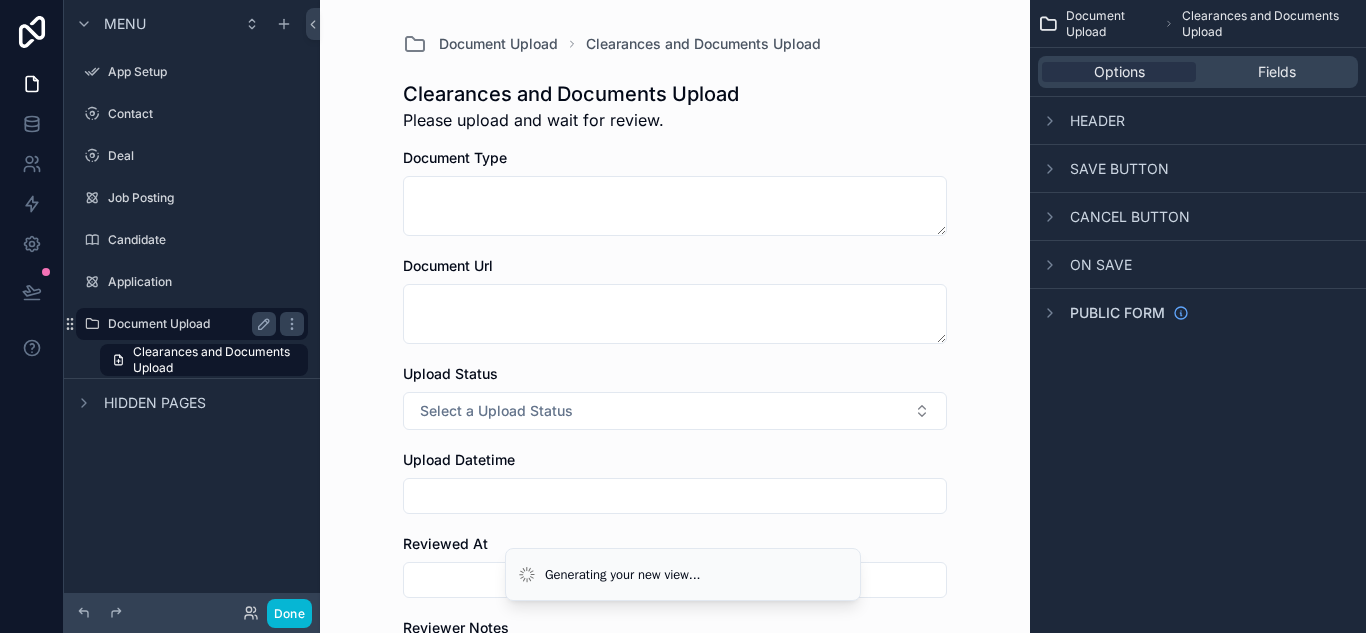 click on "Document Upload" at bounding box center [188, 324] 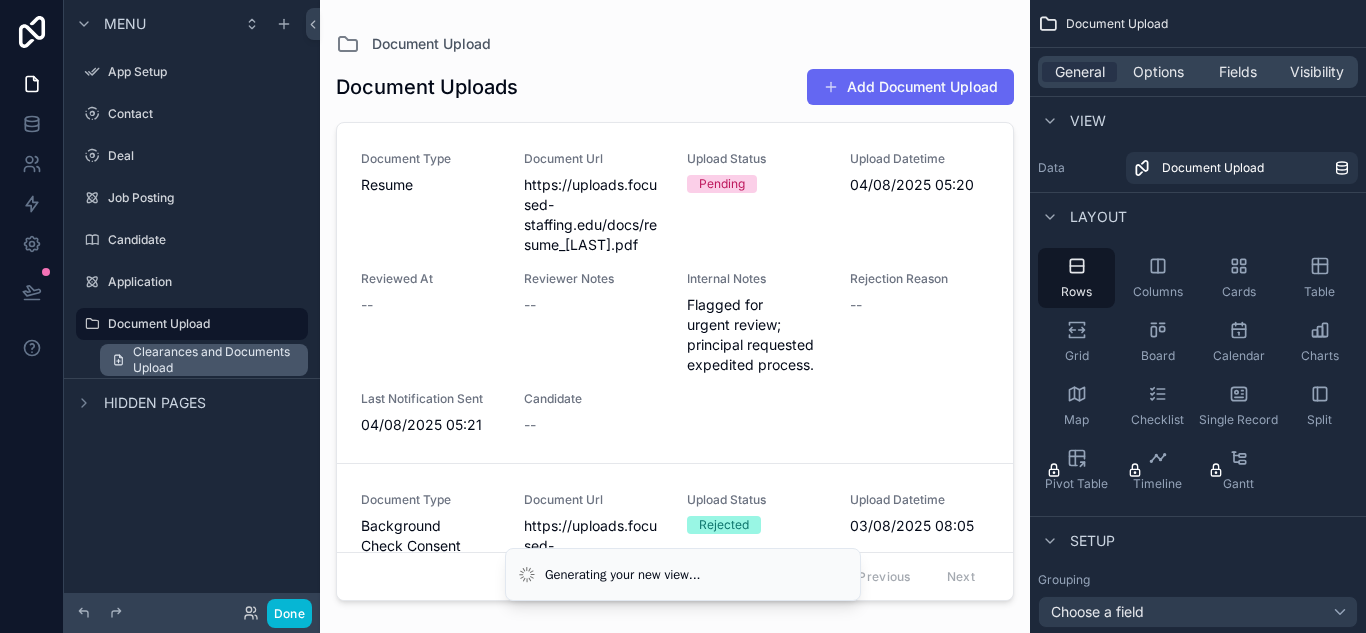 click on "Clearances and Documents Upload" at bounding box center [214, 360] 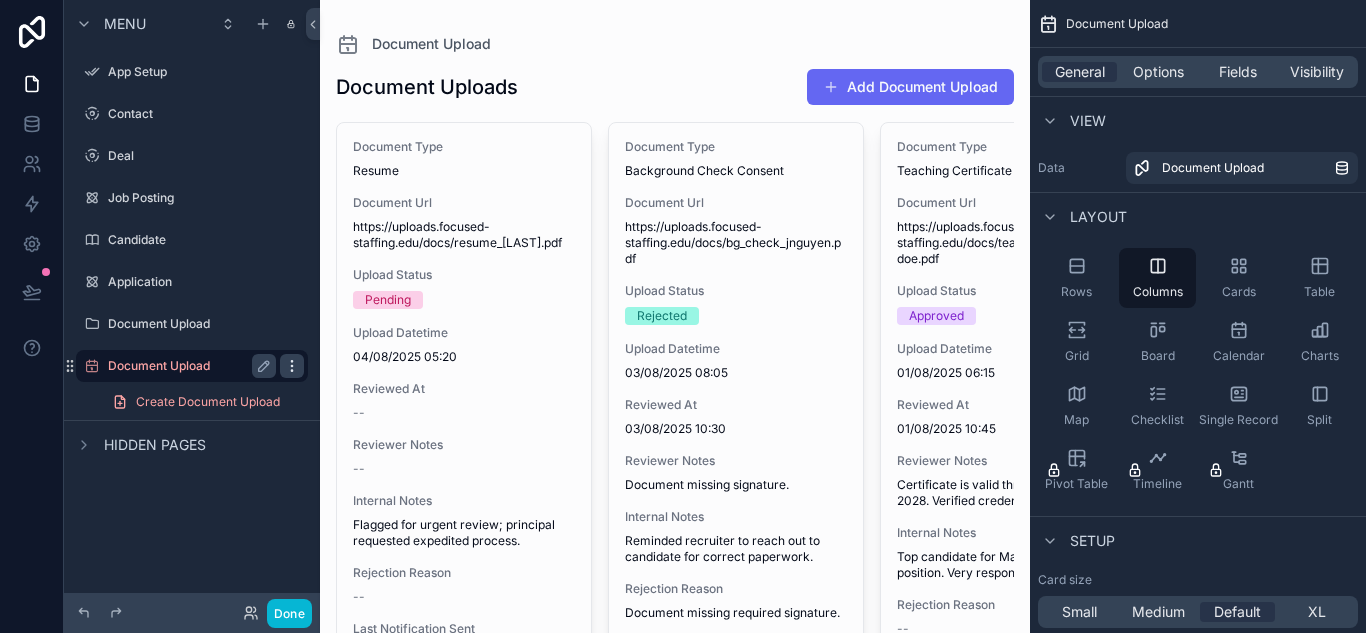 click 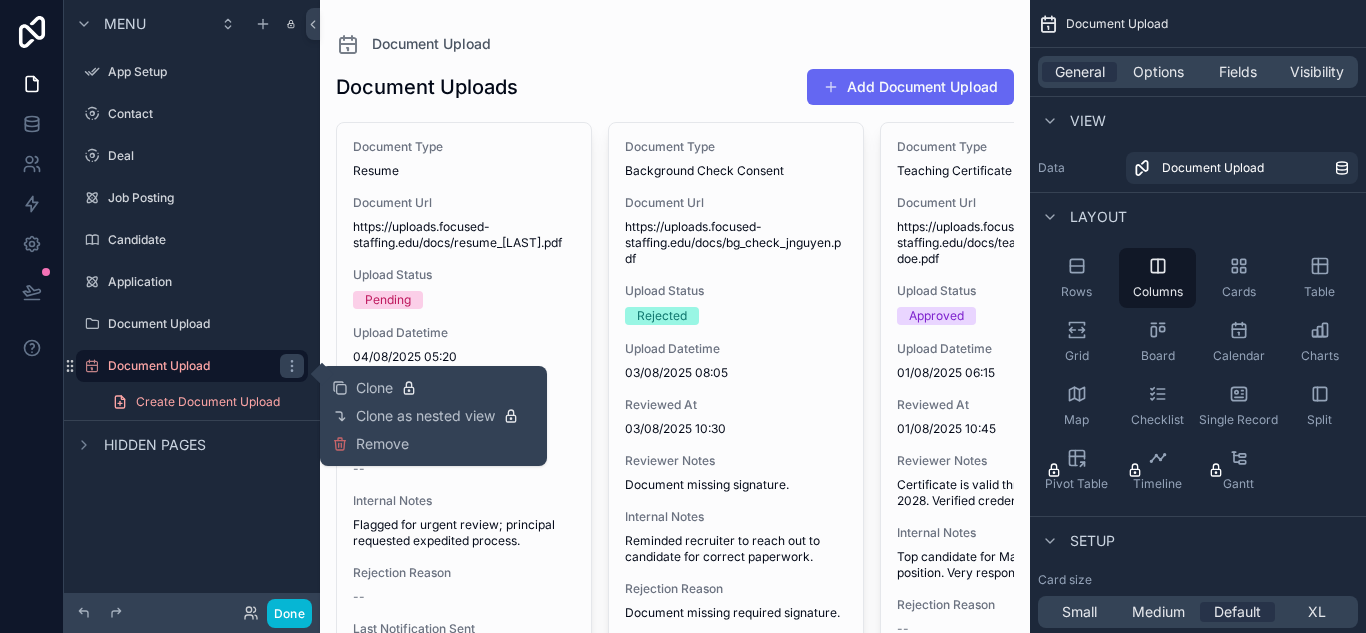 click on "Document Upload Document Uploads Add Document Upload Document Type Resume Document Url https://uploads.focused-staffing.edu/docs/resume_[LAST].pdf Upload Status Pending Upload Datetime [DATE] [TIME] Reviewed At -- Reviewer Notes -- Internal Notes Flagged for urgent review; principal requested expedited process. Rejection Reason -- Last Notification Sent [DATE] [TIME] Candidate -- Document Type Background Check Consent Document Url https://uploads.focused-staffing.edu/docs/bg_check_[LAST].pdf Upload Status Rejected Upload Datetime [DATE] [TIME] Reviewed At [DATE] [TIME] Reviewer Notes Document missing signature. Internal Notes Reminded recruiter to reach out to candidate for correct paperwork. Rejection Reason Document missing required signature. Candidate" at bounding box center (683, 316) 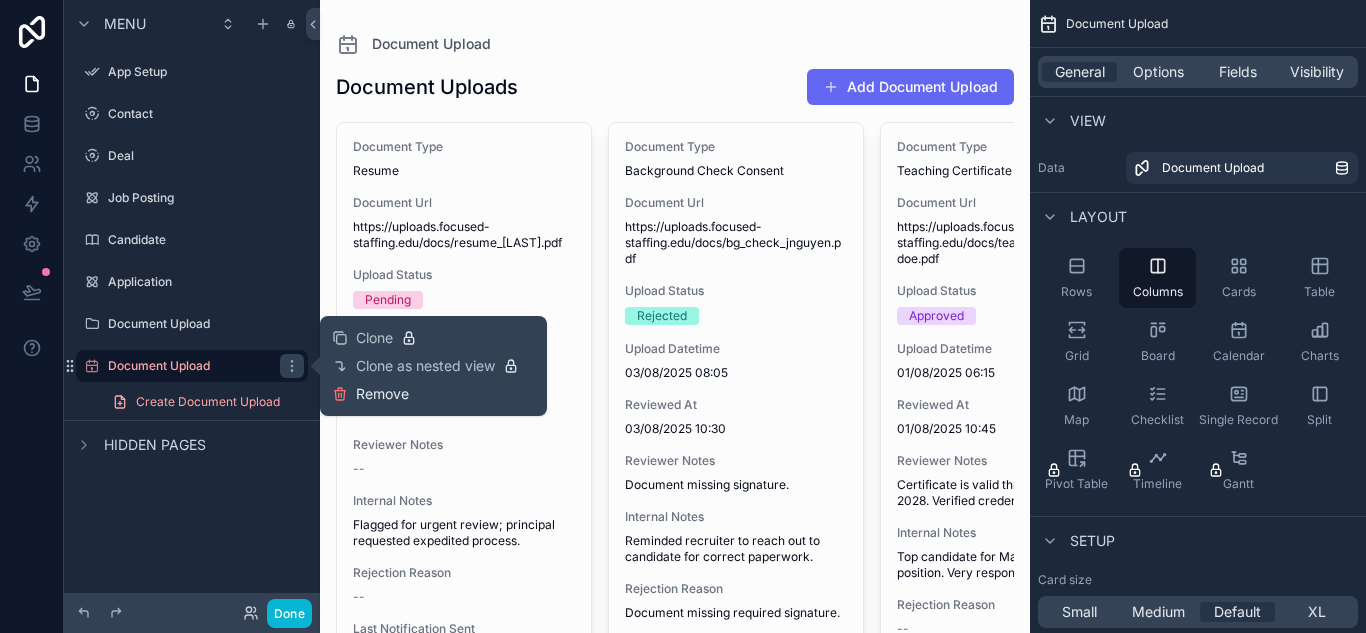 click on "Remove" at bounding box center (382, 394) 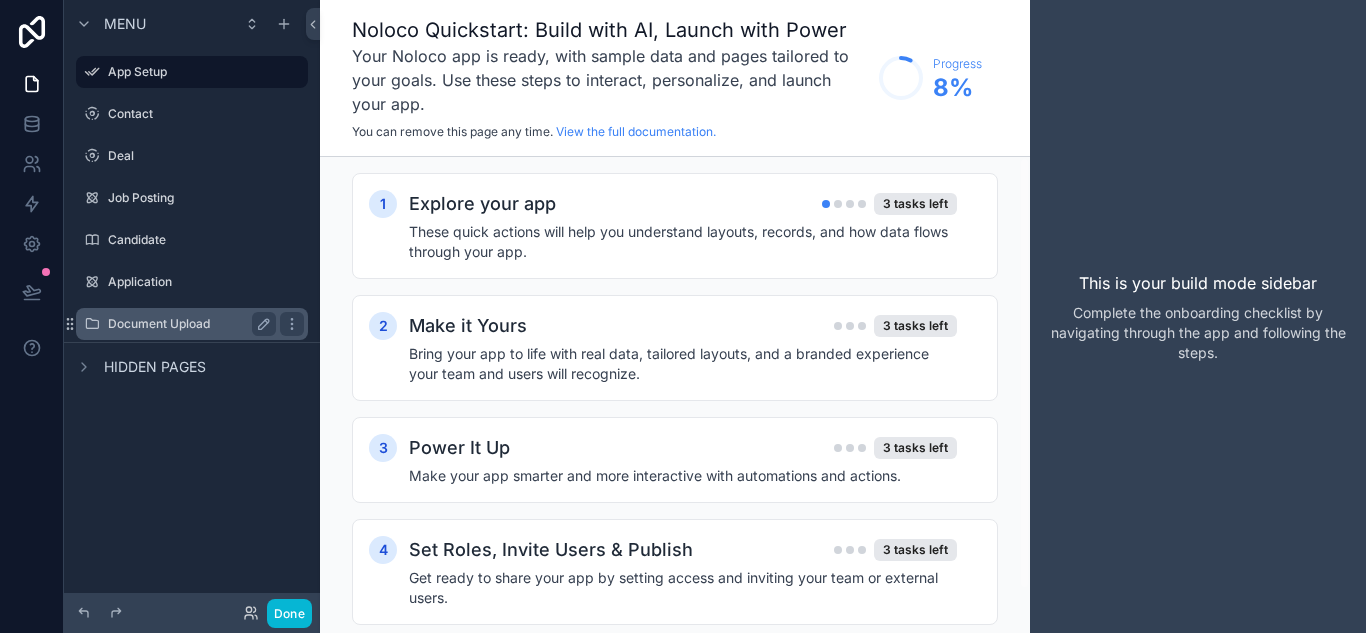 click on "Document Upload" at bounding box center (192, 324) 